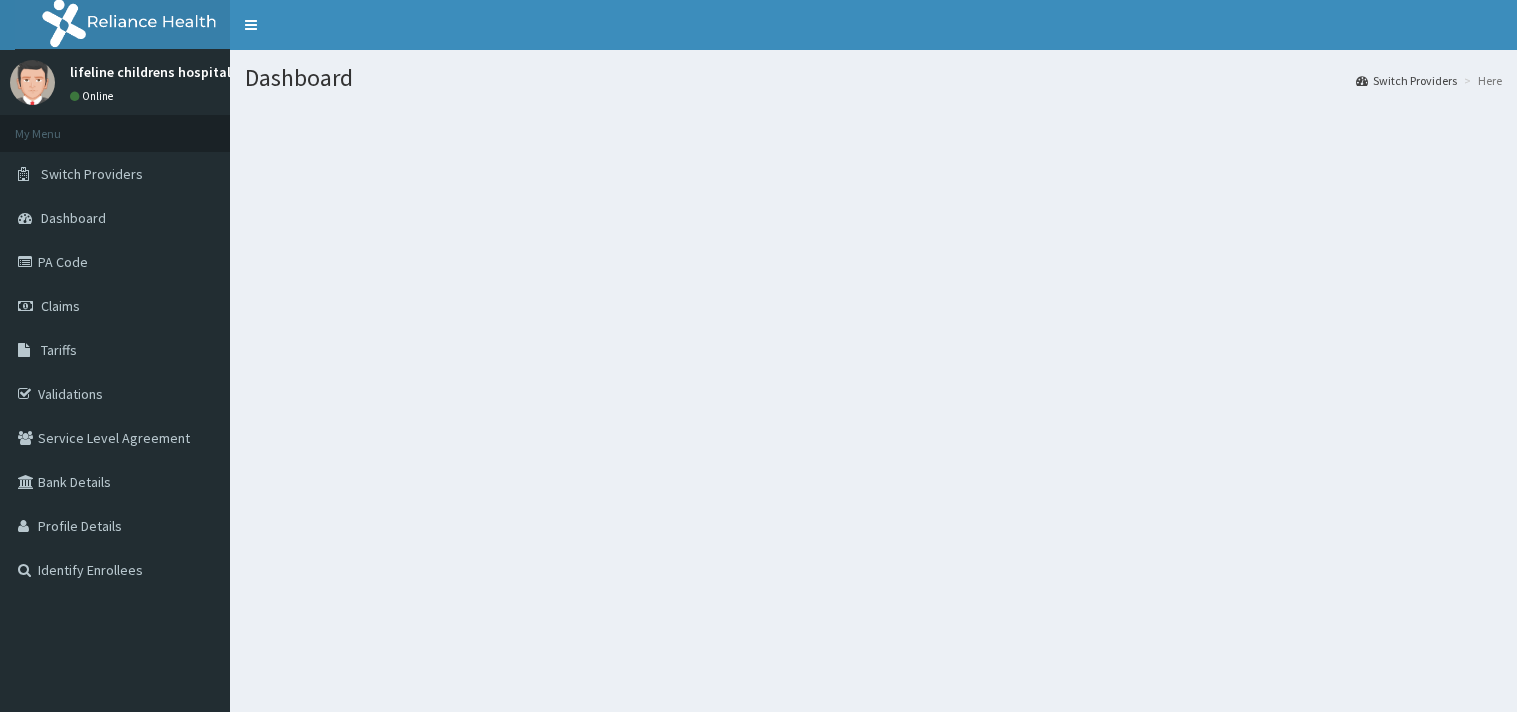 scroll, scrollTop: 0, scrollLeft: 0, axis: both 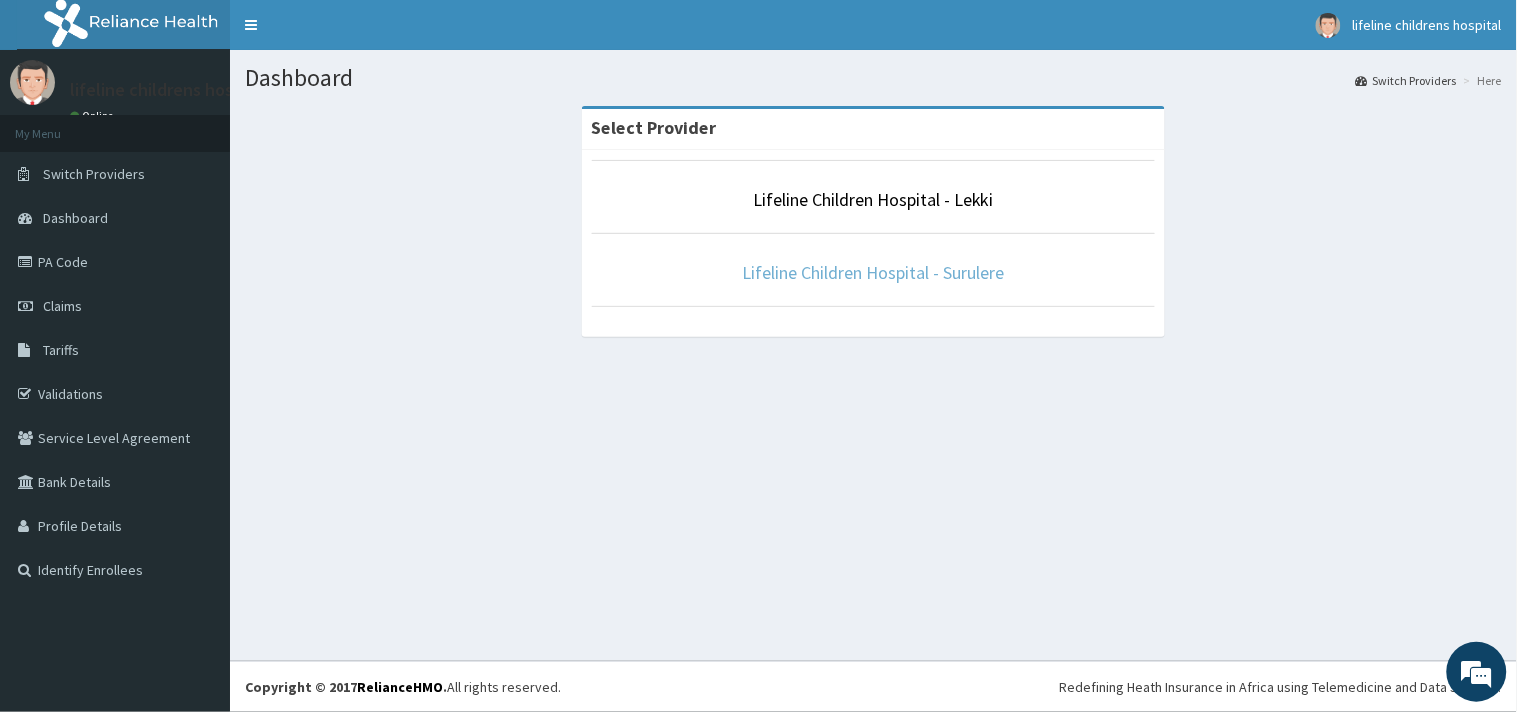 click on "Lifeline Children Hospital - Surulere" at bounding box center [874, 272] 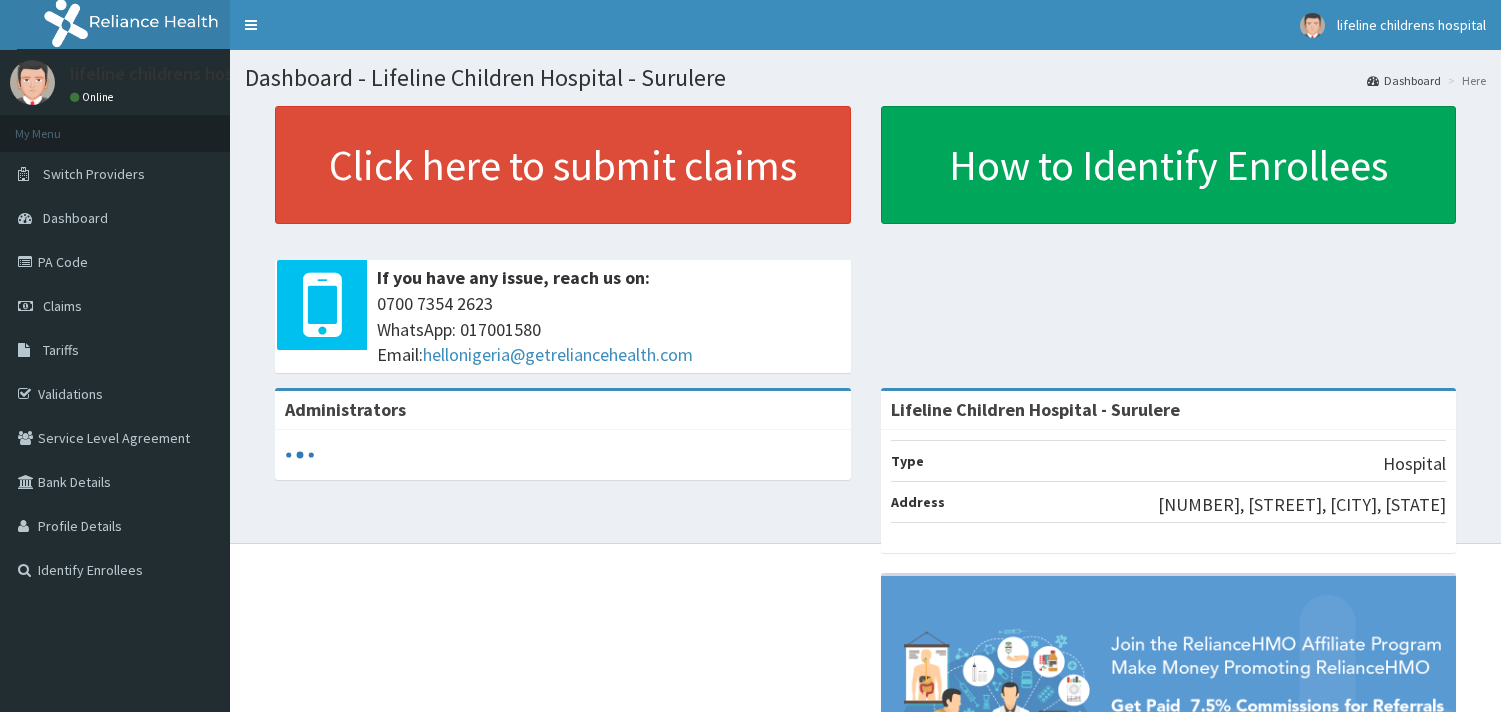 scroll, scrollTop: 0, scrollLeft: 0, axis: both 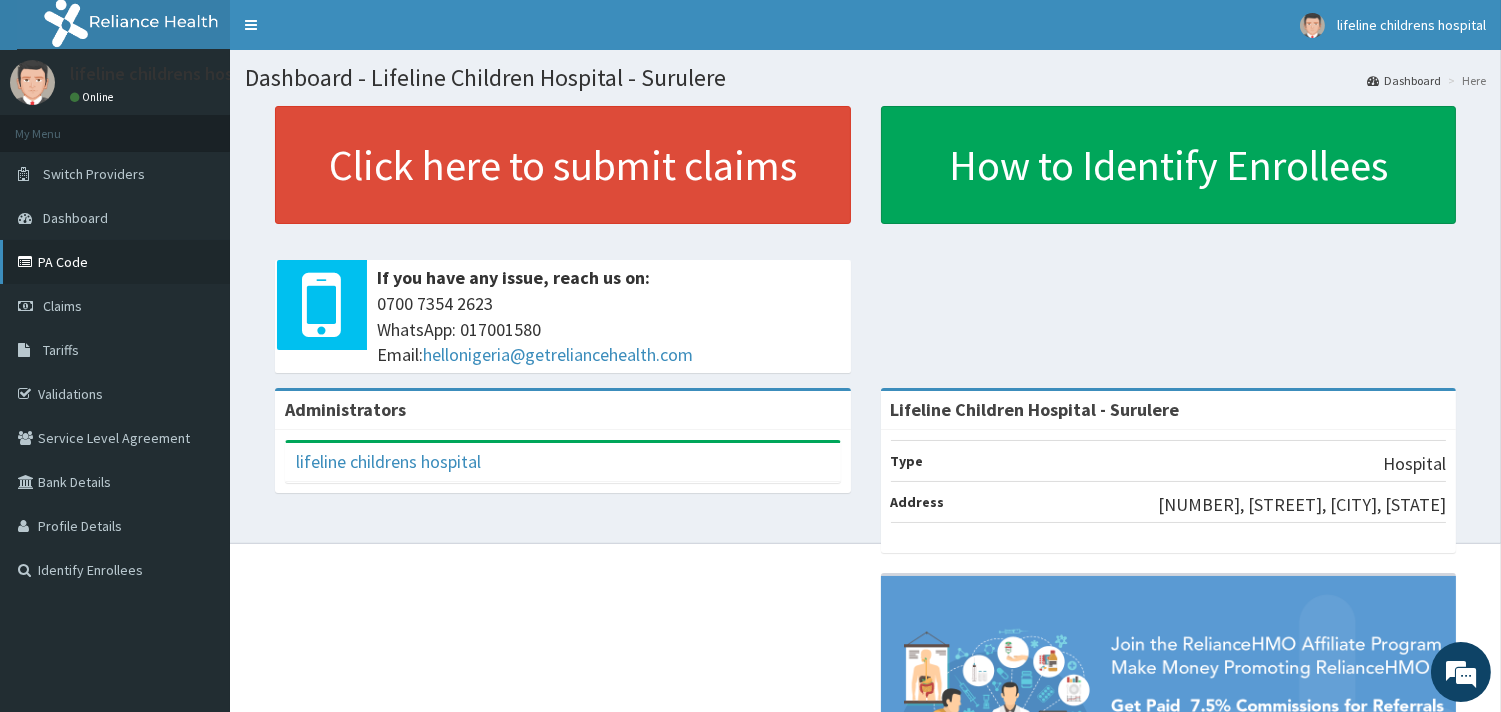 click on "PA Code" at bounding box center (115, 262) 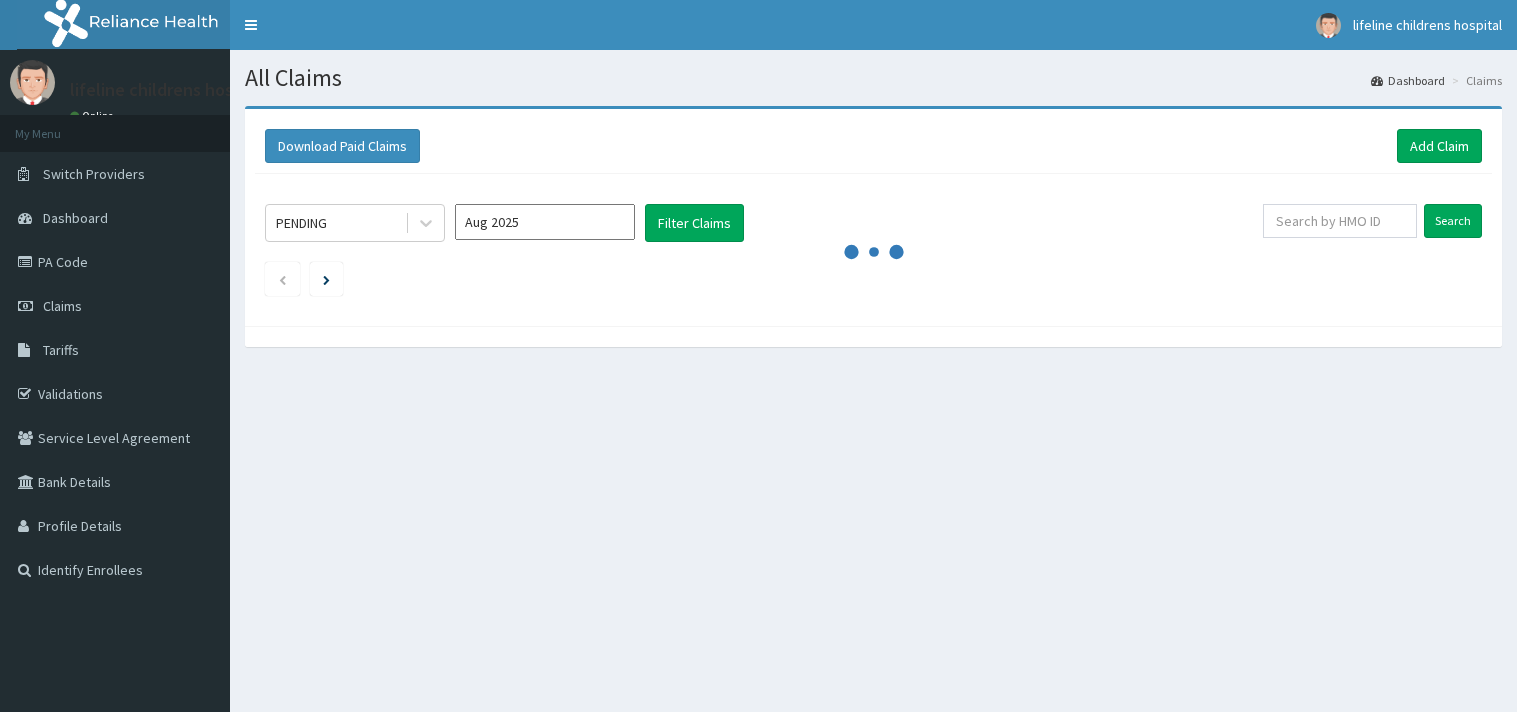 scroll, scrollTop: 0, scrollLeft: 0, axis: both 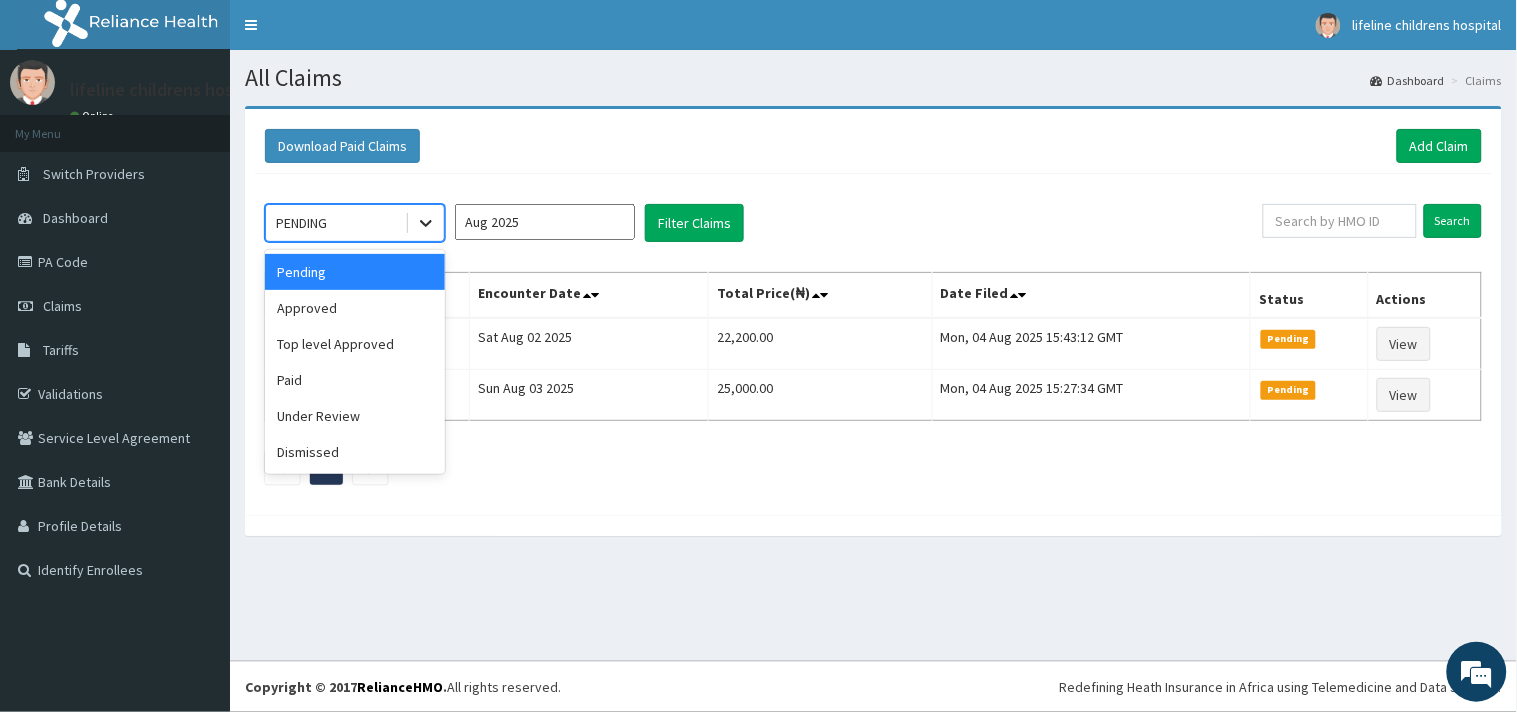 click 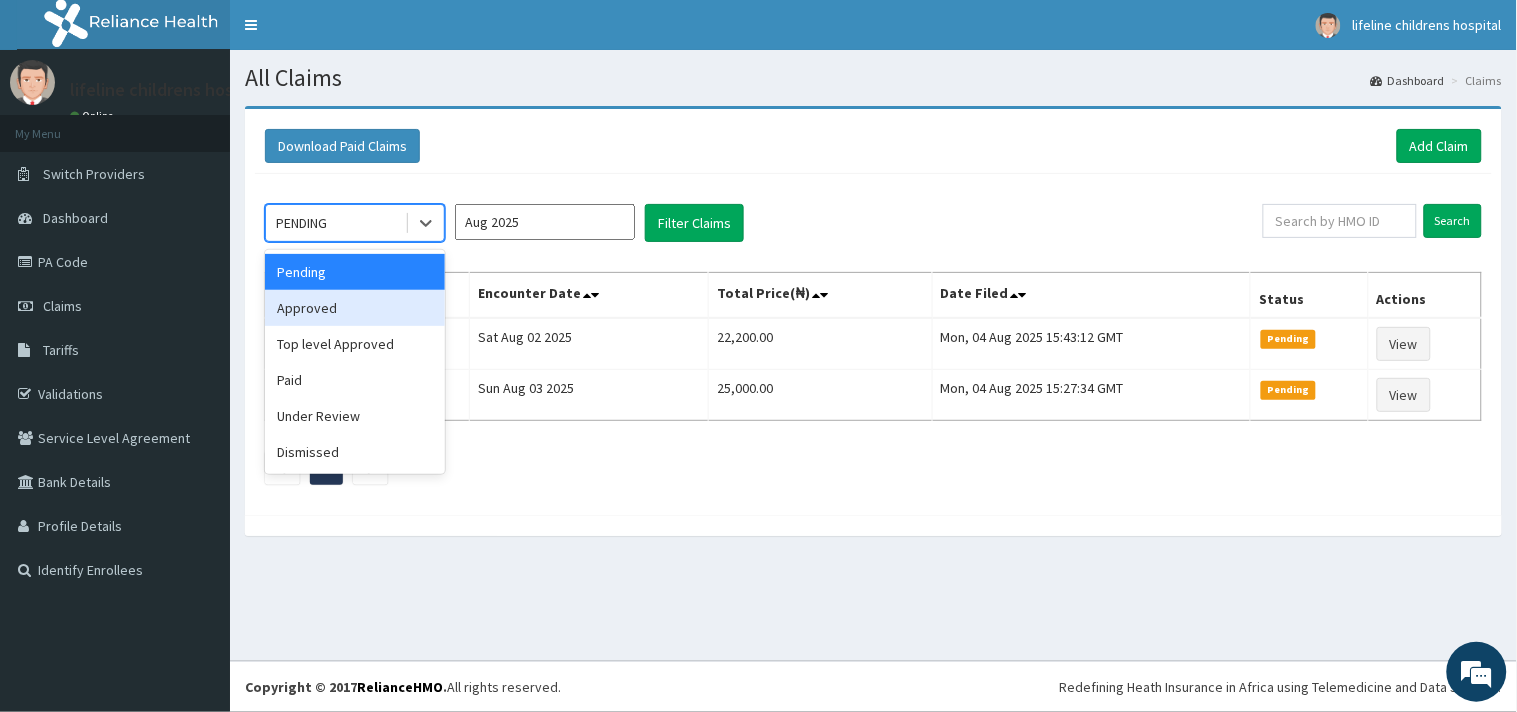 click on "Approved" at bounding box center (355, 308) 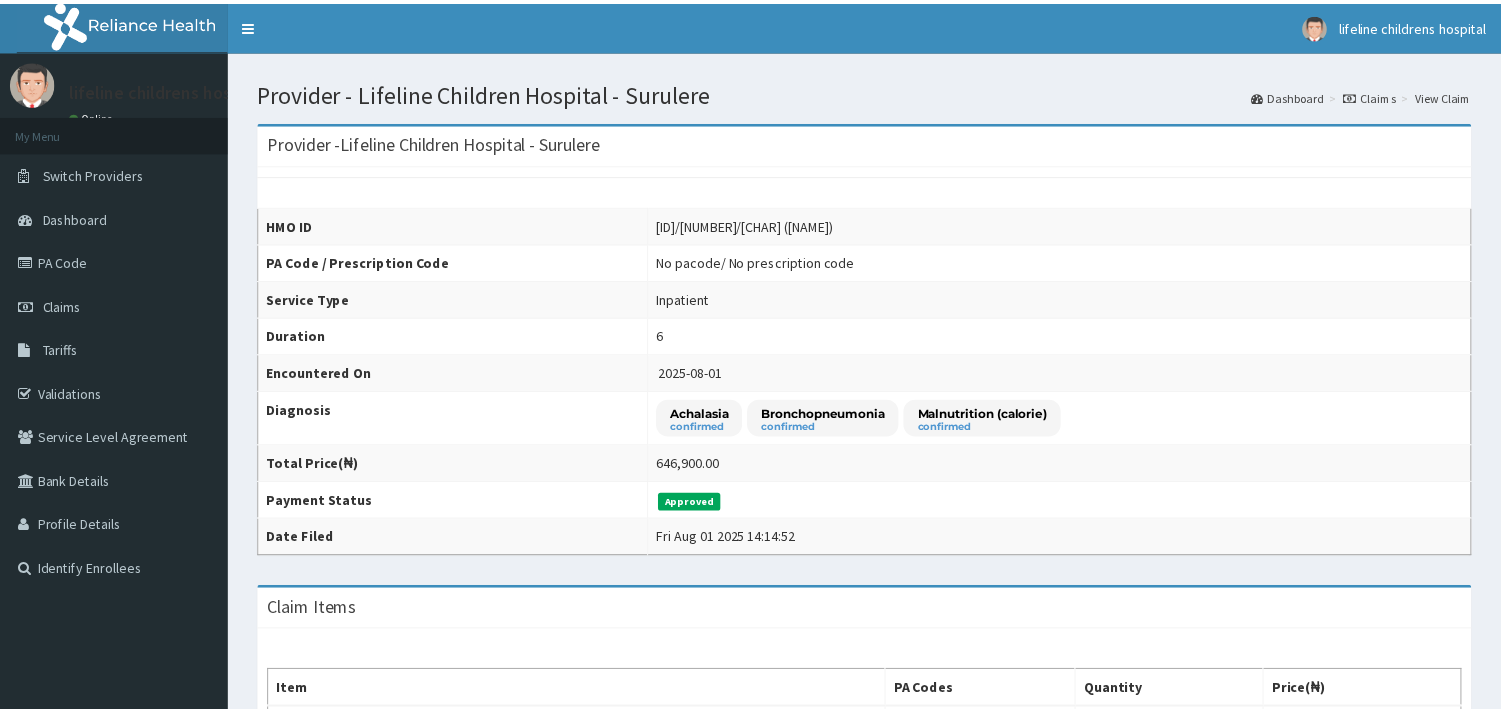 scroll, scrollTop: 0, scrollLeft: 0, axis: both 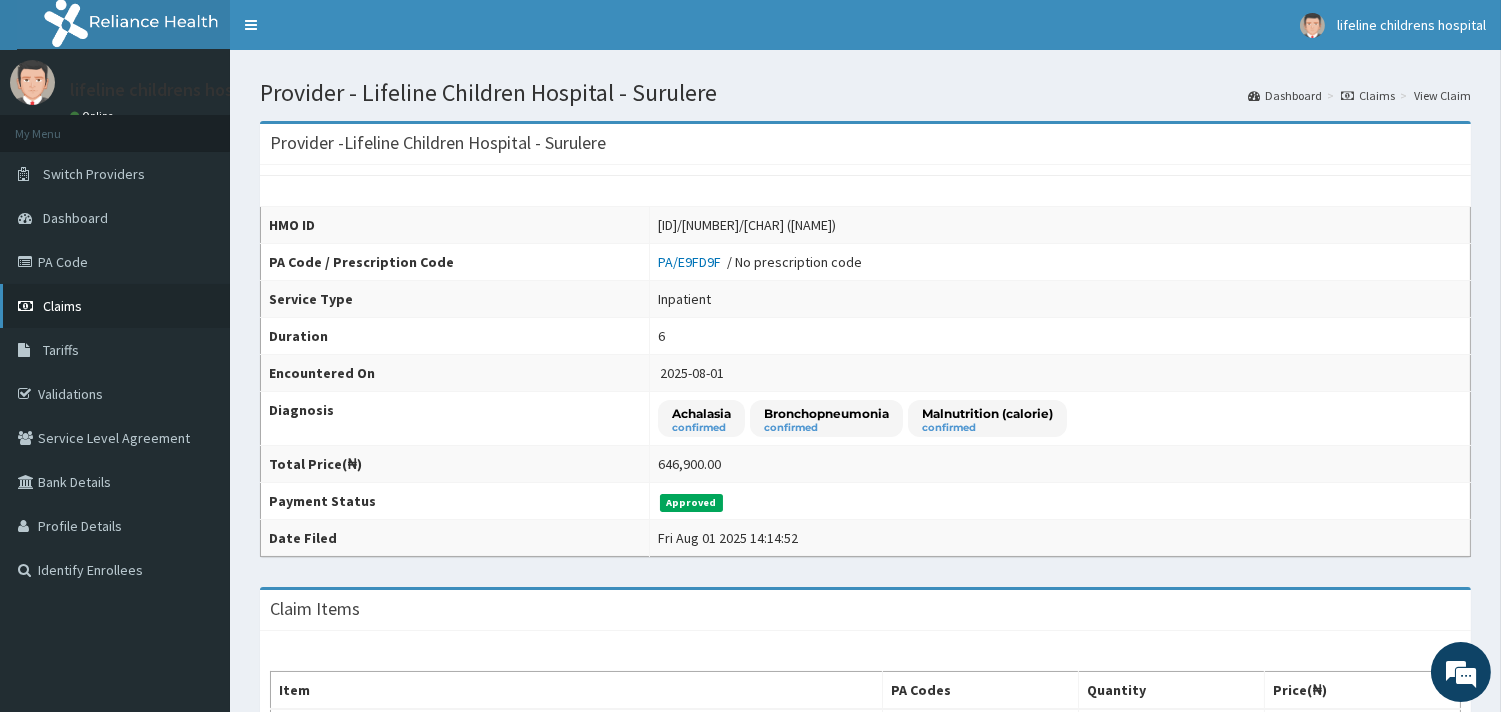 click on "Claims" at bounding box center [115, 306] 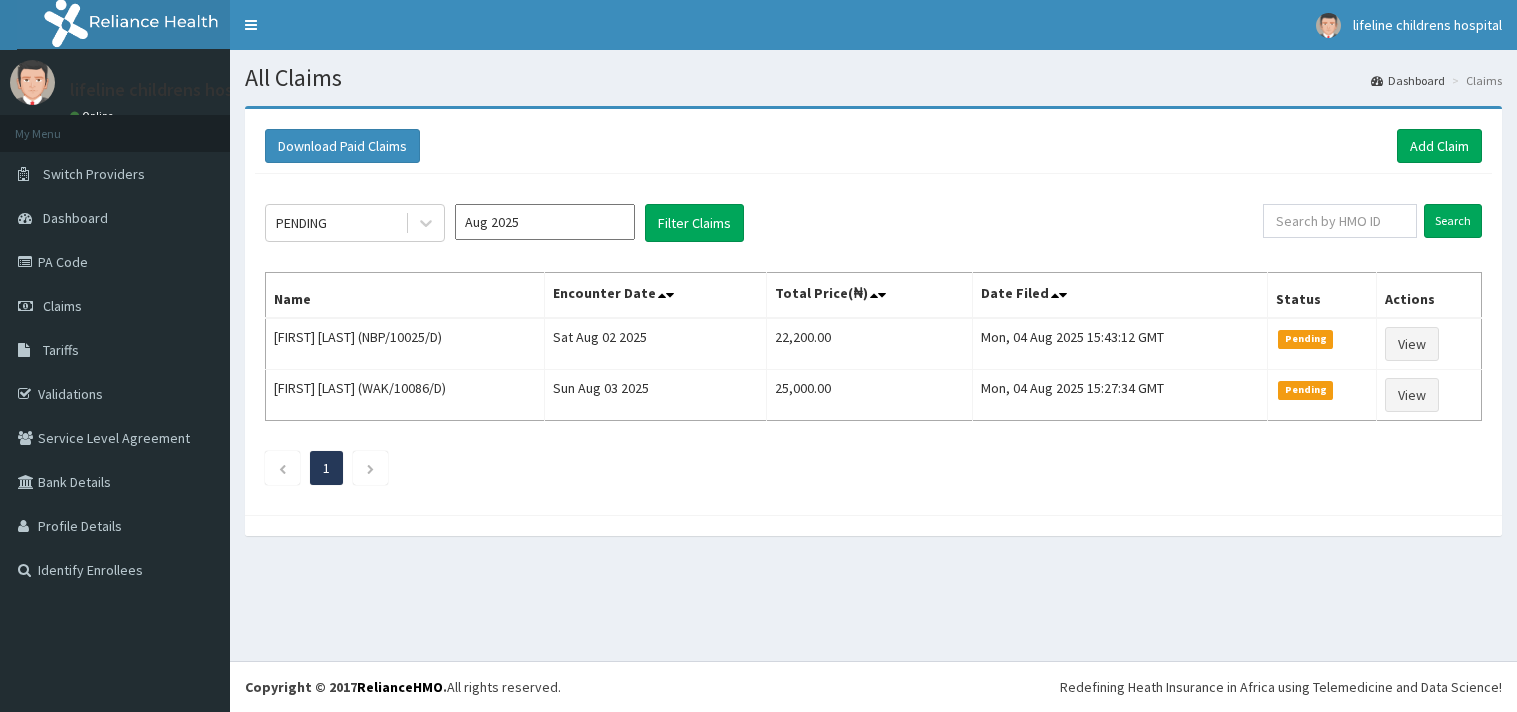 scroll, scrollTop: 0, scrollLeft: 0, axis: both 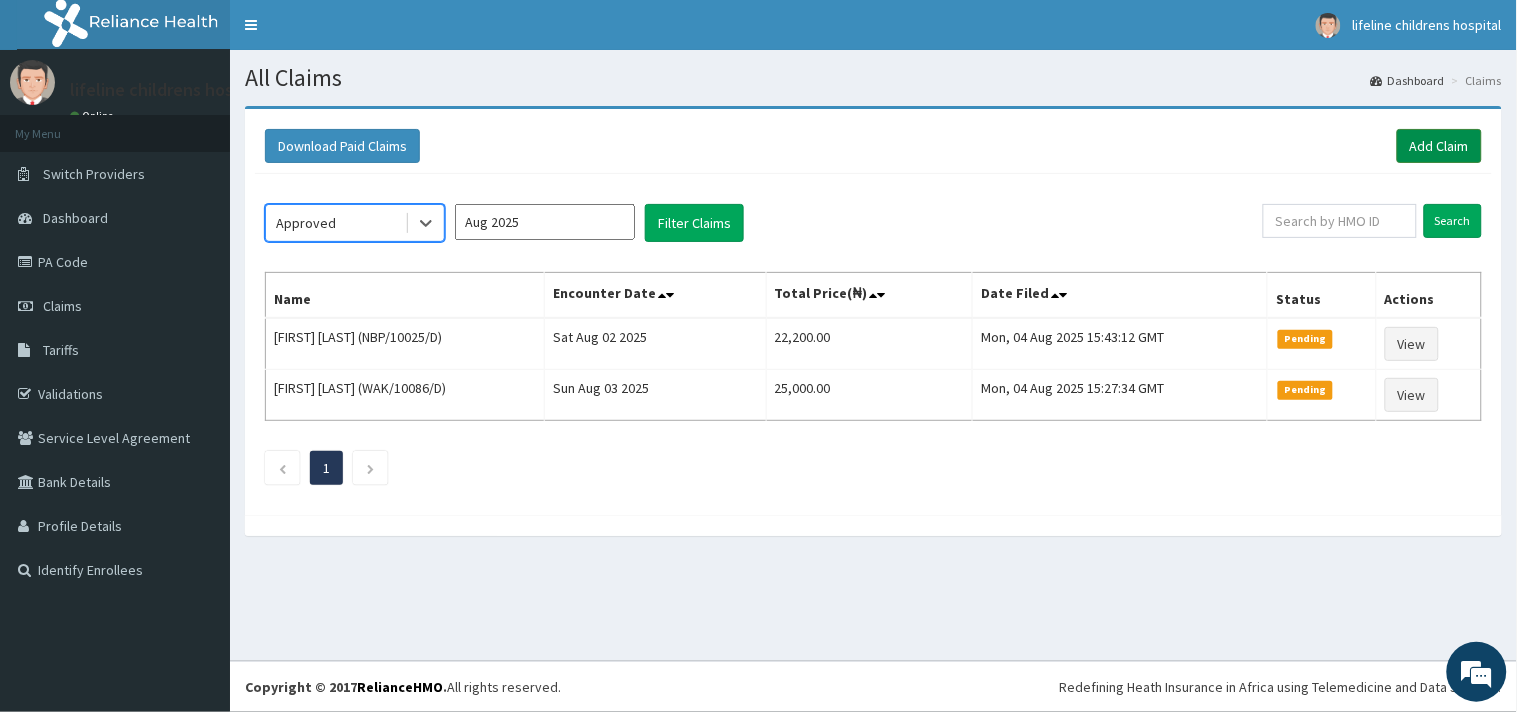 click on "Add Claim" at bounding box center [1439, 146] 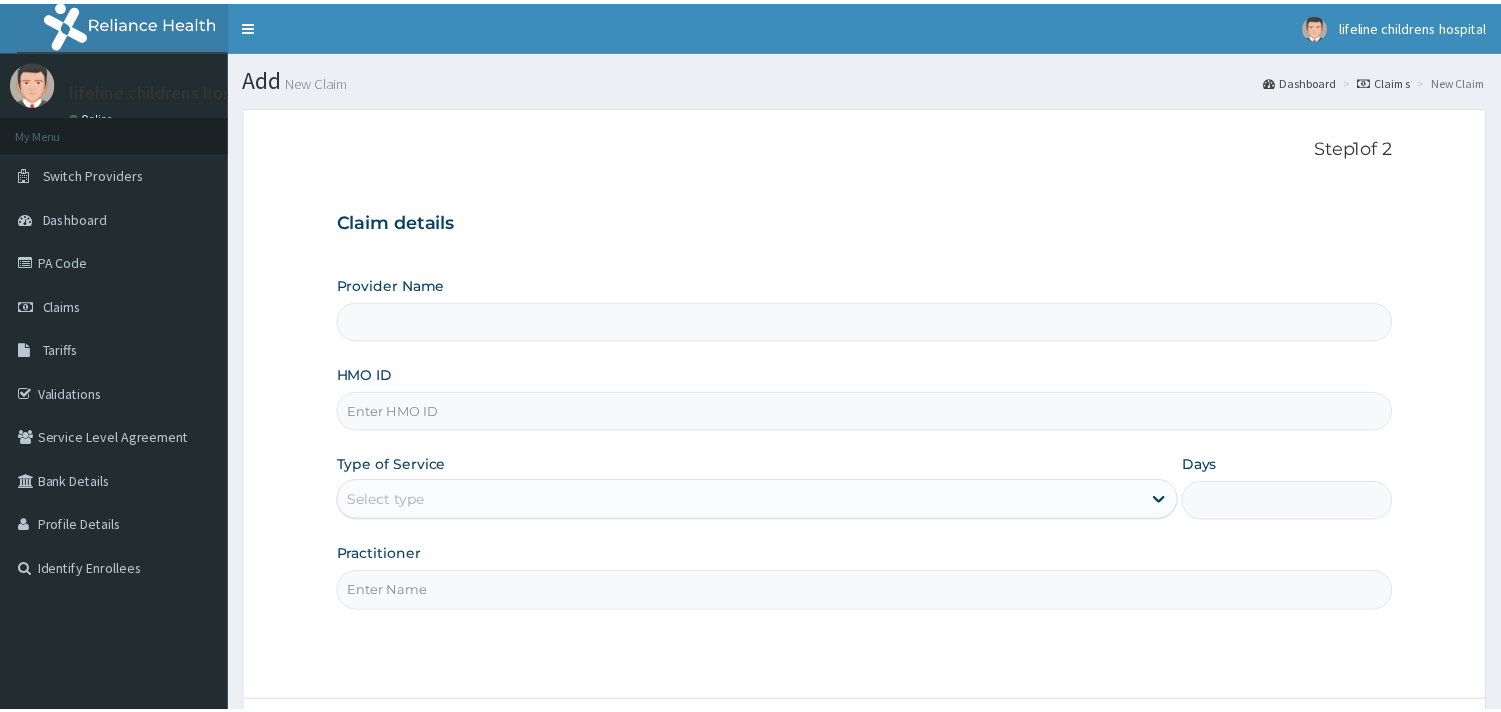 scroll, scrollTop: 0, scrollLeft: 0, axis: both 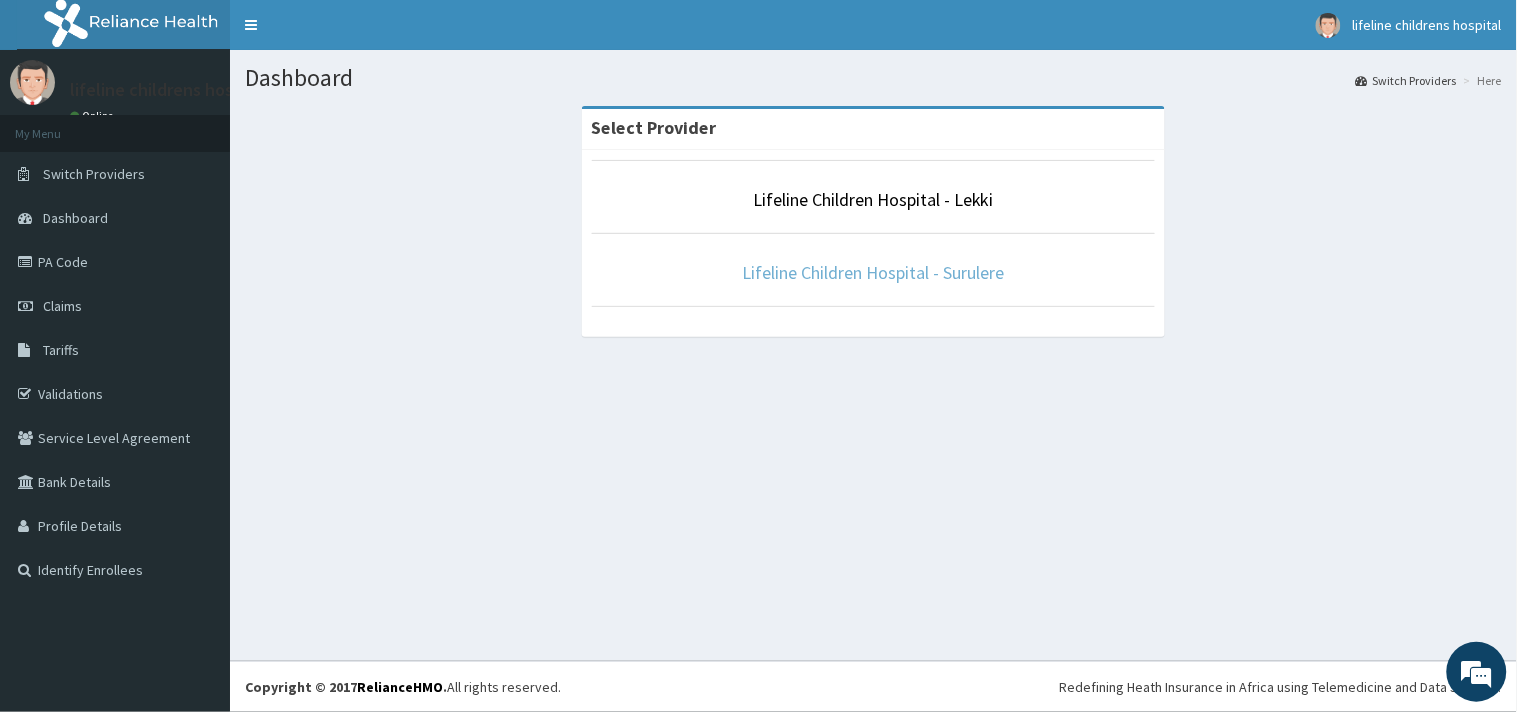 click on "Lifeline Children Hospital - Surulere" at bounding box center [874, 272] 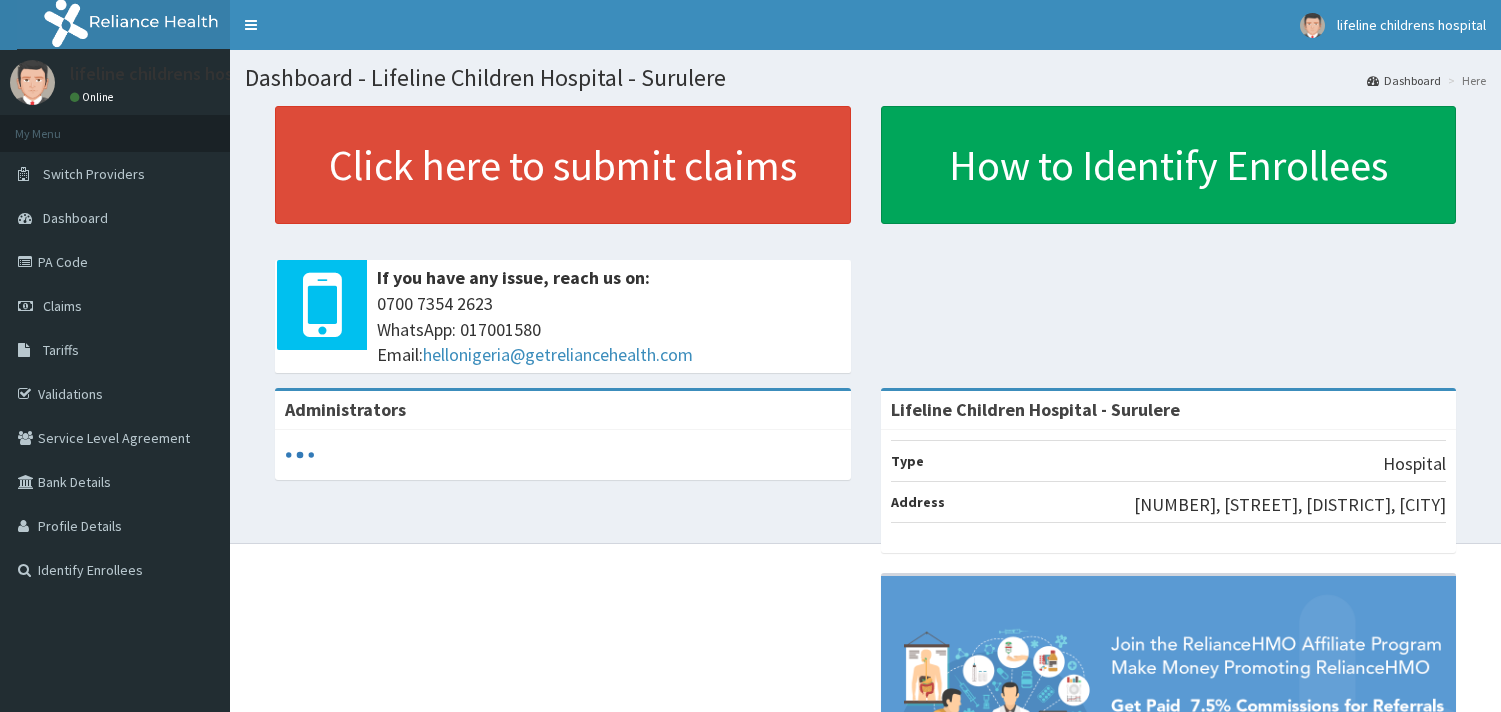 scroll, scrollTop: 0, scrollLeft: 0, axis: both 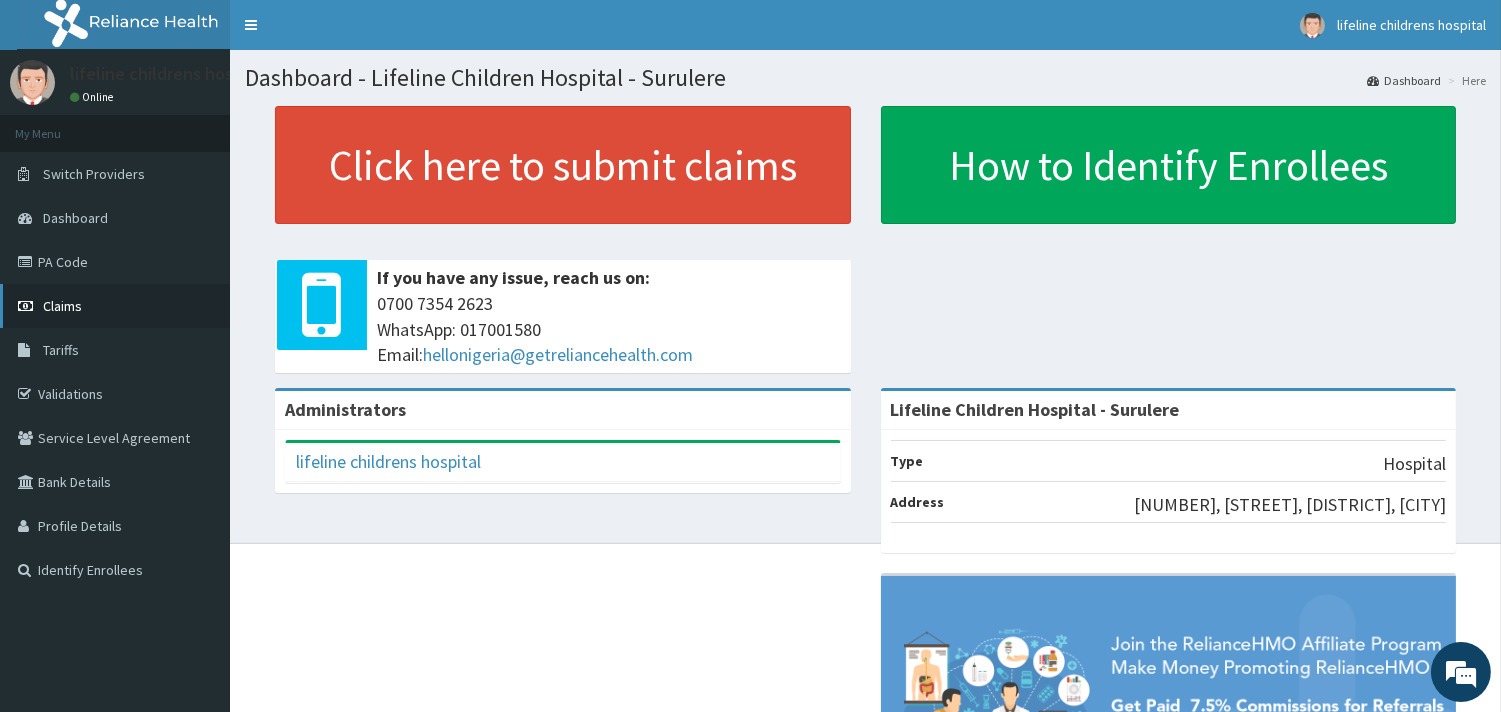 click on "Claims" at bounding box center (62, 306) 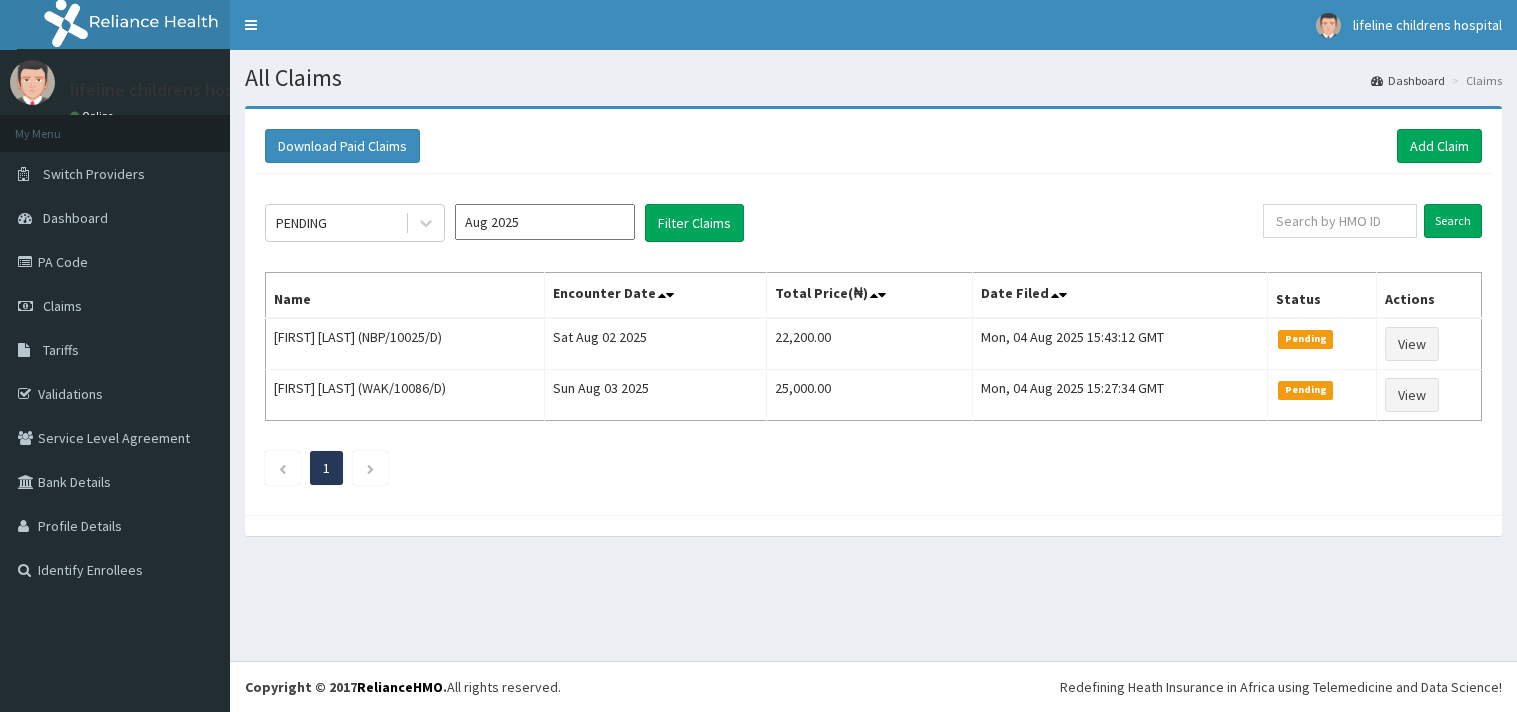 scroll, scrollTop: 0, scrollLeft: 0, axis: both 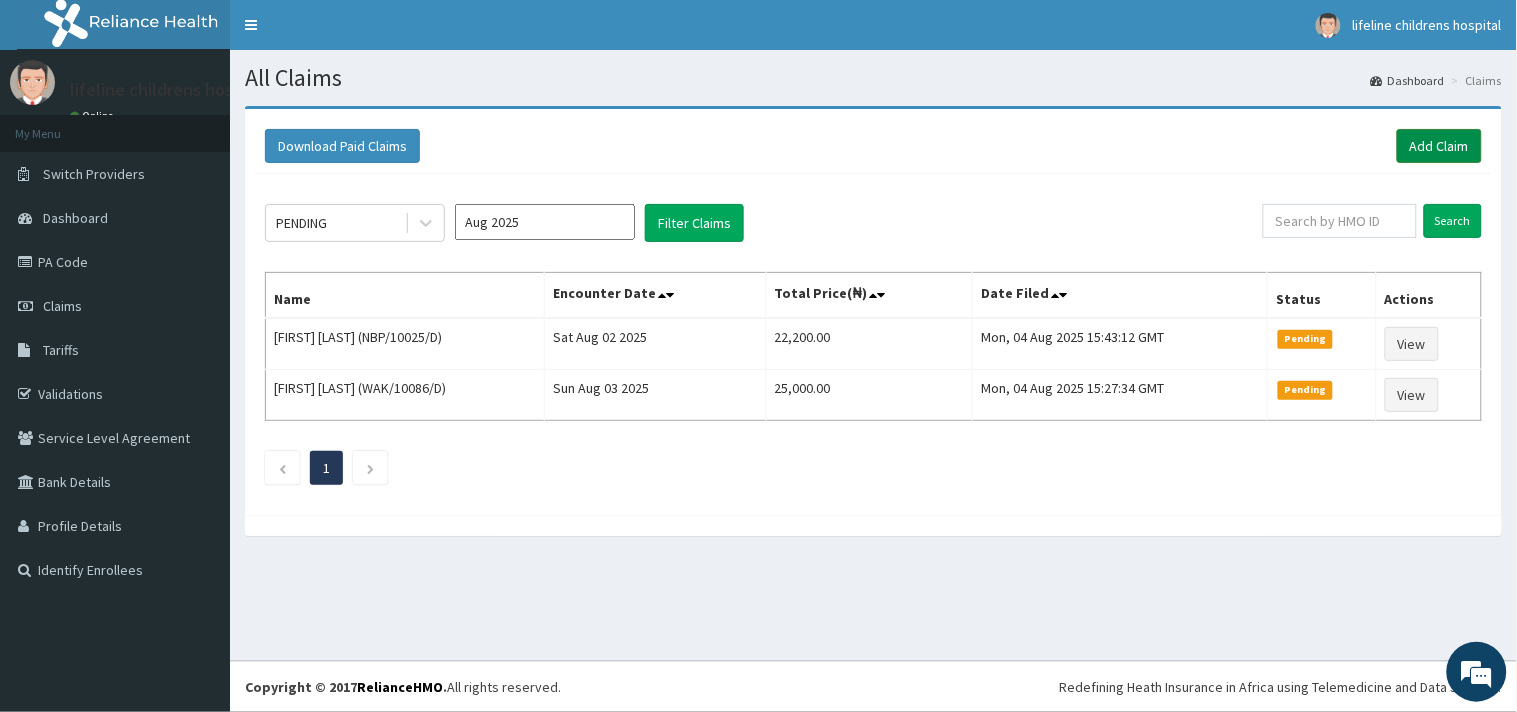 click on "Add Claim" at bounding box center (1439, 146) 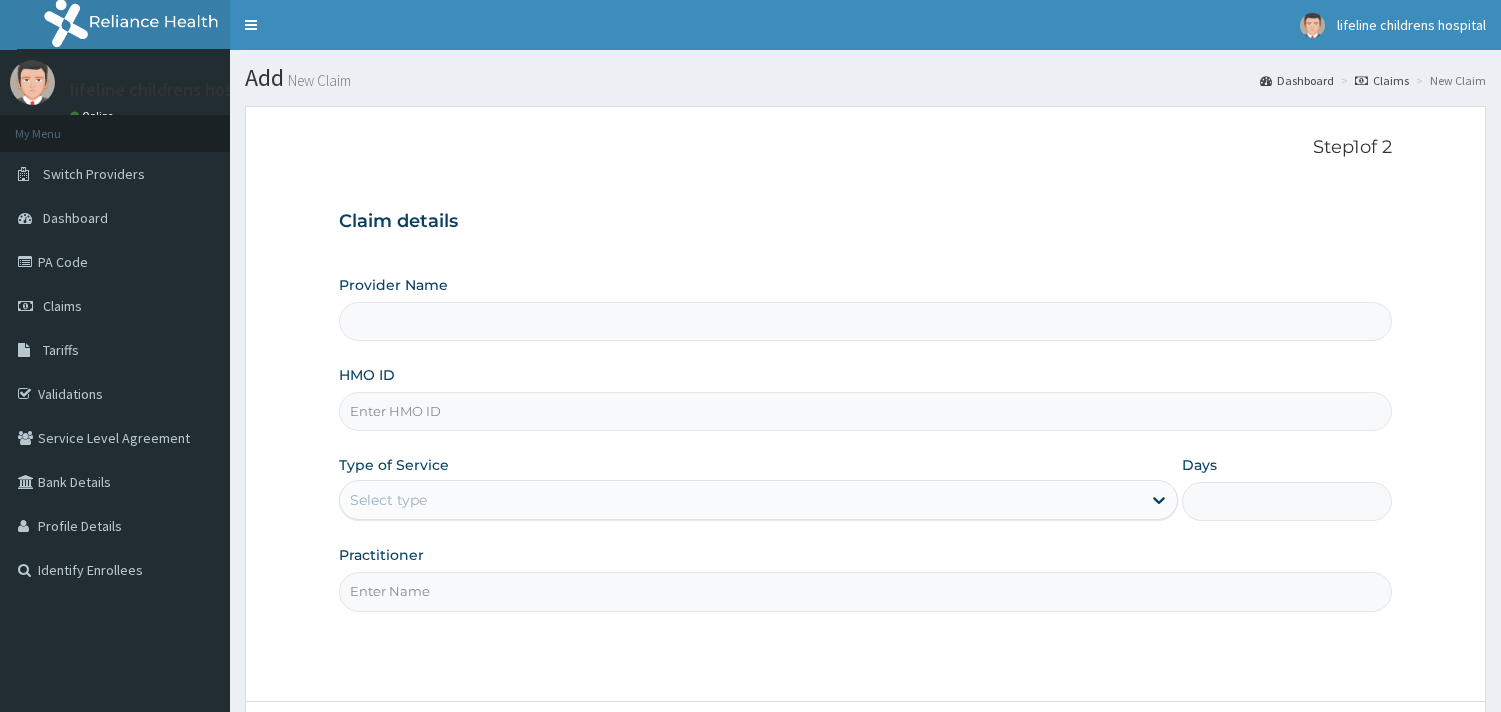 scroll, scrollTop: 0, scrollLeft: 0, axis: both 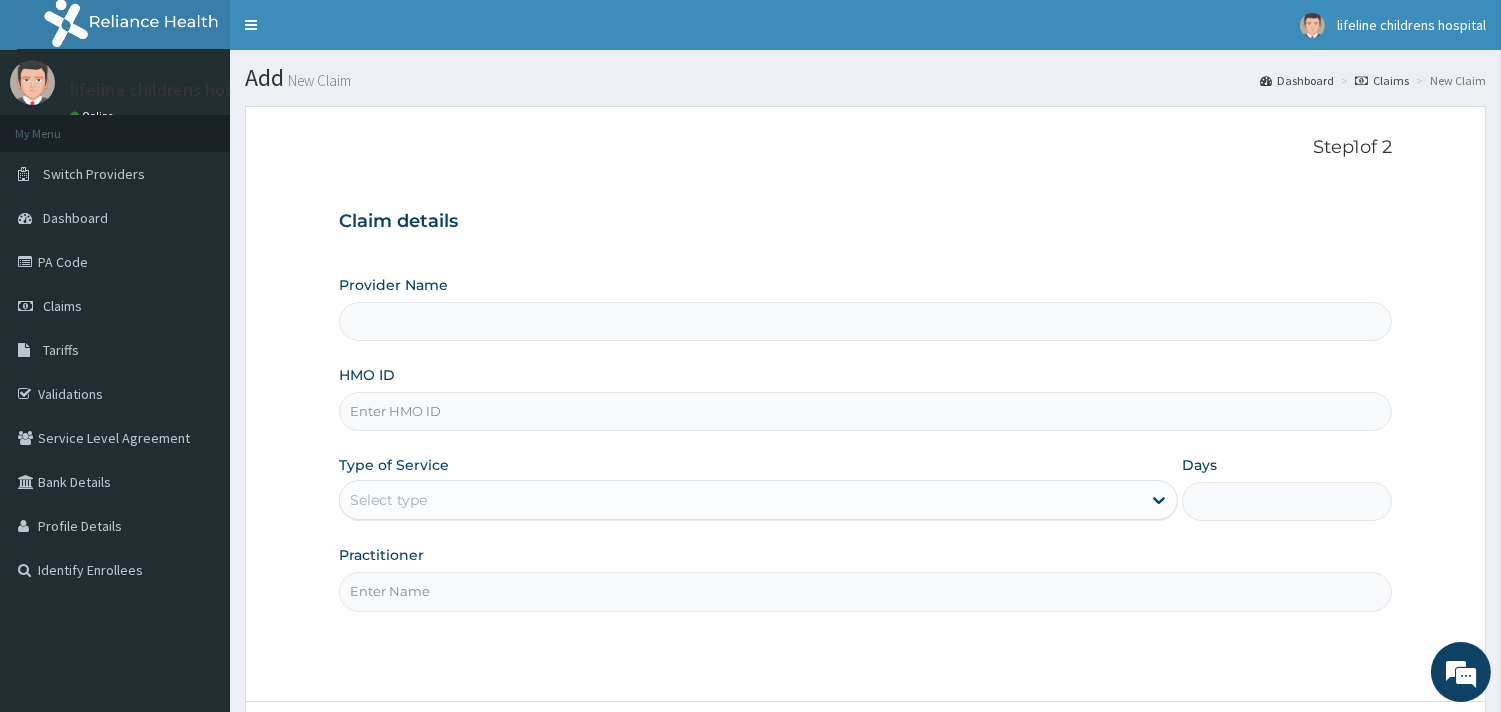 type on "Lifeline Children Hospital - Surulere" 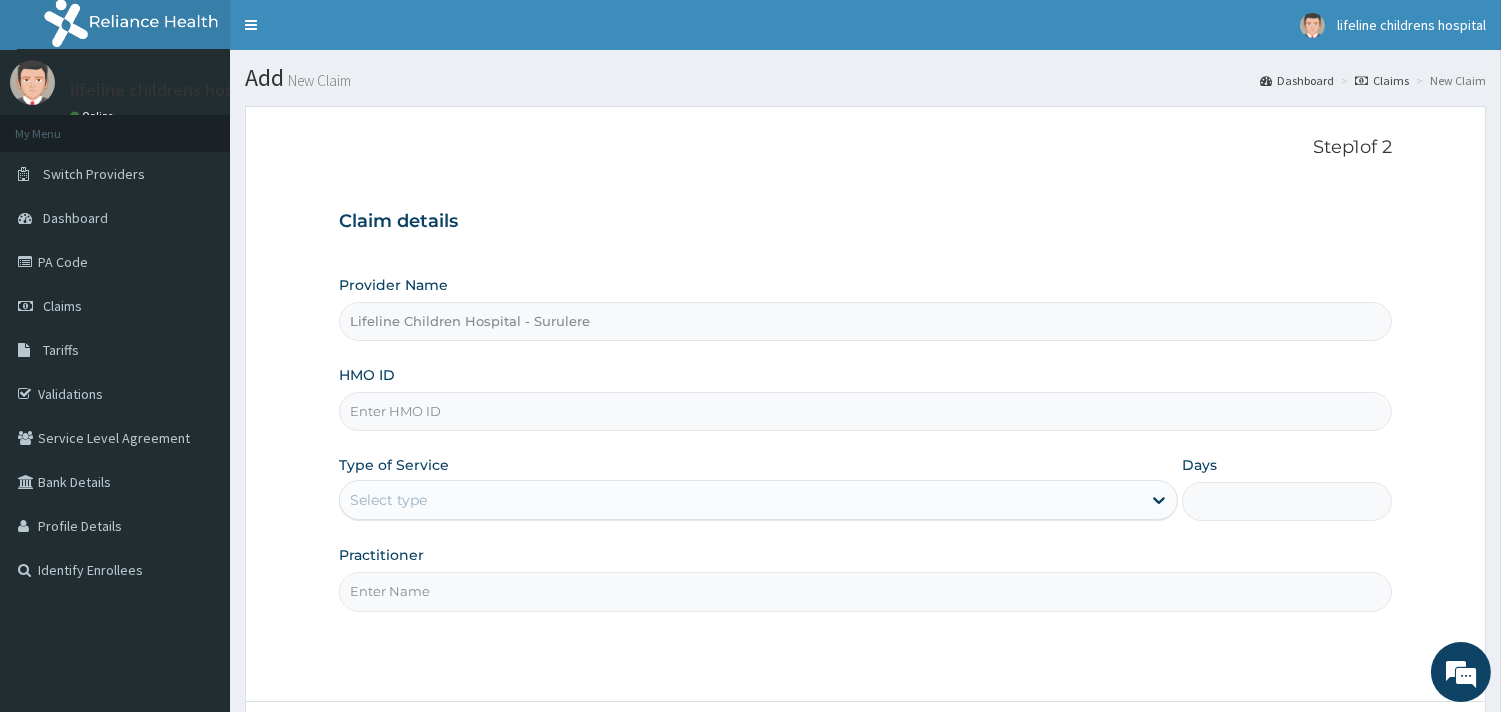 click on "HMO ID" at bounding box center (865, 411) 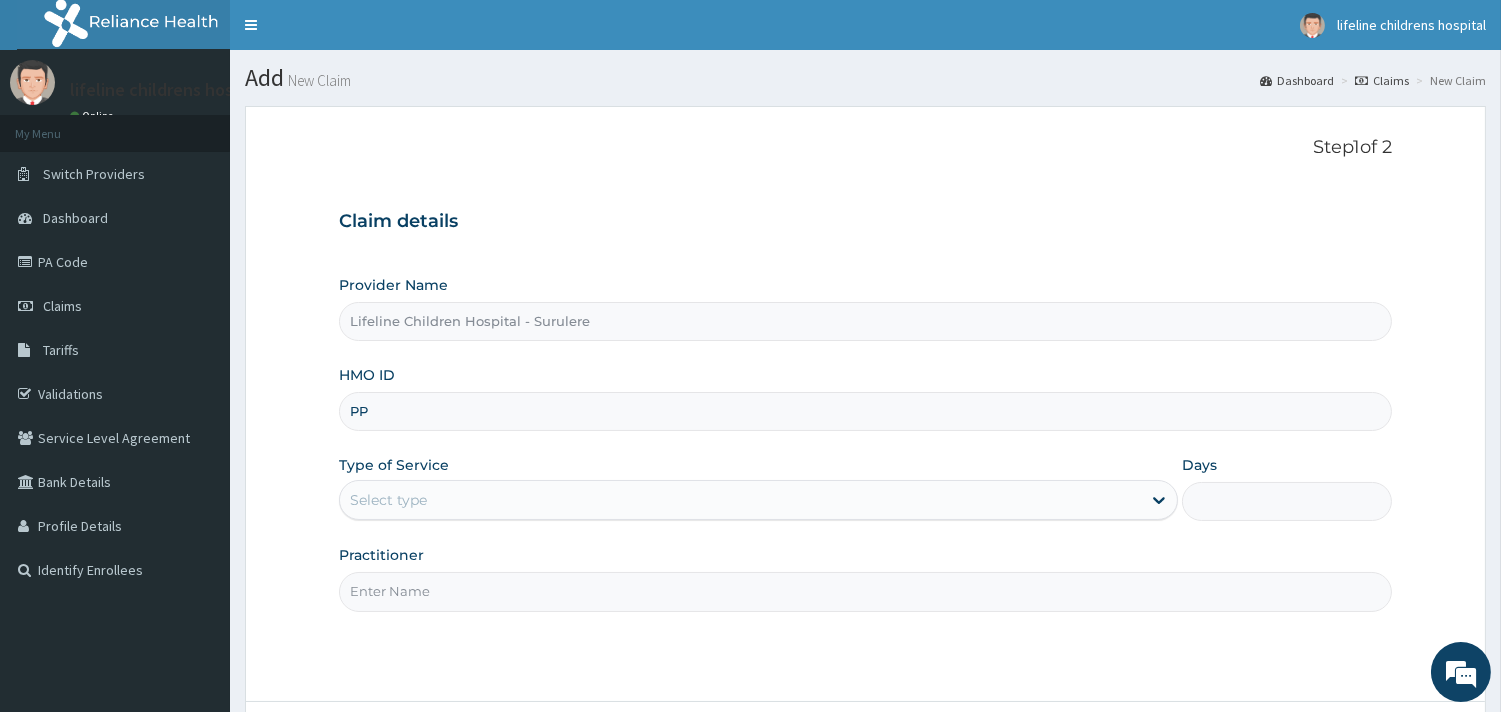 scroll, scrollTop: 0, scrollLeft: 0, axis: both 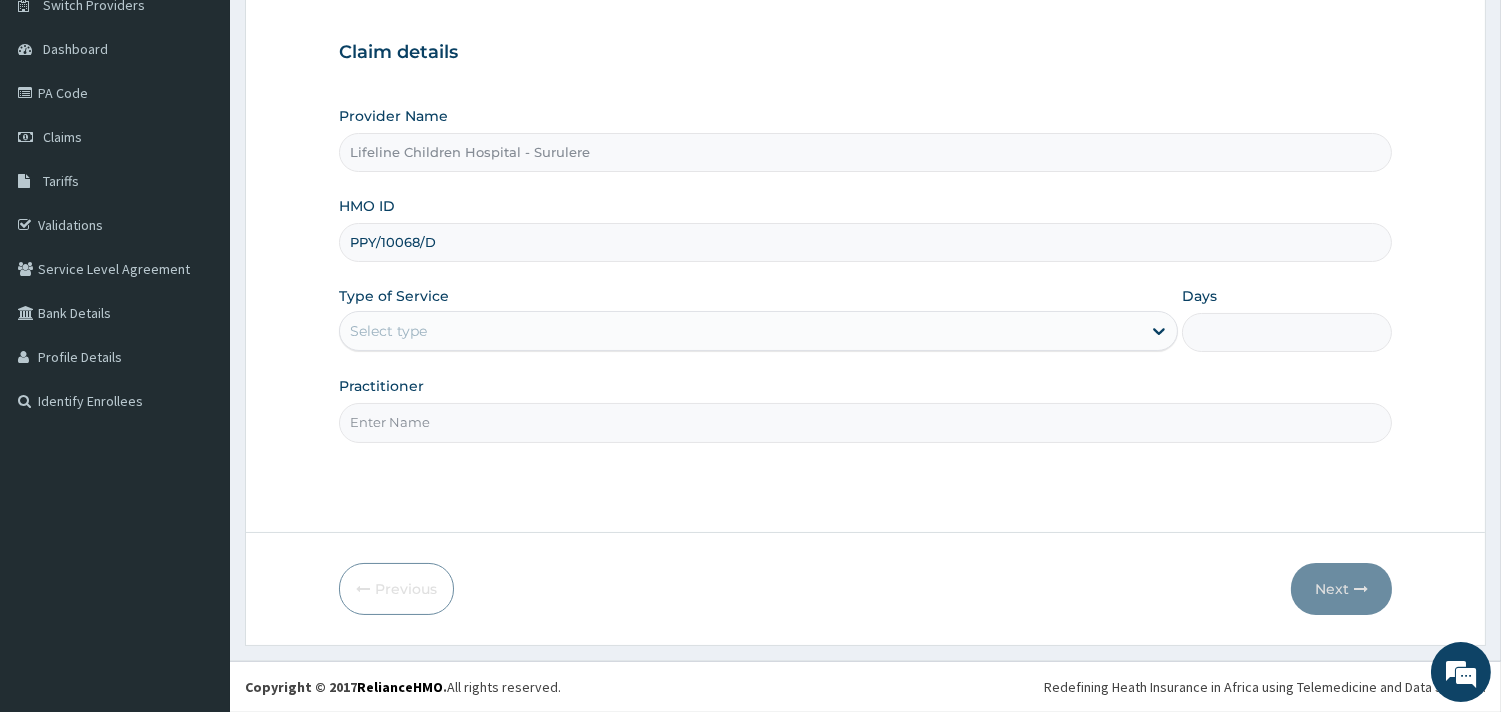 type on "PPY/10068/D" 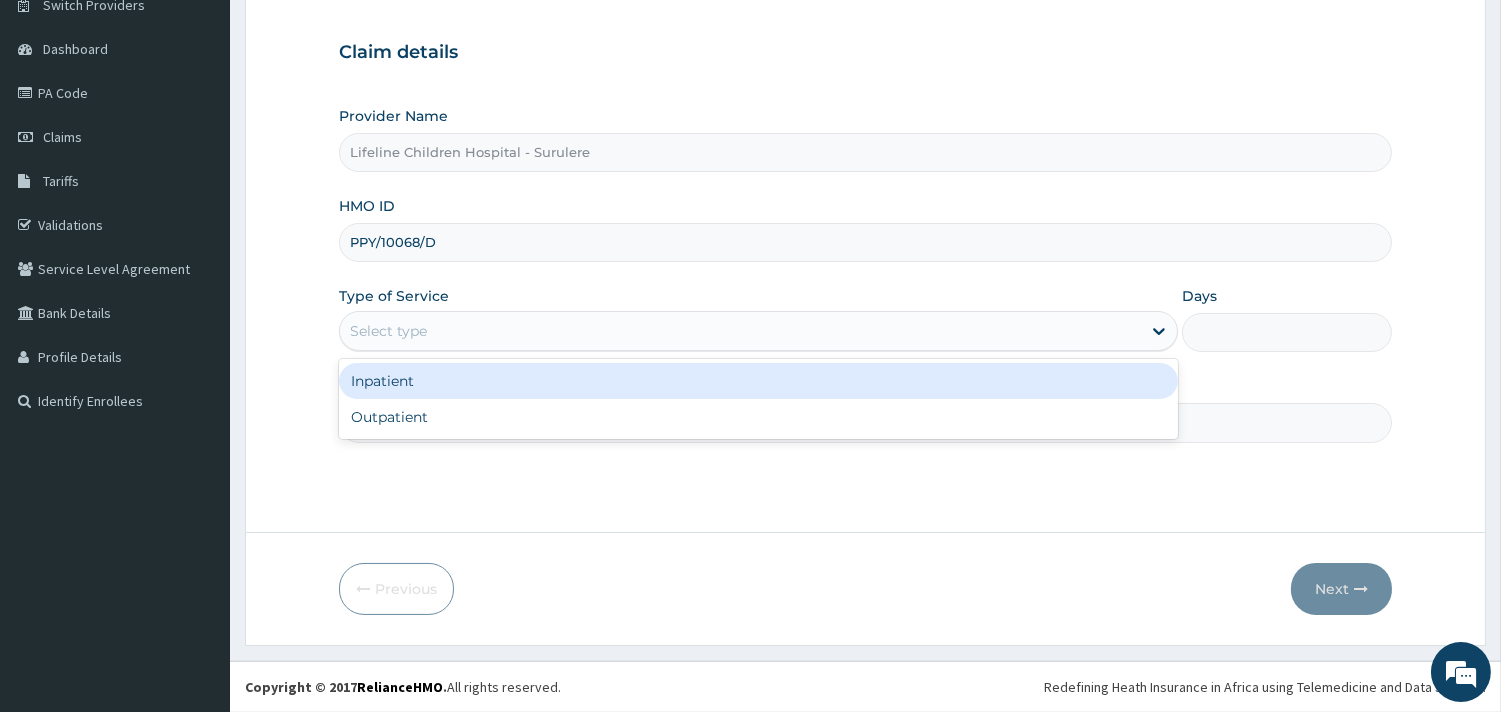 click on "Select type" at bounding box center (740, 331) 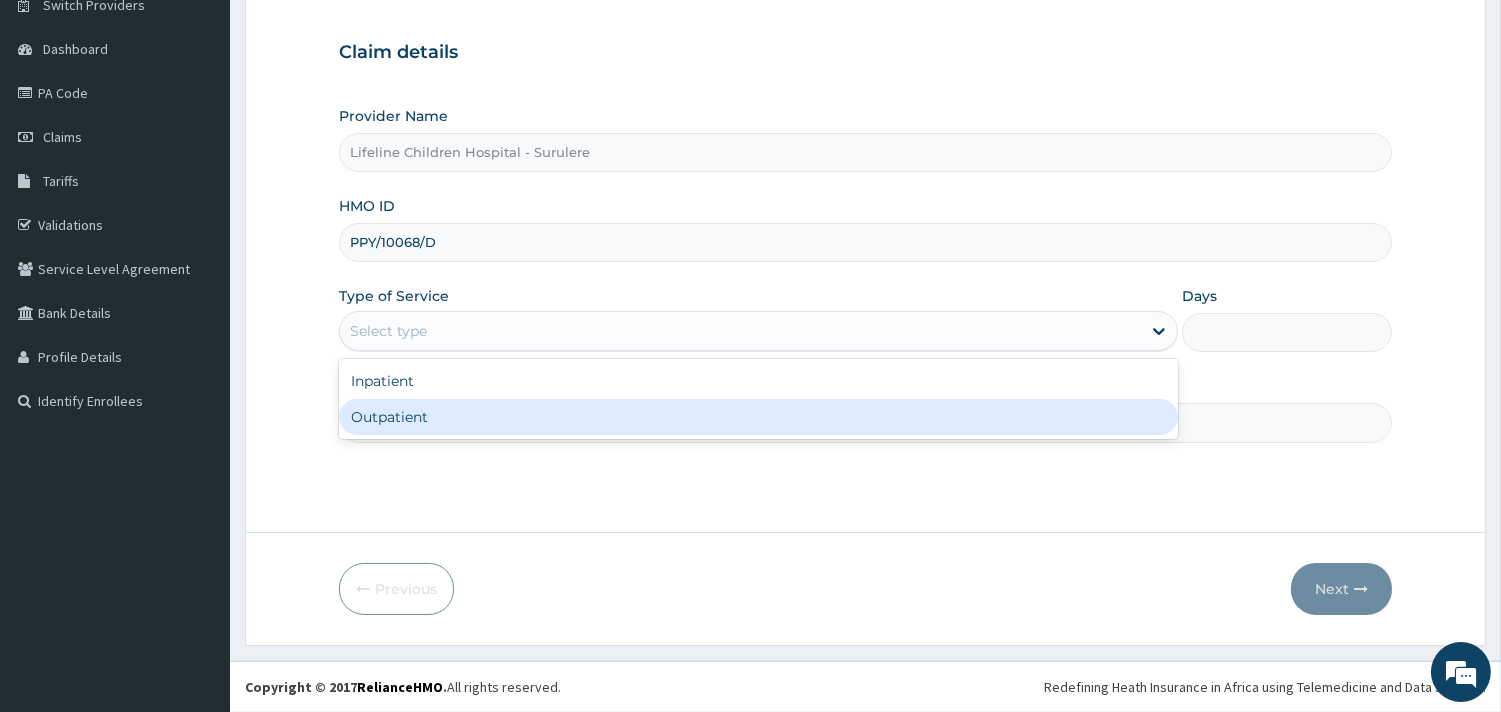 click on "Outpatient" at bounding box center (758, 417) 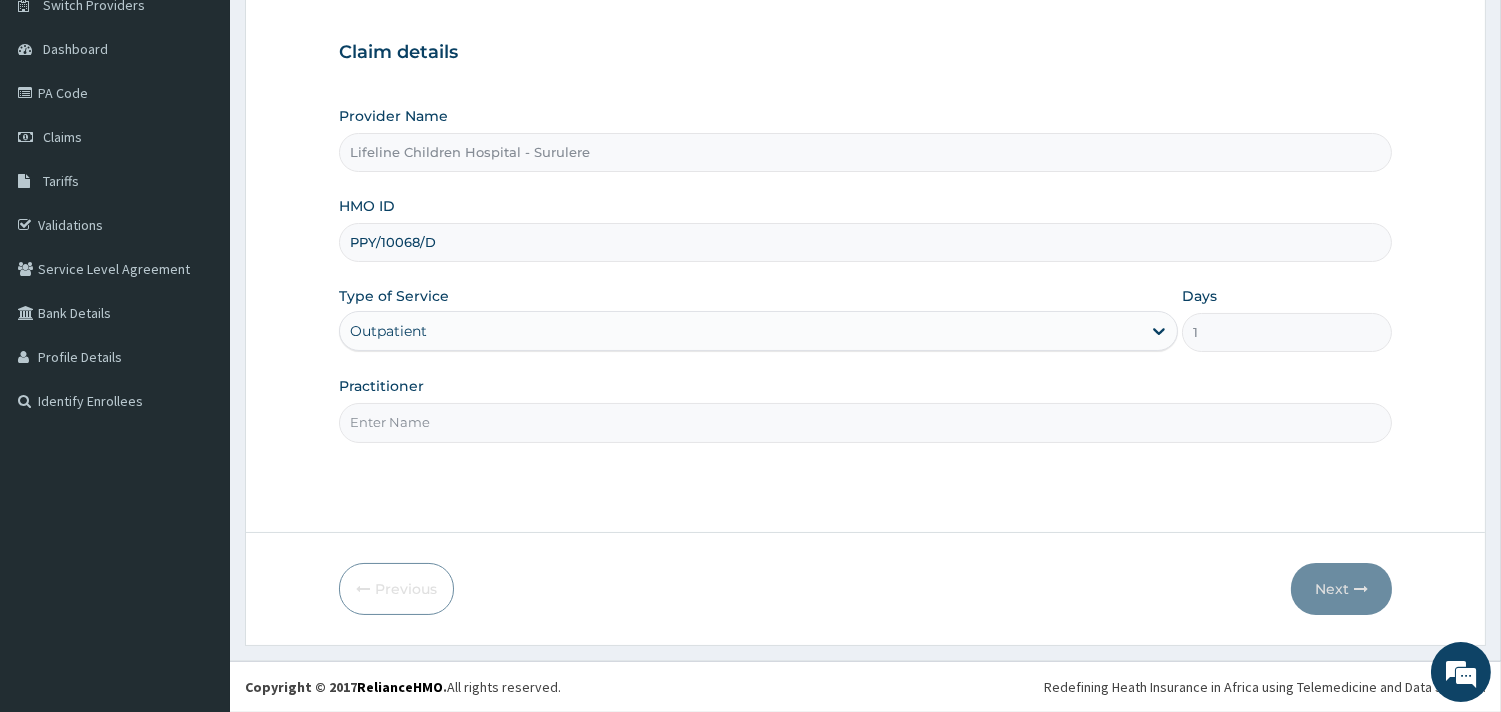 click on "Practitioner" at bounding box center [865, 422] 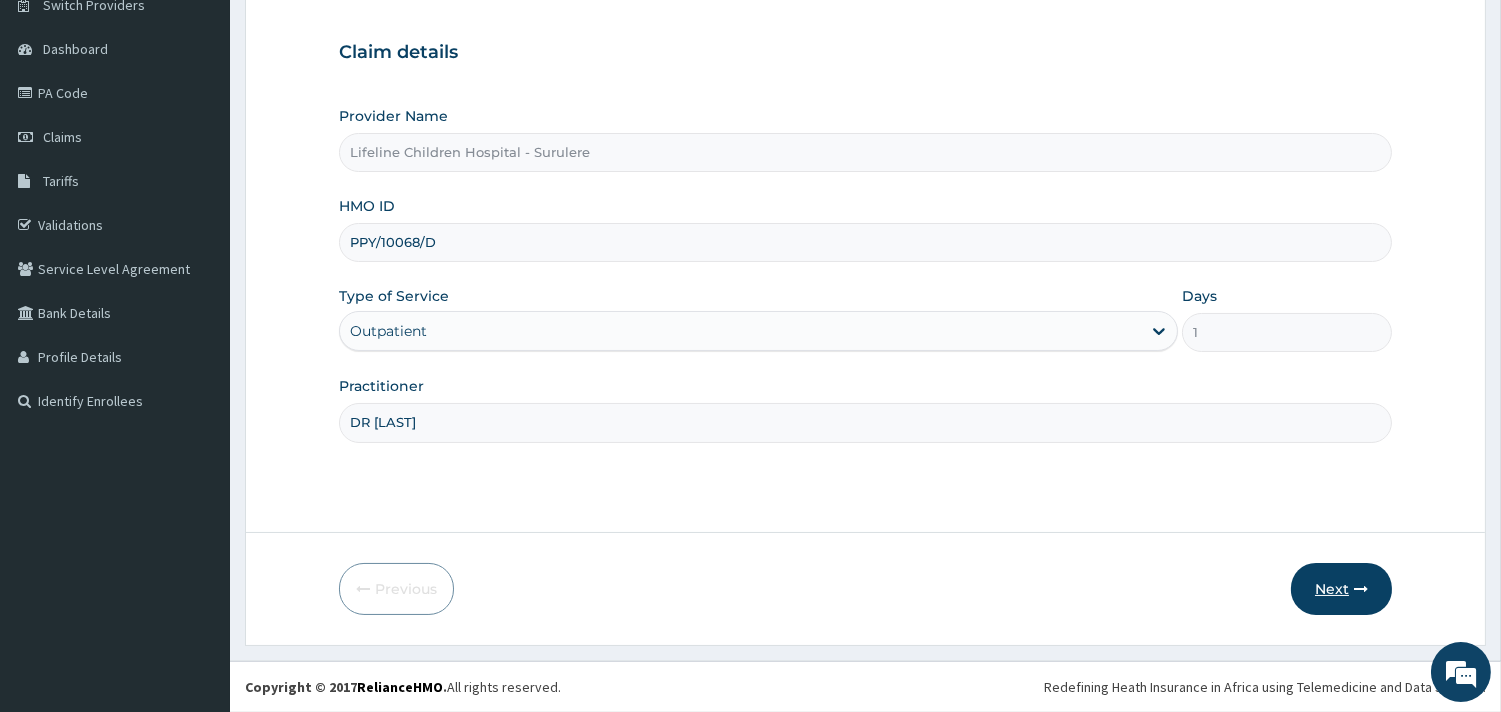 type on "DR OKOROBIE" 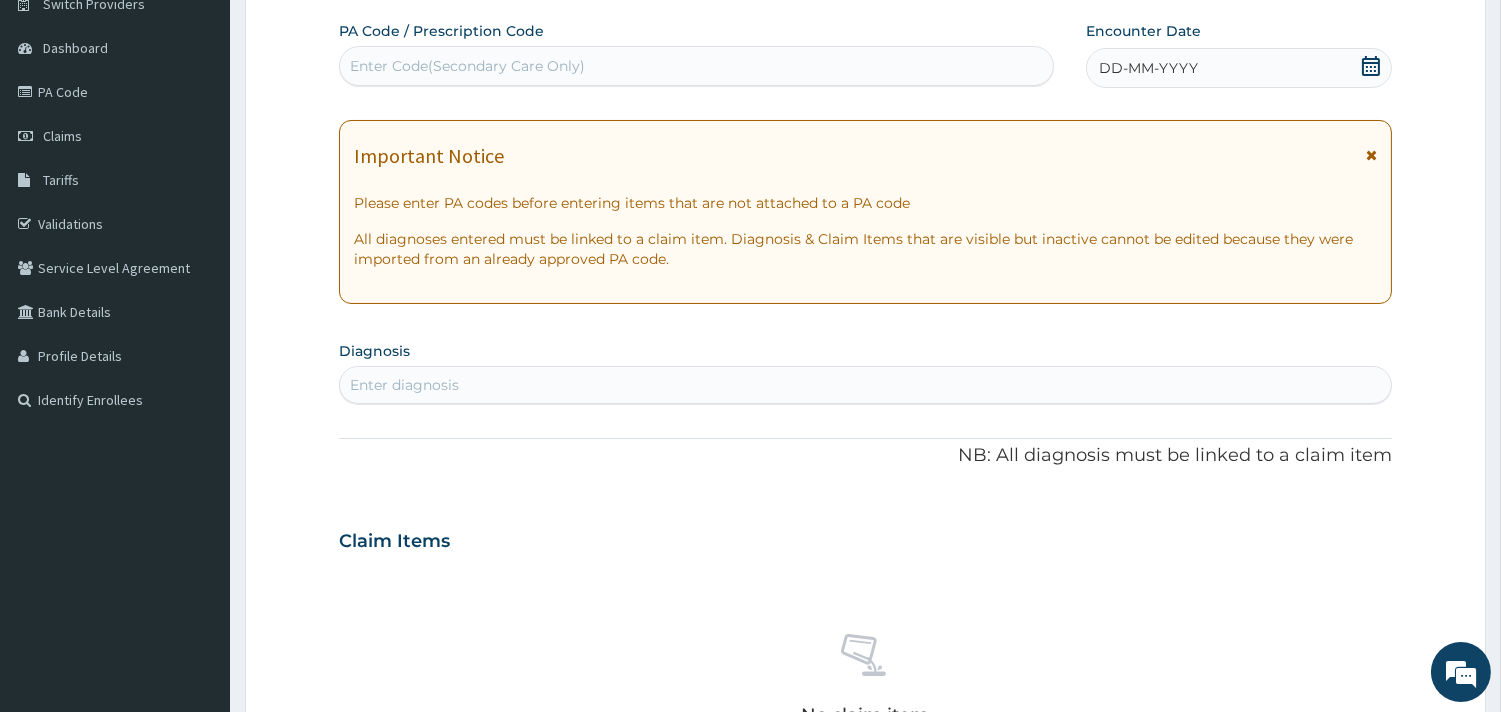 click on "DD-MM-YYYY" at bounding box center [1148, 68] 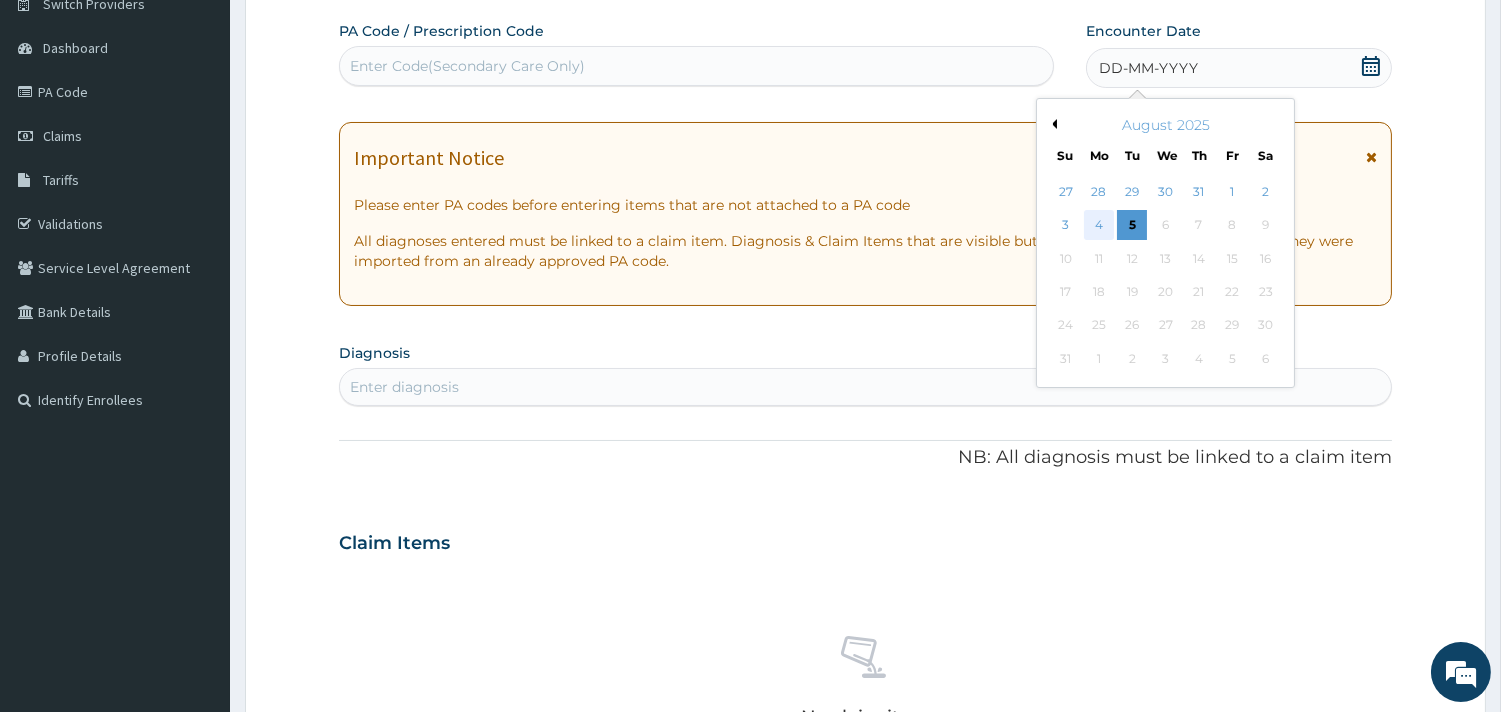 click on "4" at bounding box center (1099, 226) 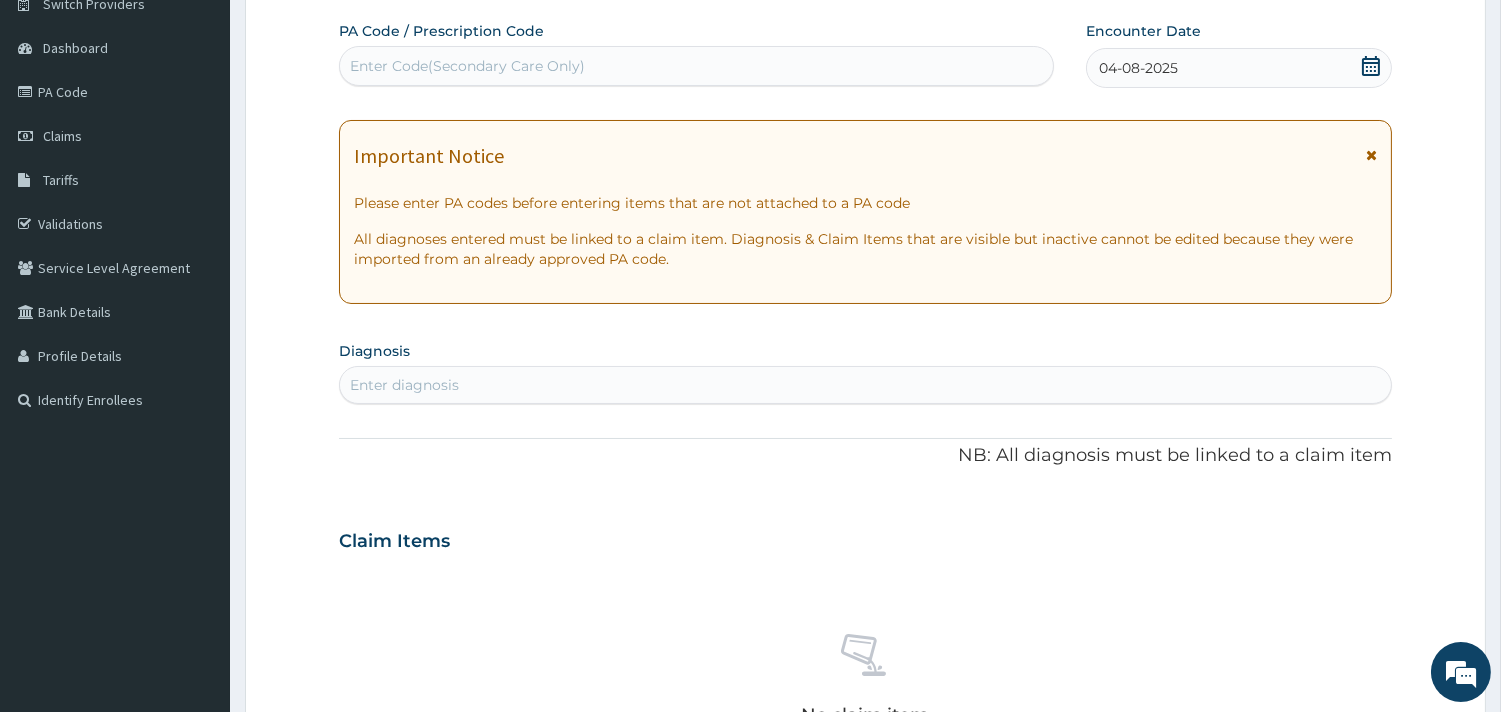 click on "Enter diagnosis" at bounding box center (865, 385) 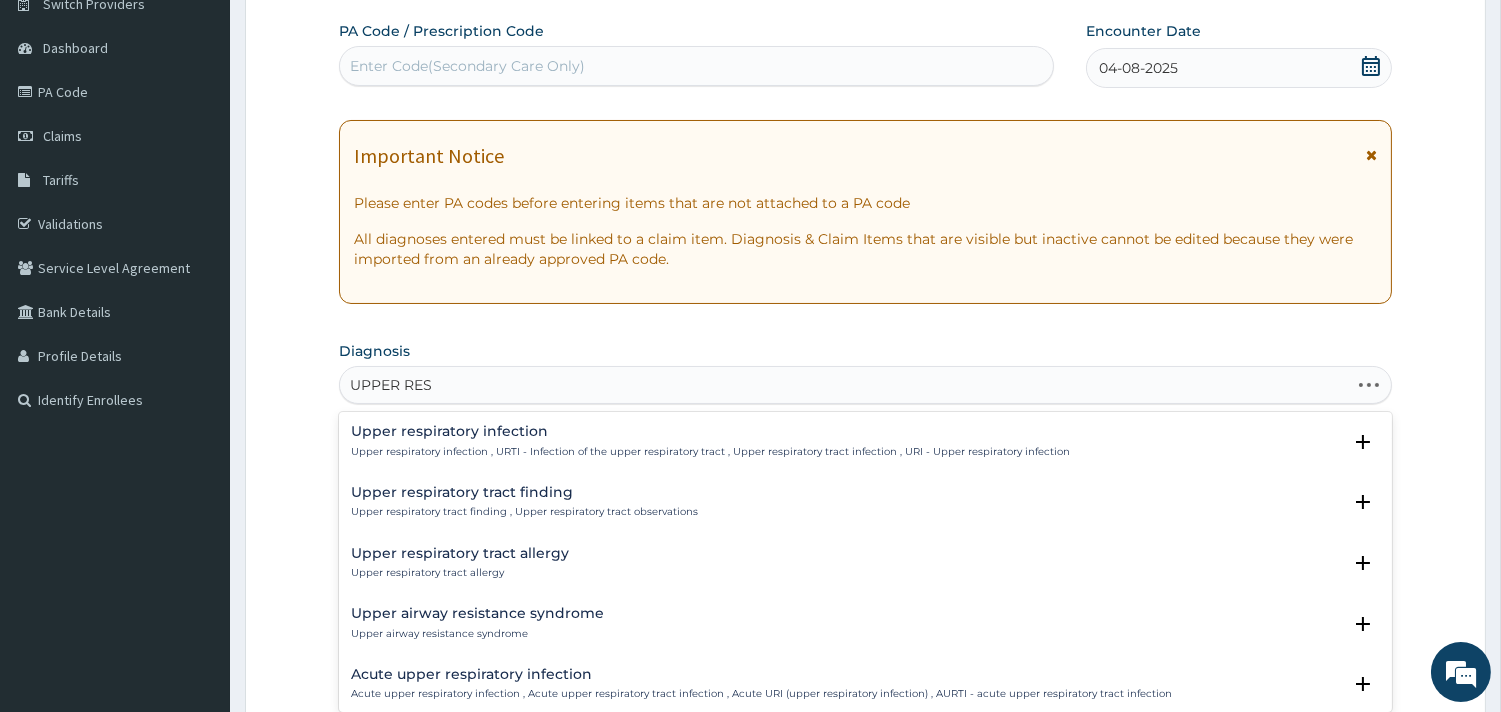 type on "UPPER RESP" 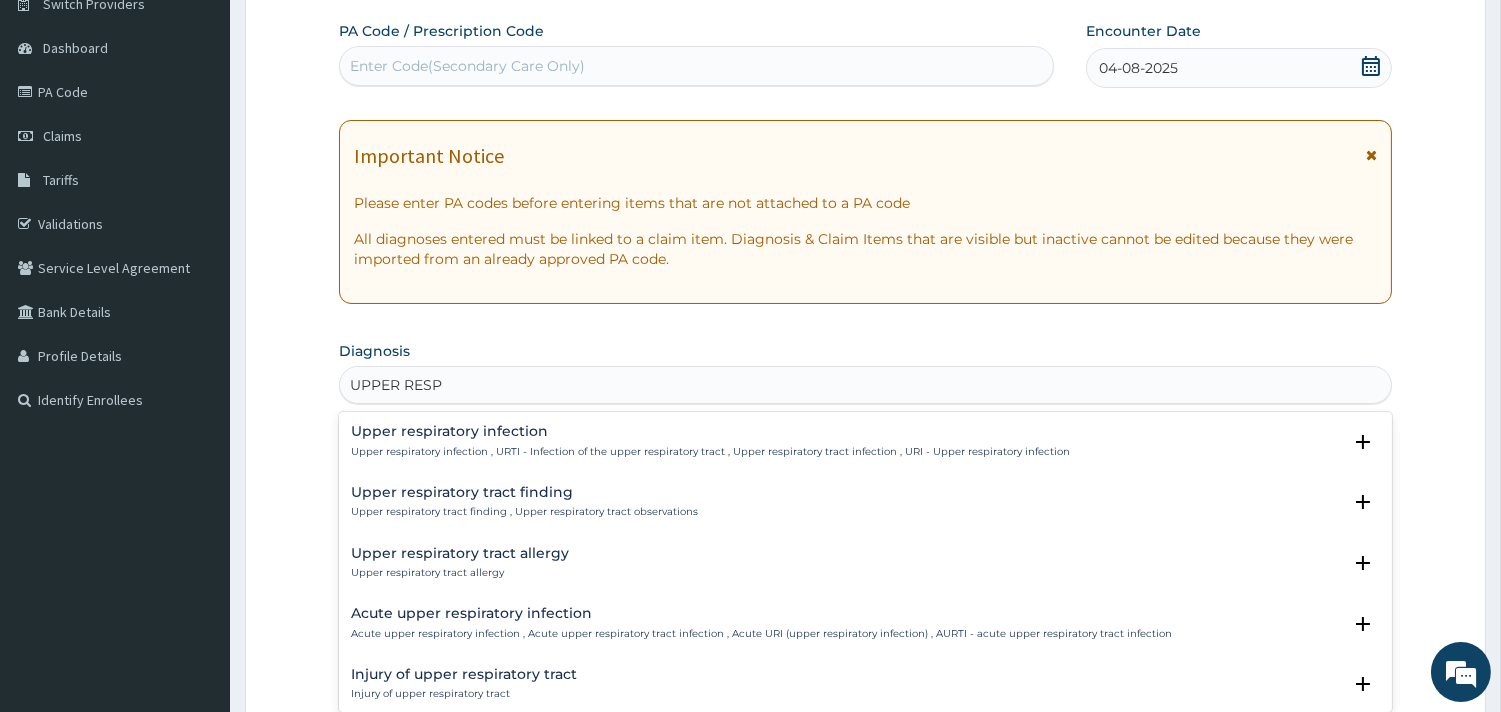 click on "Upper respiratory infection" at bounding box center (710, 431) 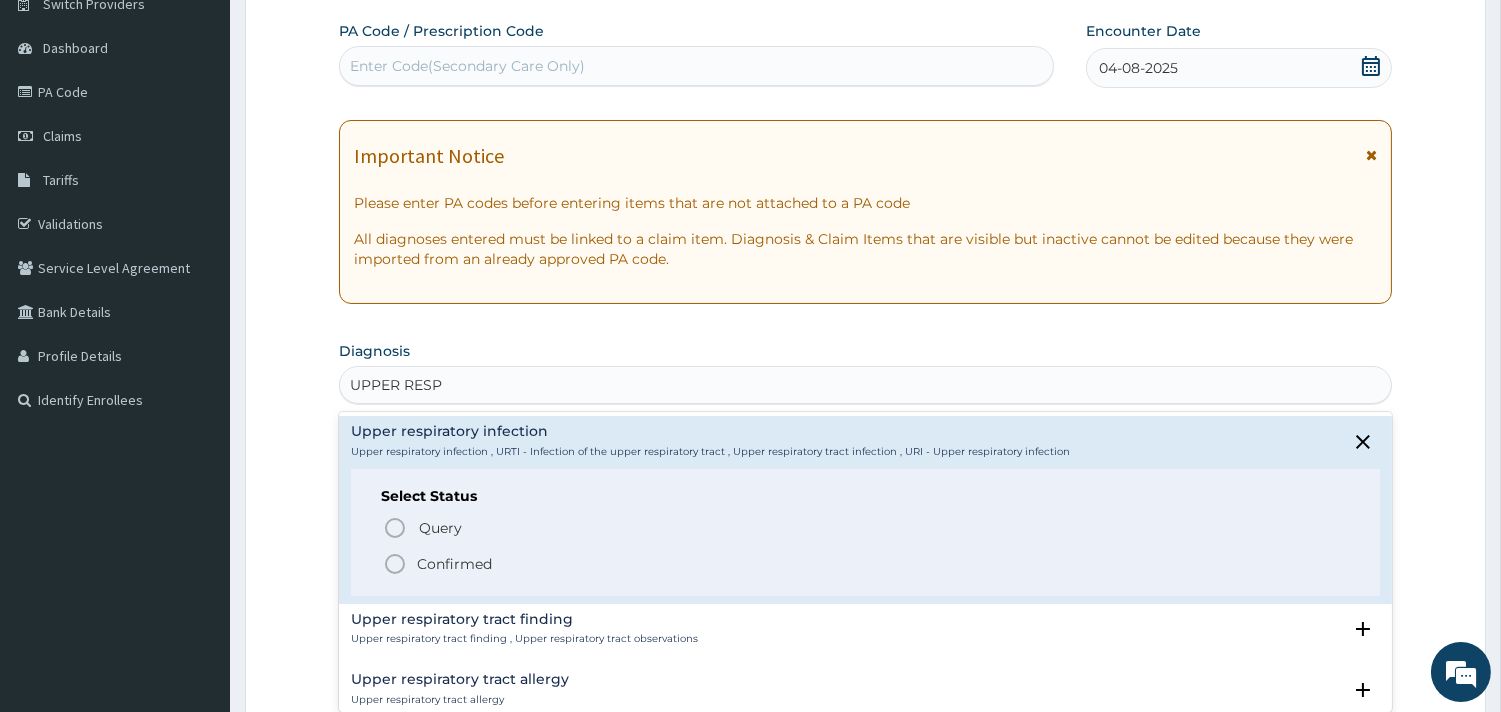 click on "Confirmed" at bounding box center (454, 564) 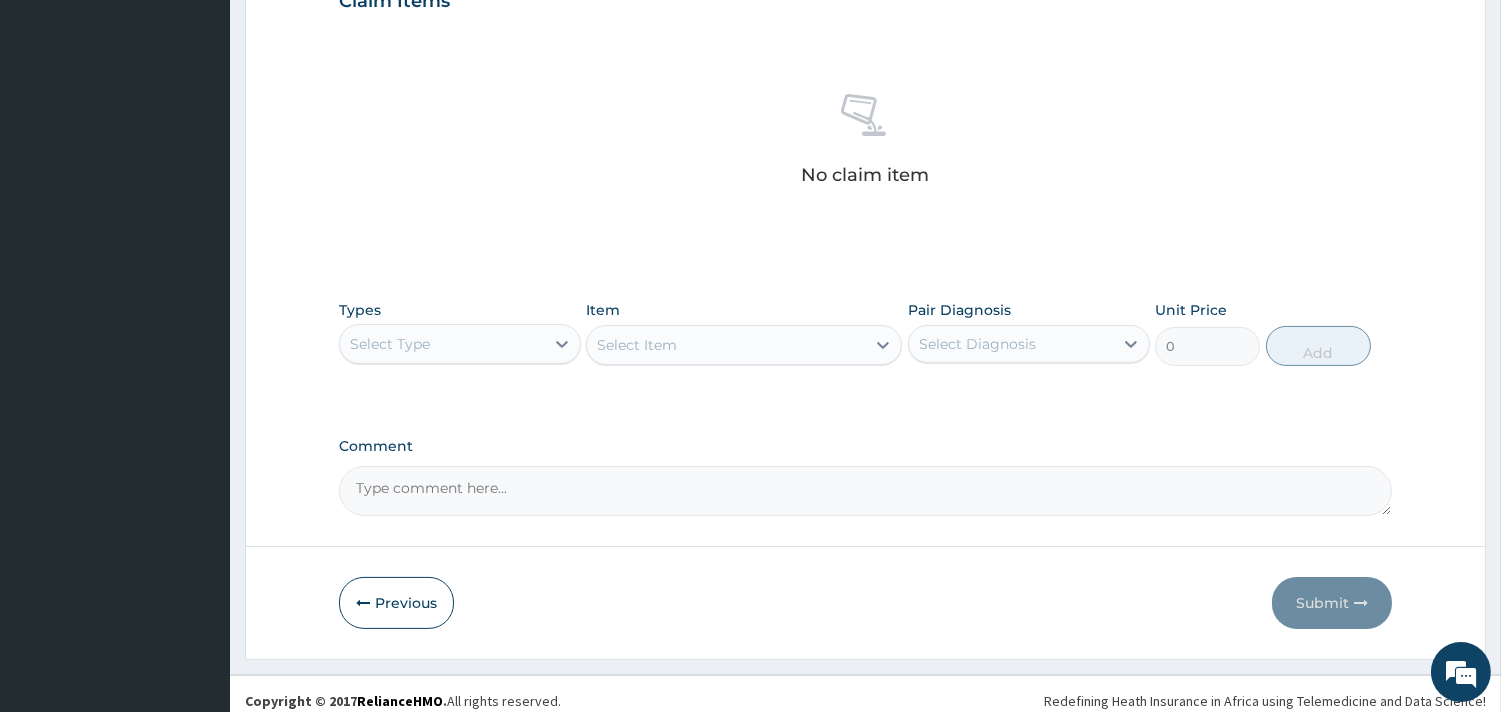 scroll, scrollTop: 730, scrollLeft: 0, axis: vertical 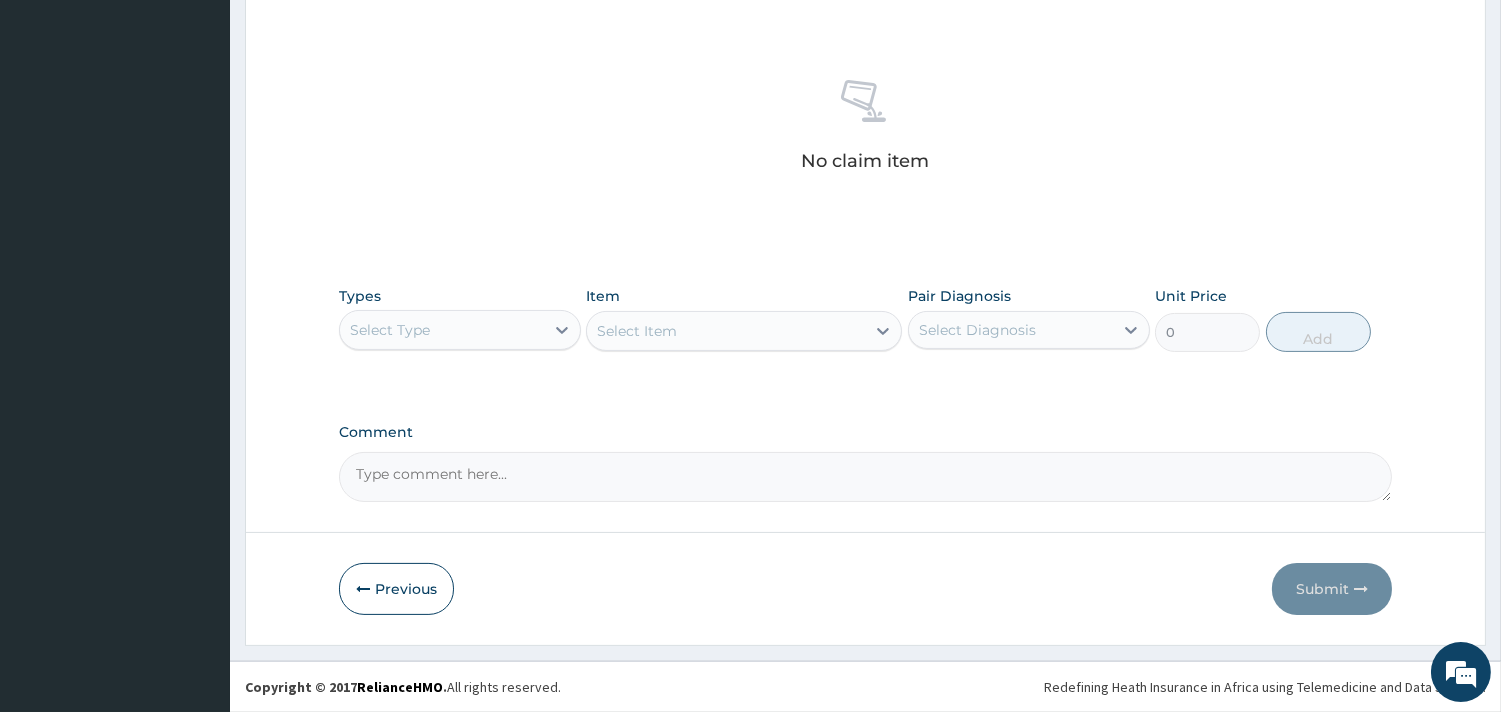 click on "Select Type" at bounding box center [442, 330] 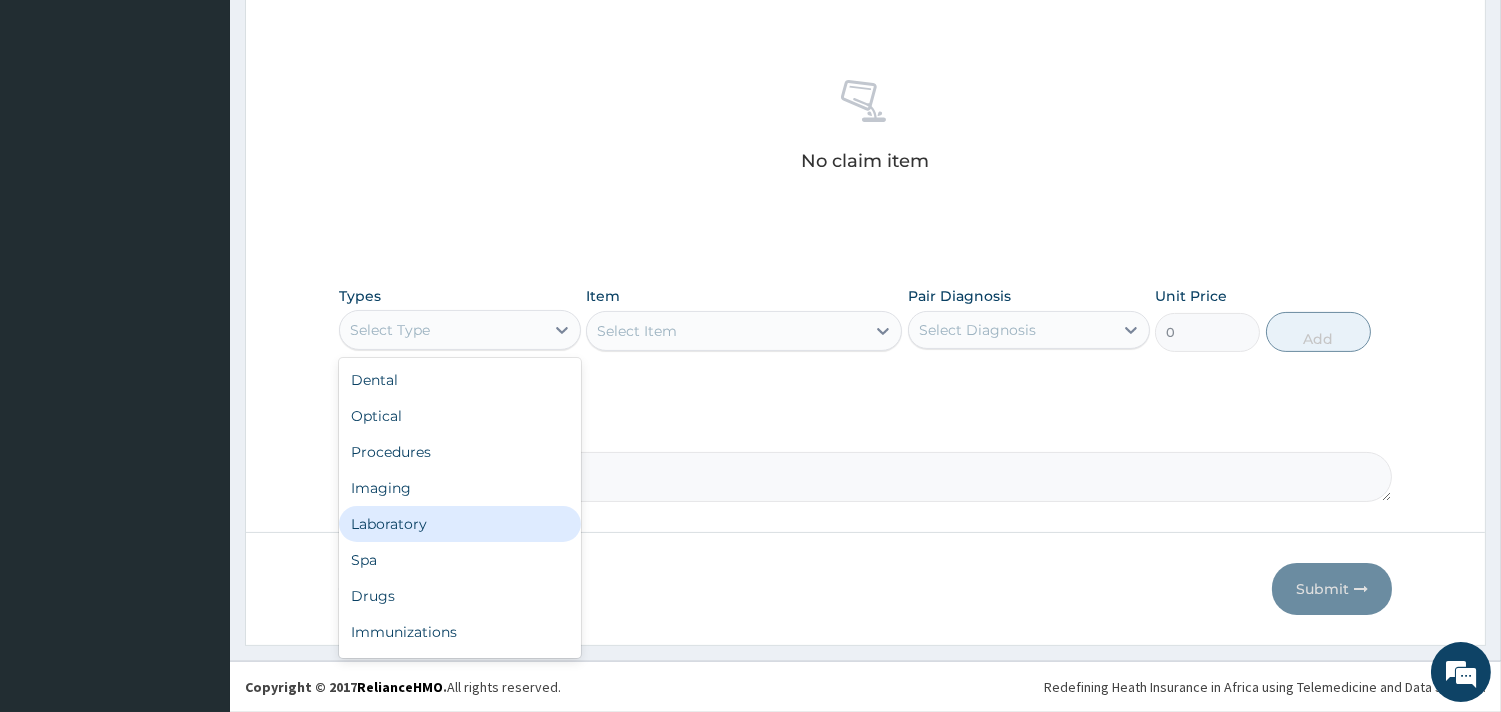 click on "Laboratory" at bounding box center [460, 524] 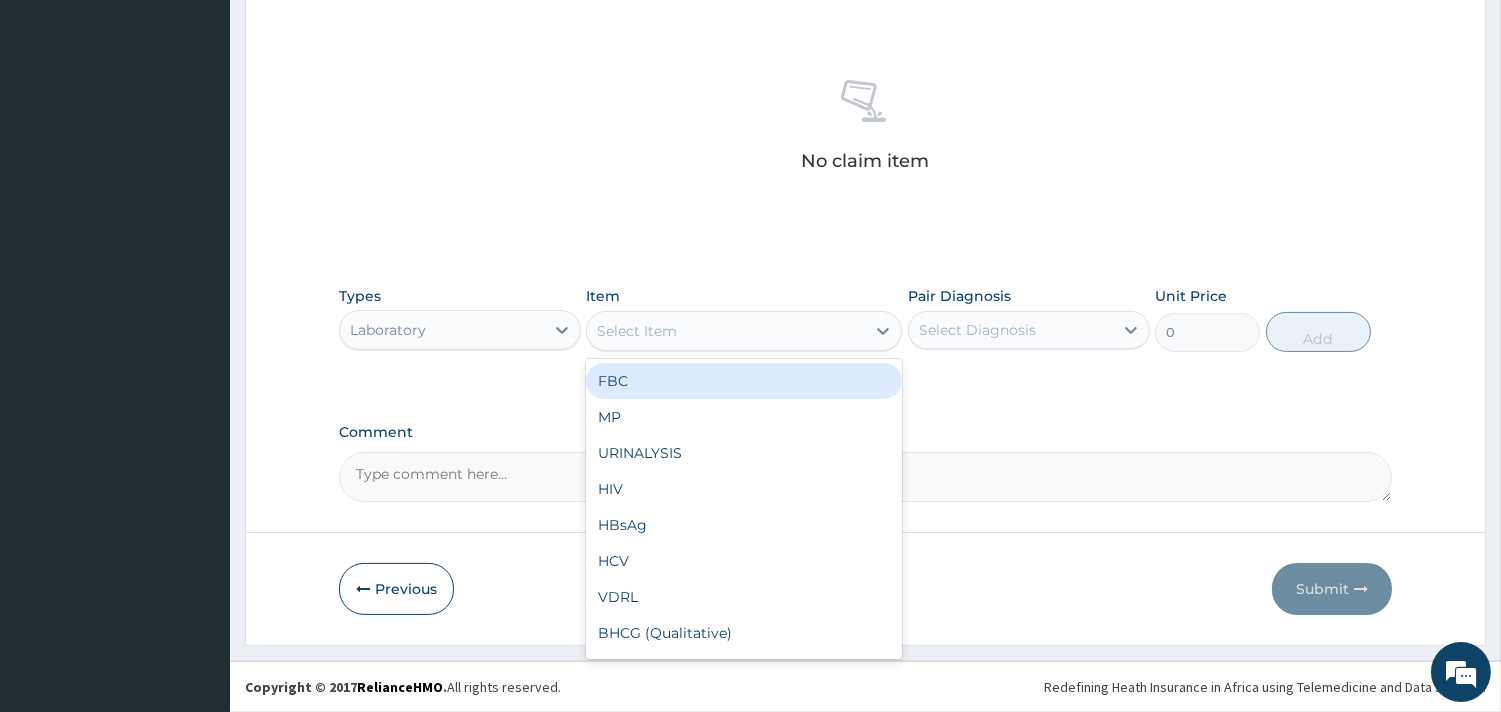 click on "Select Item" at bounding box center (726, 331) 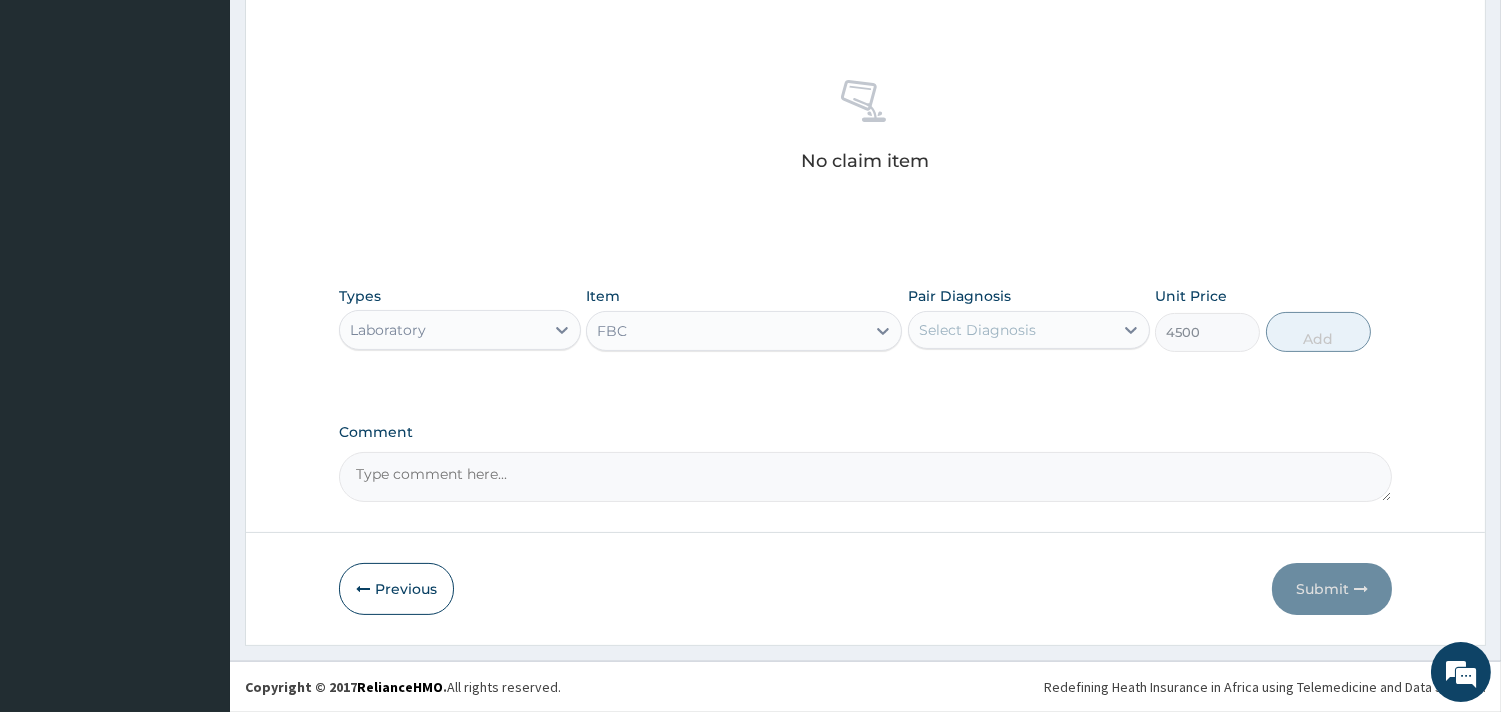 click on "Select Diagnosis" at bounding box center (977, 330) 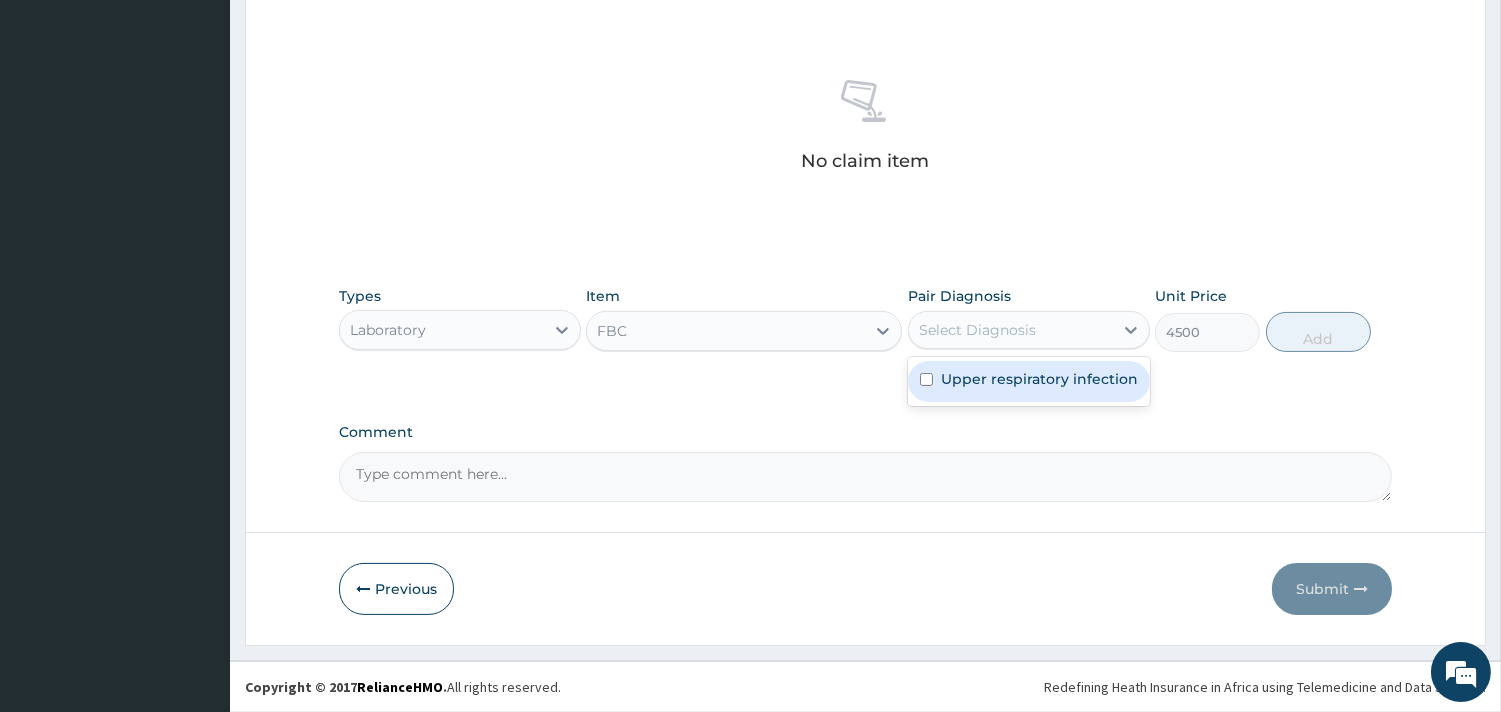 click on "Upper respiratory infection" at bounding box center [1039, 379] 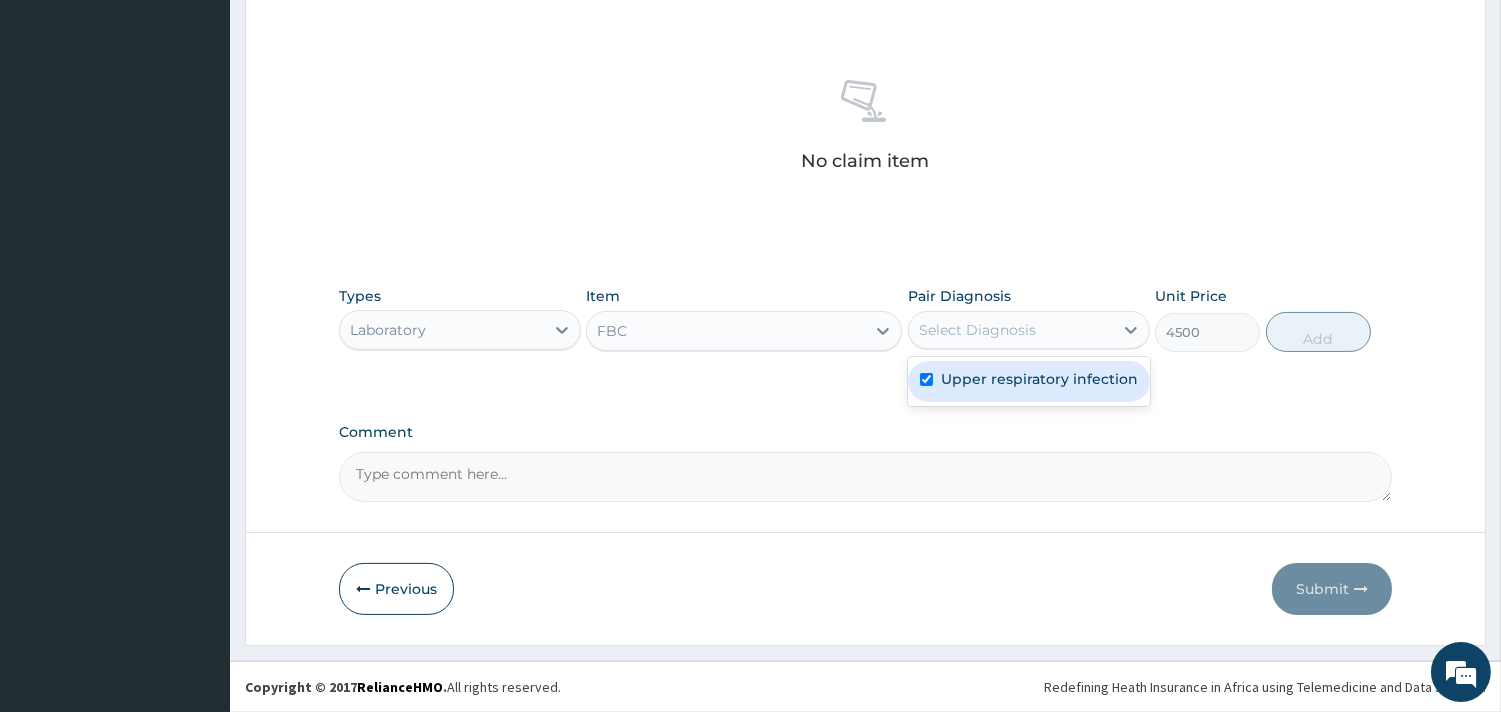 checkbox on "true" 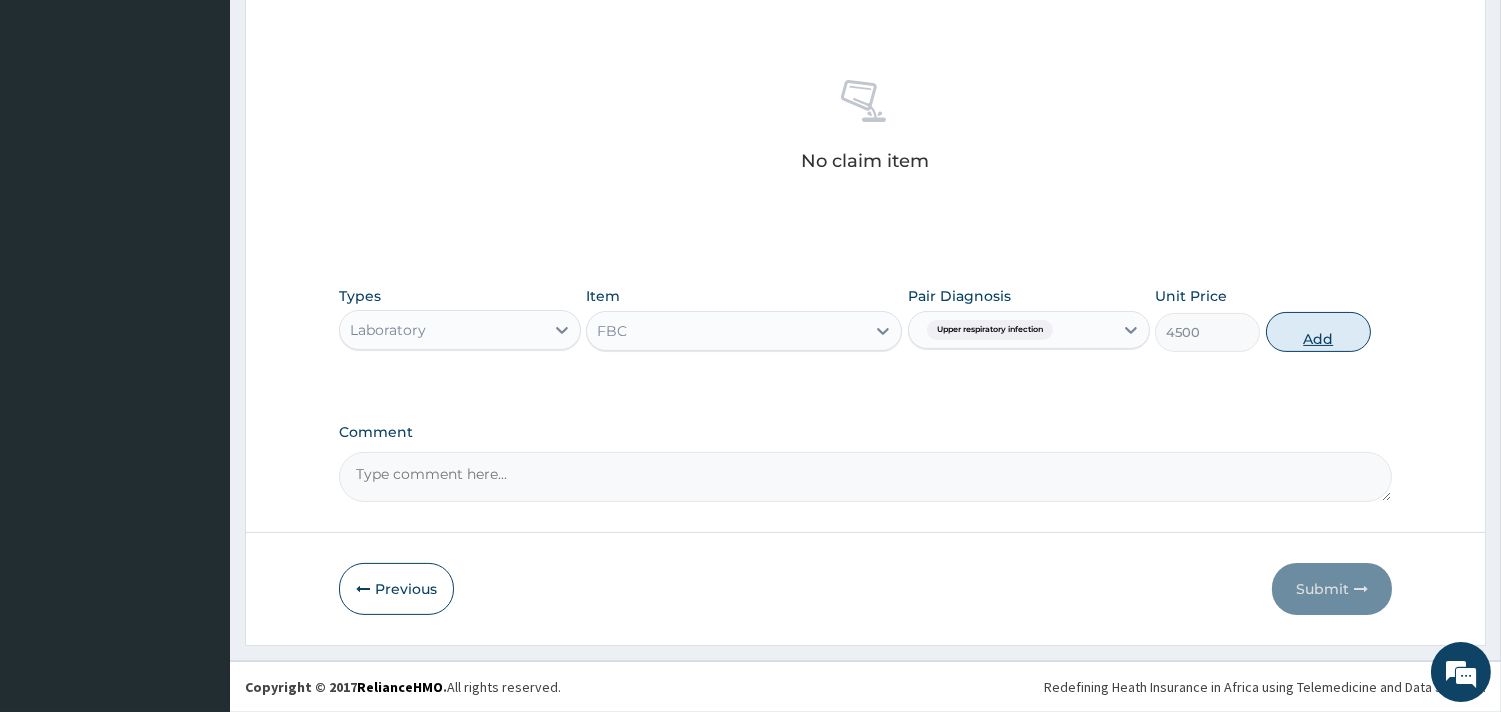click on "Add" at bounding box center [1318, 332] 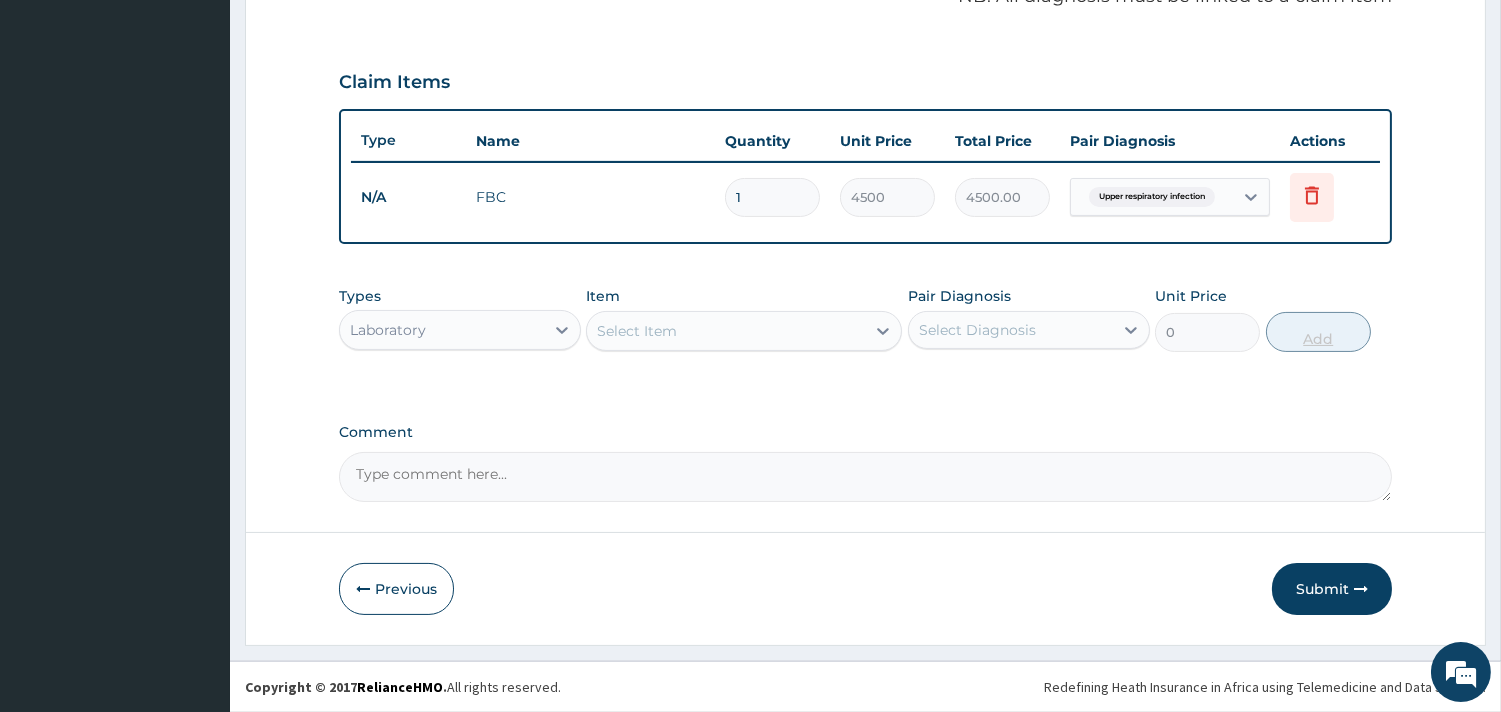 scroll, scrollTop: 633, scrollLeft: 0, axis: vertical 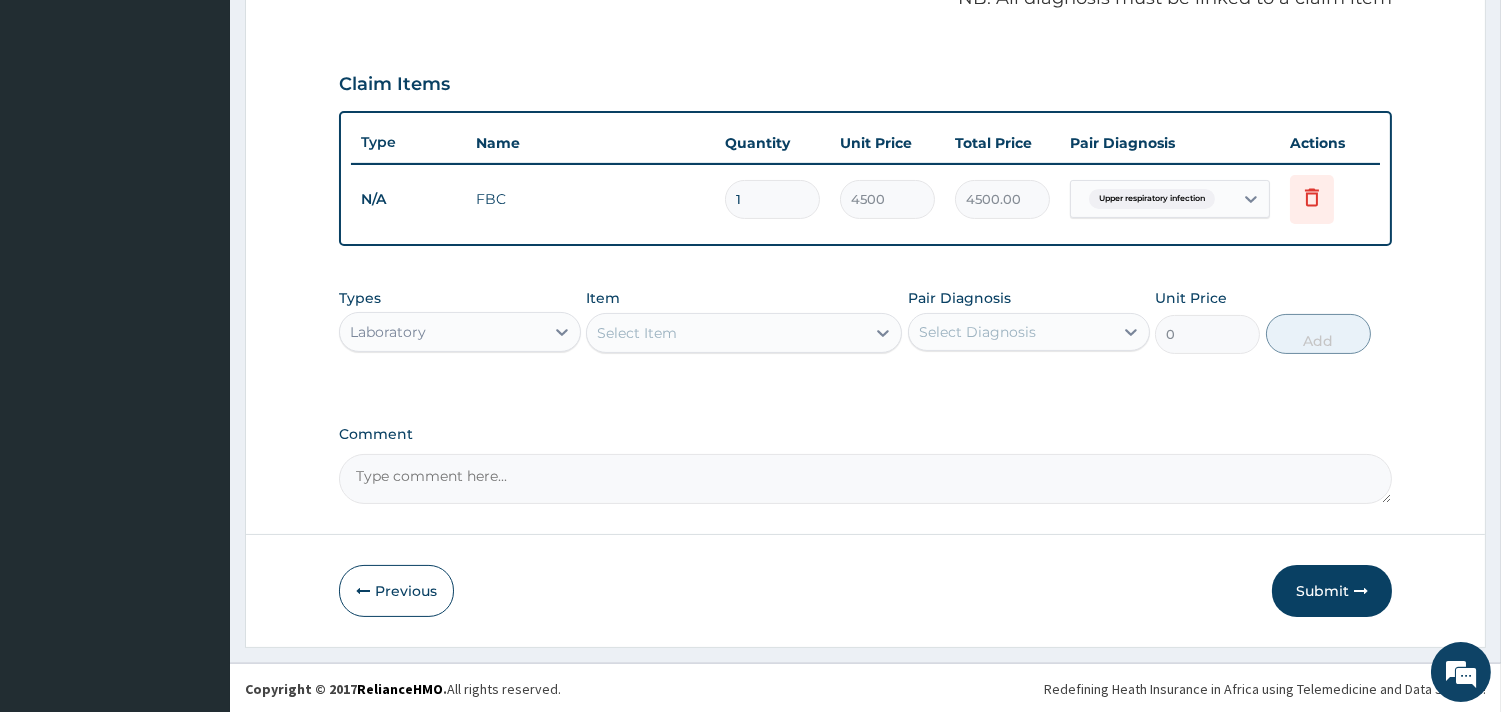 click on "Laboratory" at bounding box center [442, 332] 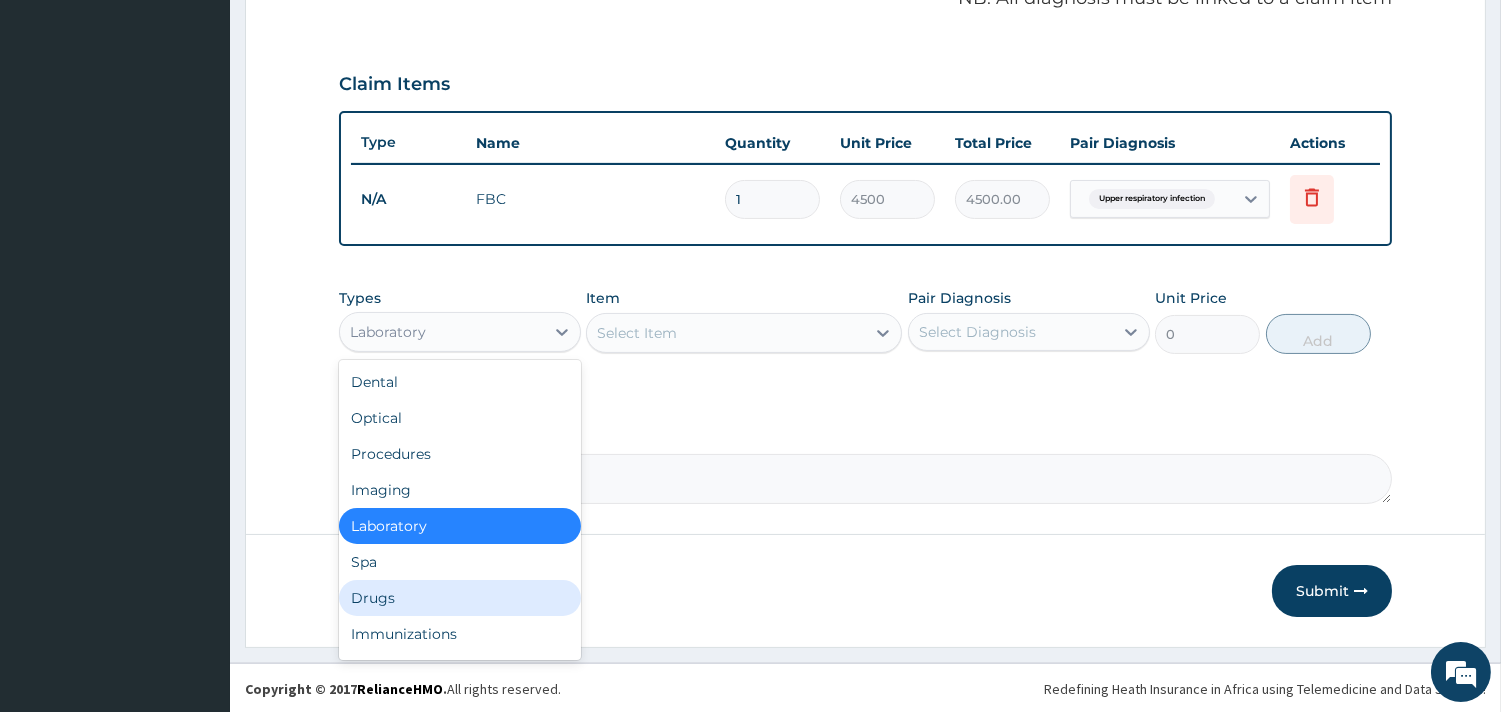 click on "Drugs" at bounding box center [460, 598] 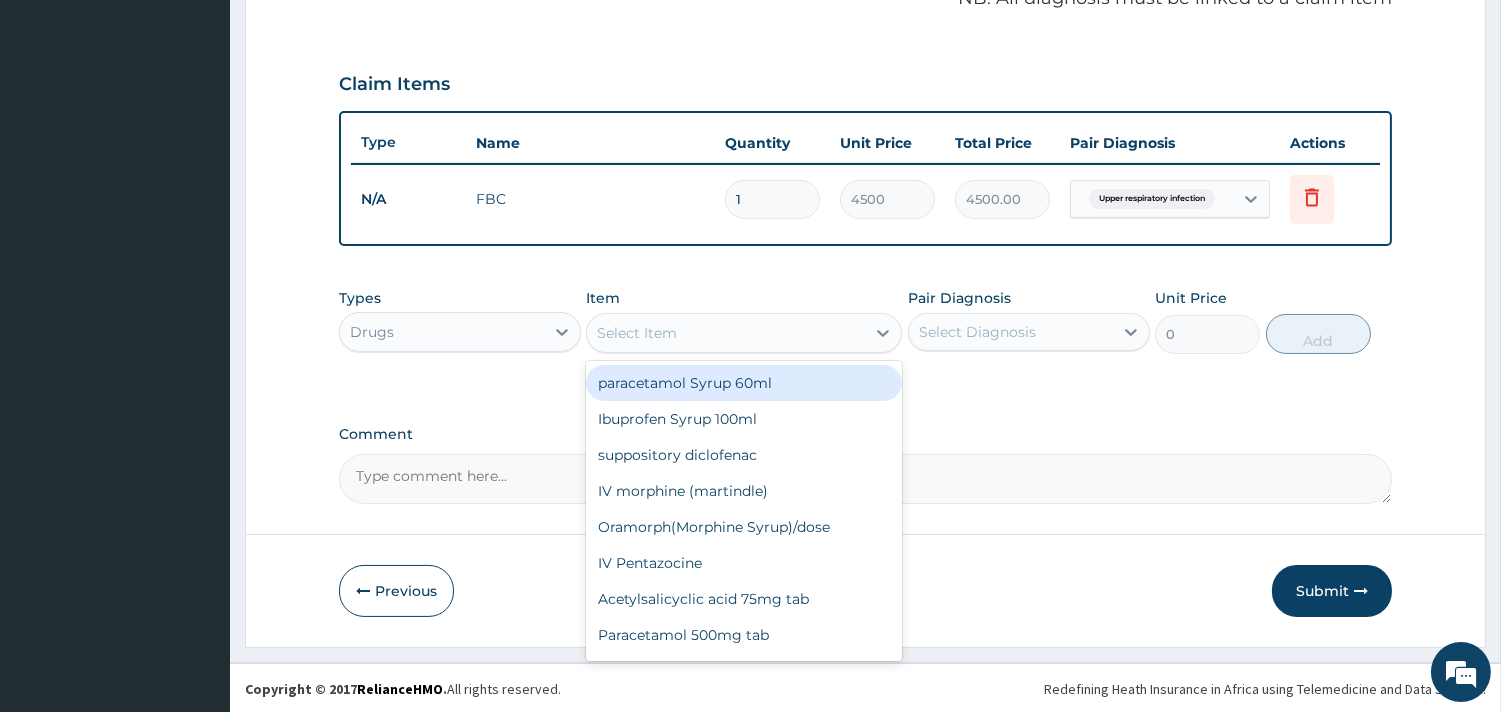 click on "Select Item" at bounding box center [726, 333] 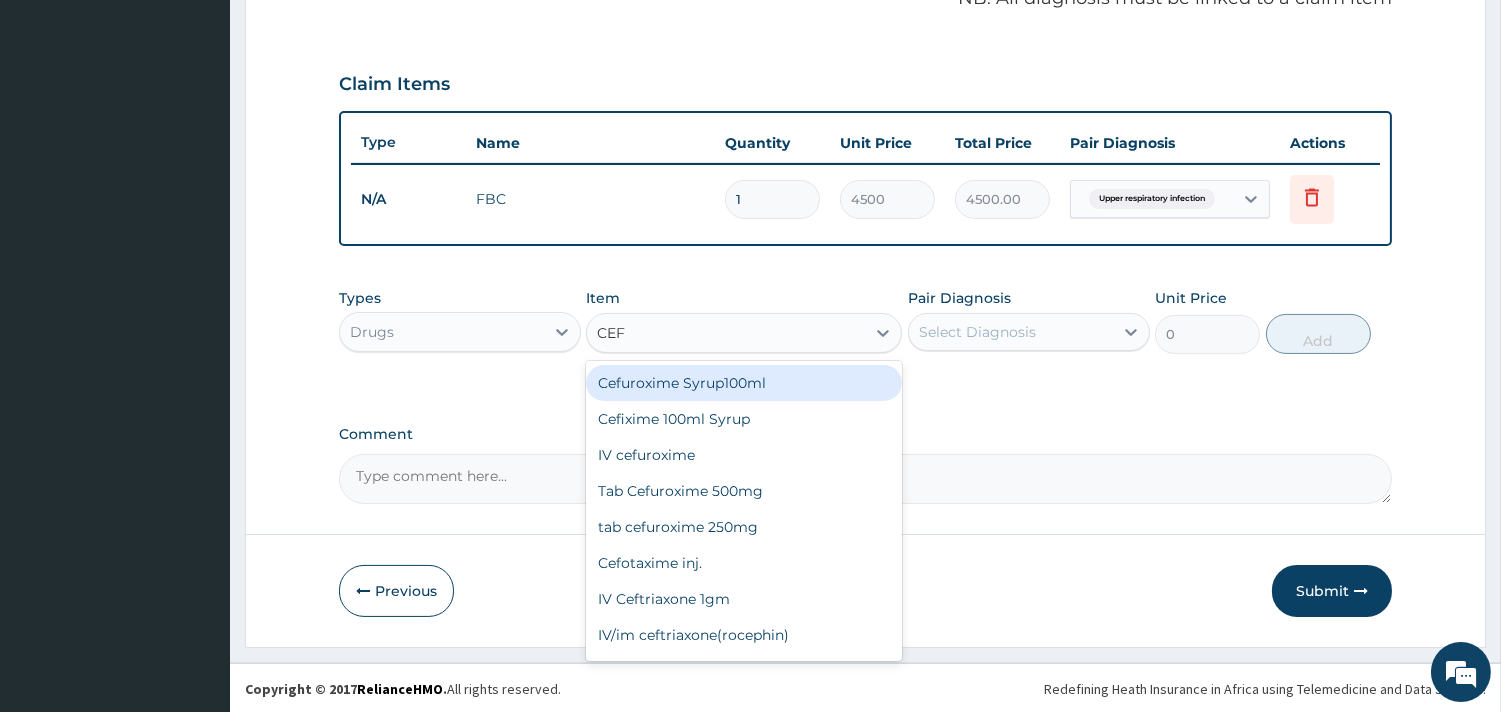 type on "CEFI" 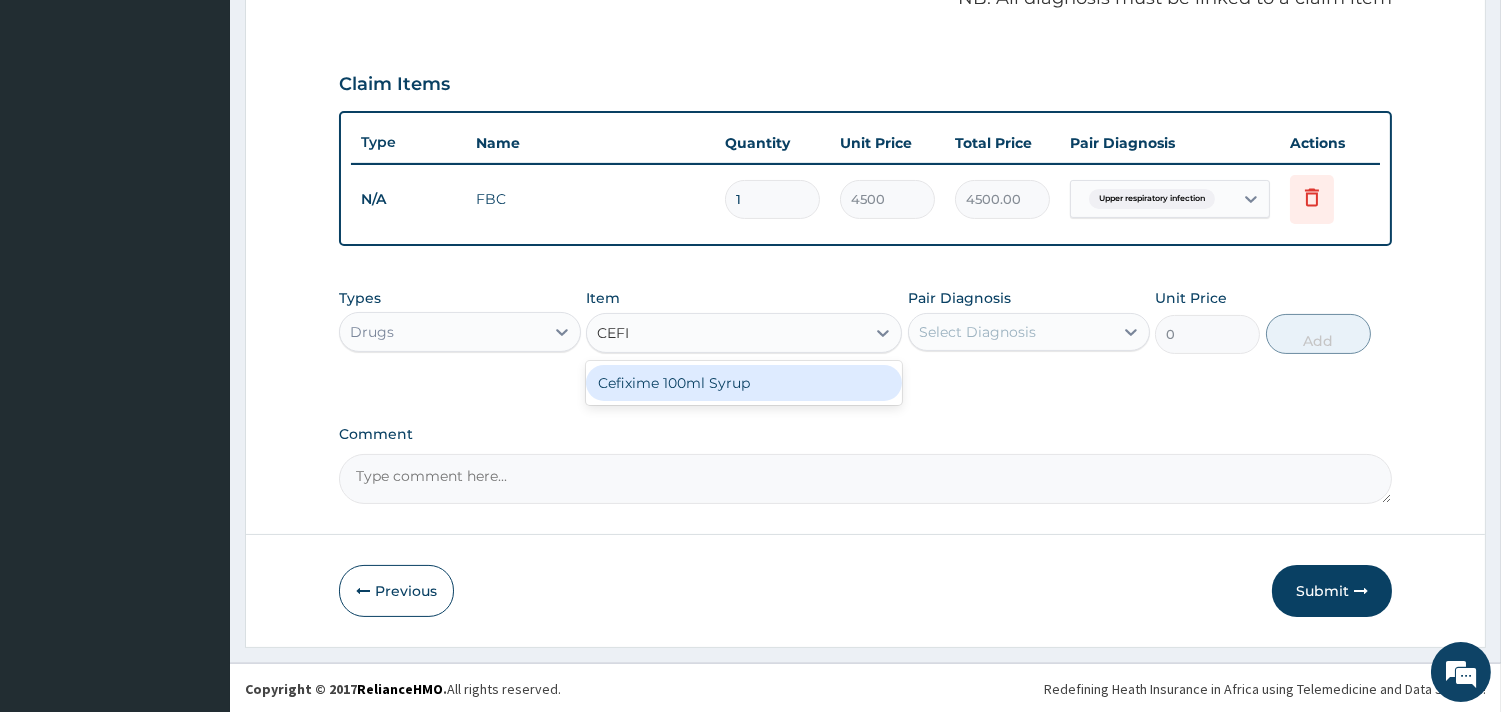 click on "Cefixime 100ml Syrup" at bounding box center (744, 383) 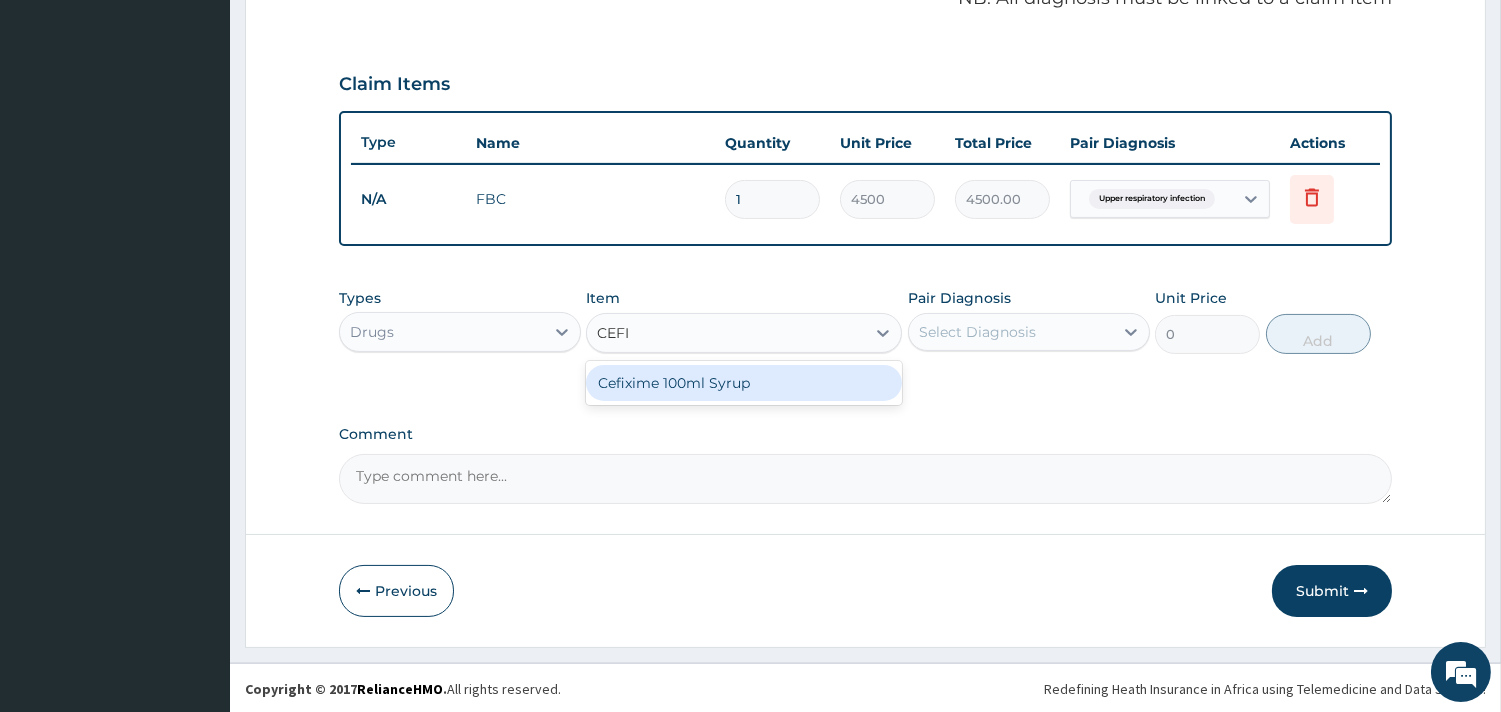 type 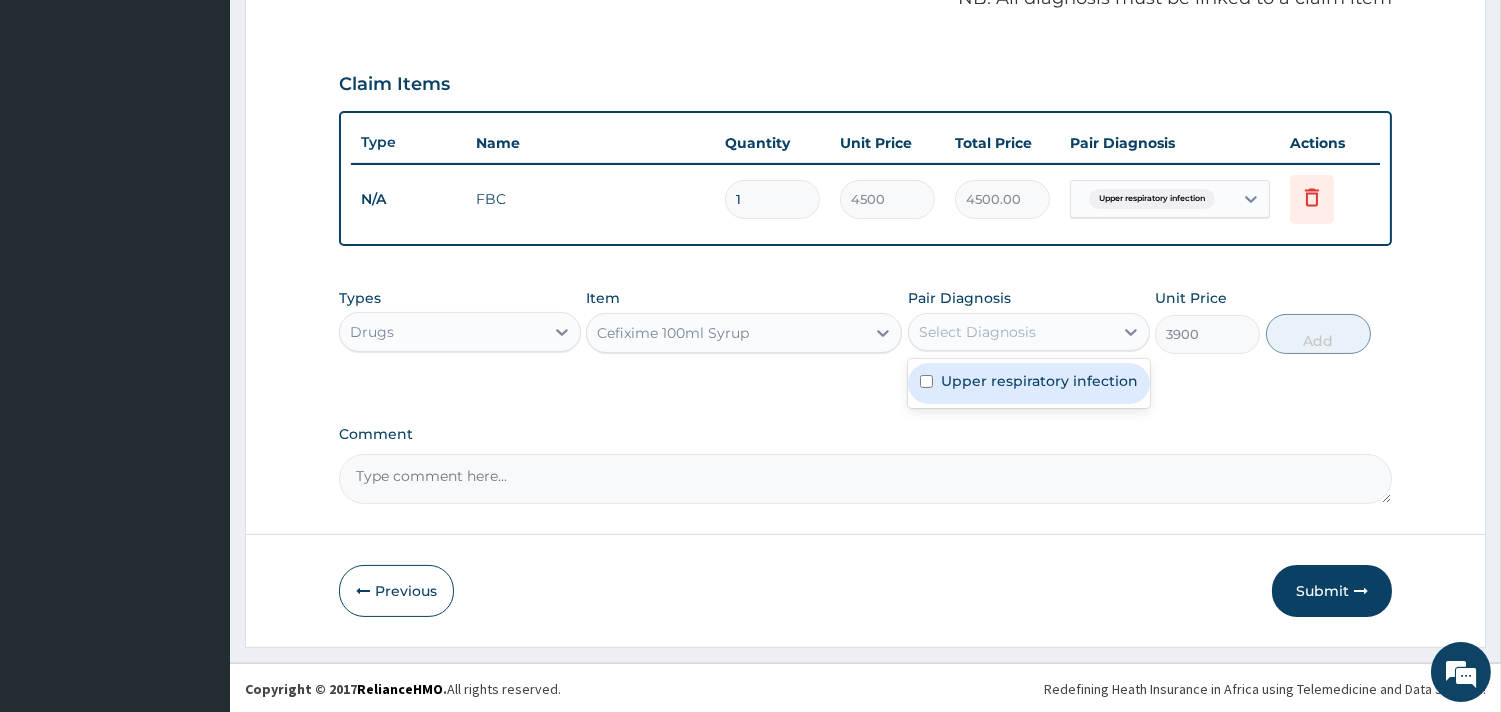 click on "Select Diagnosis" at bounding box center [977, 332] 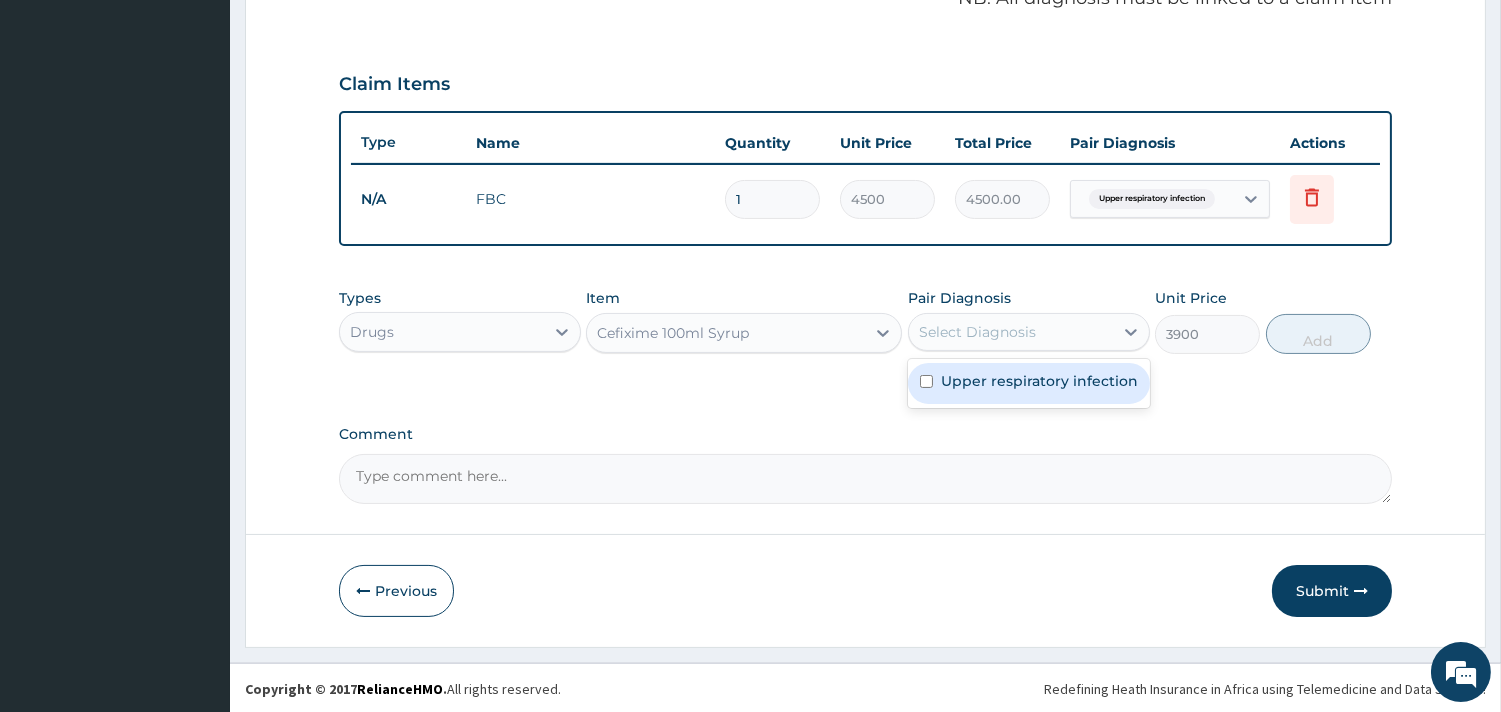 click on "Upper respiratory infection" at bounding box center [1039, 381] 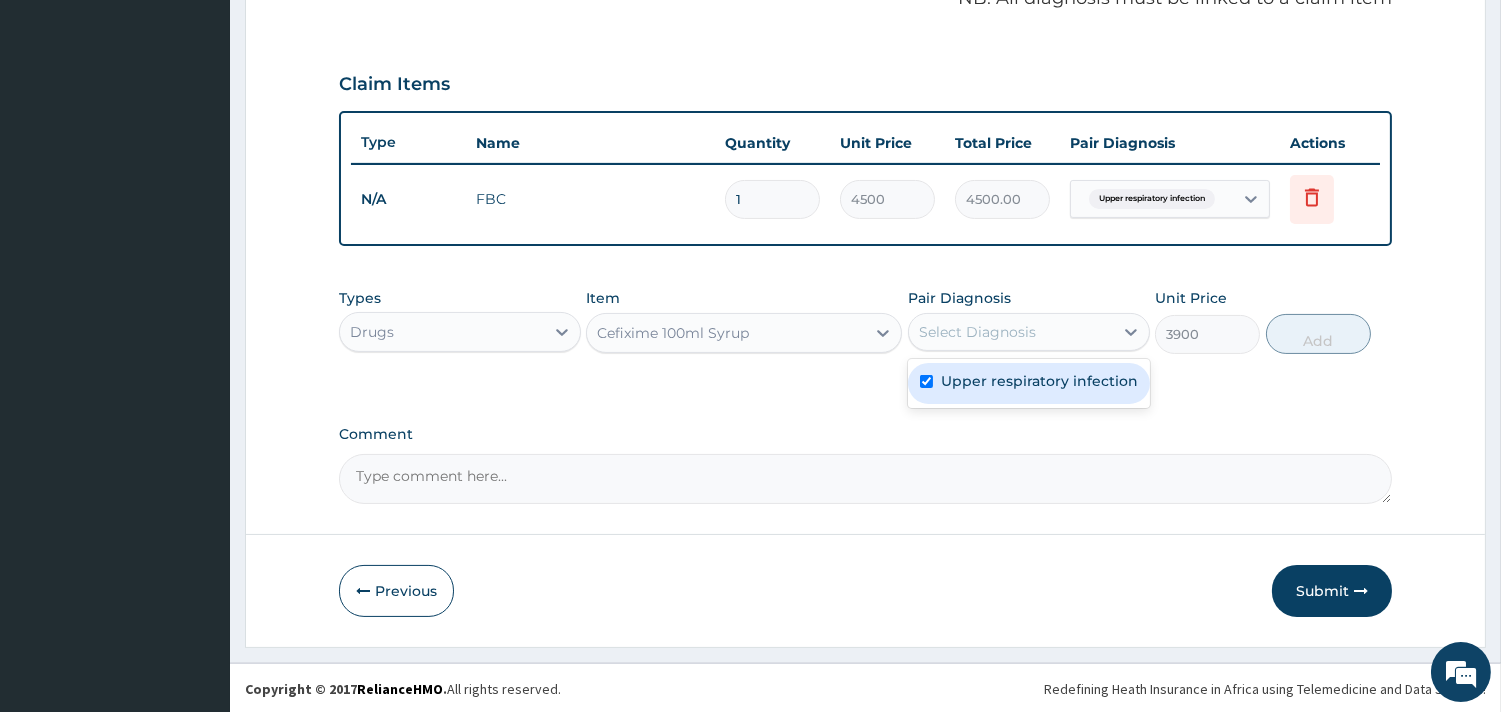 checkbox on "true" 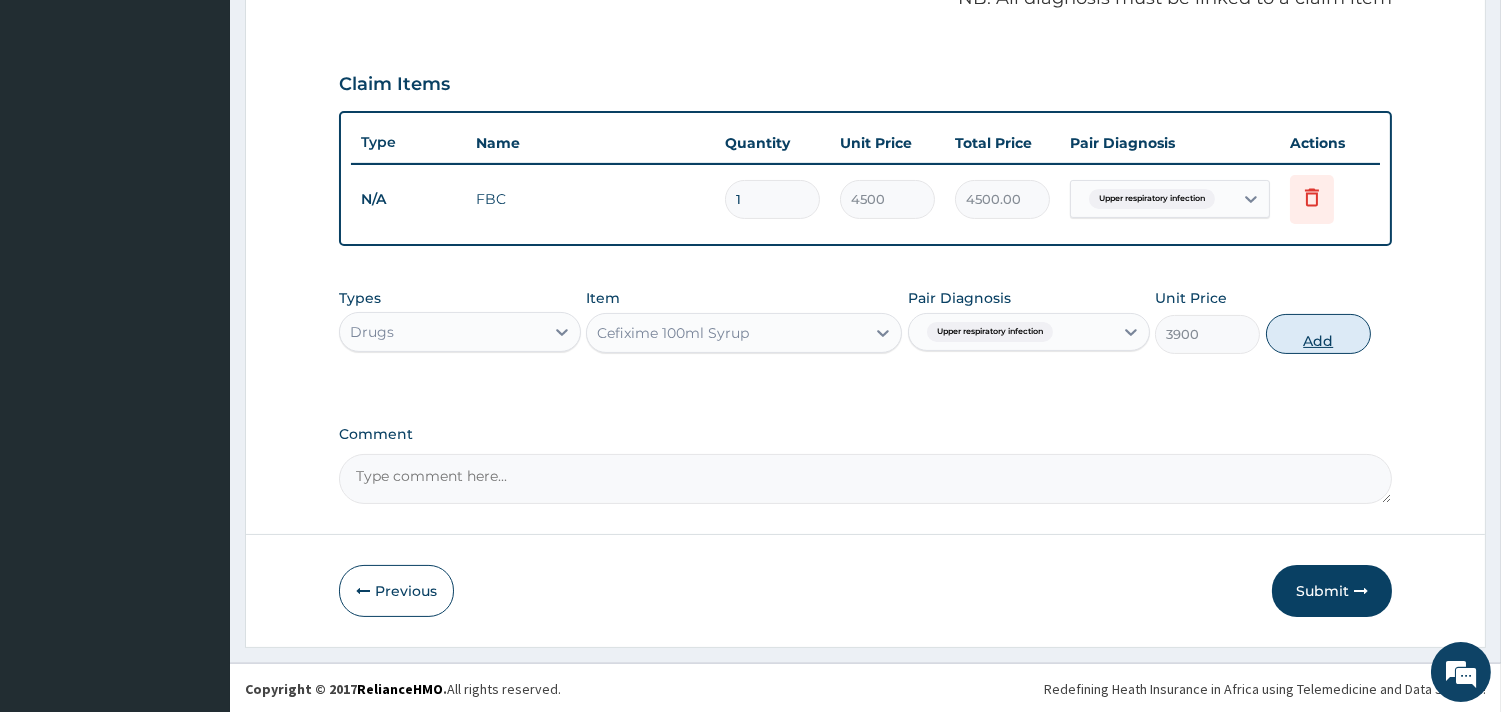 click on "Add" at bounding box center [1318, 334] 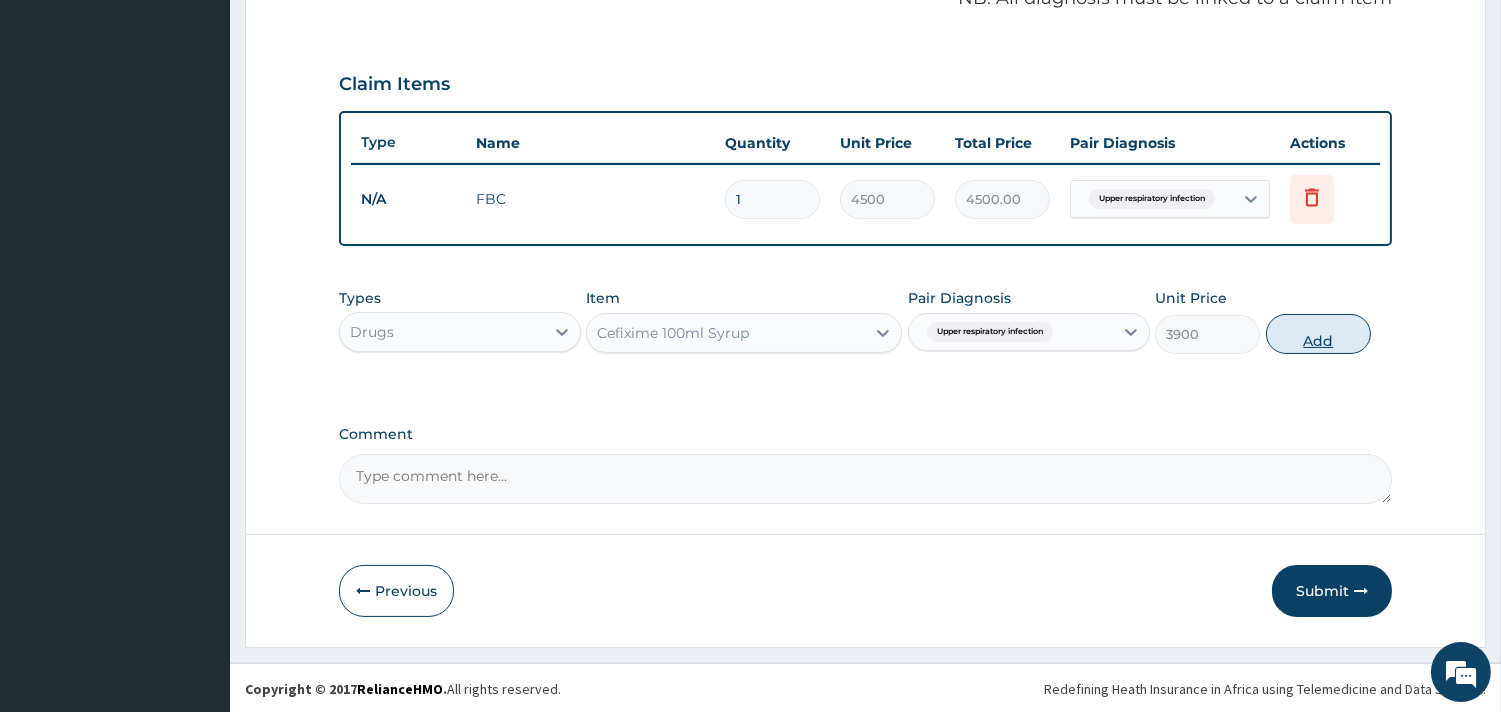 type on "0" 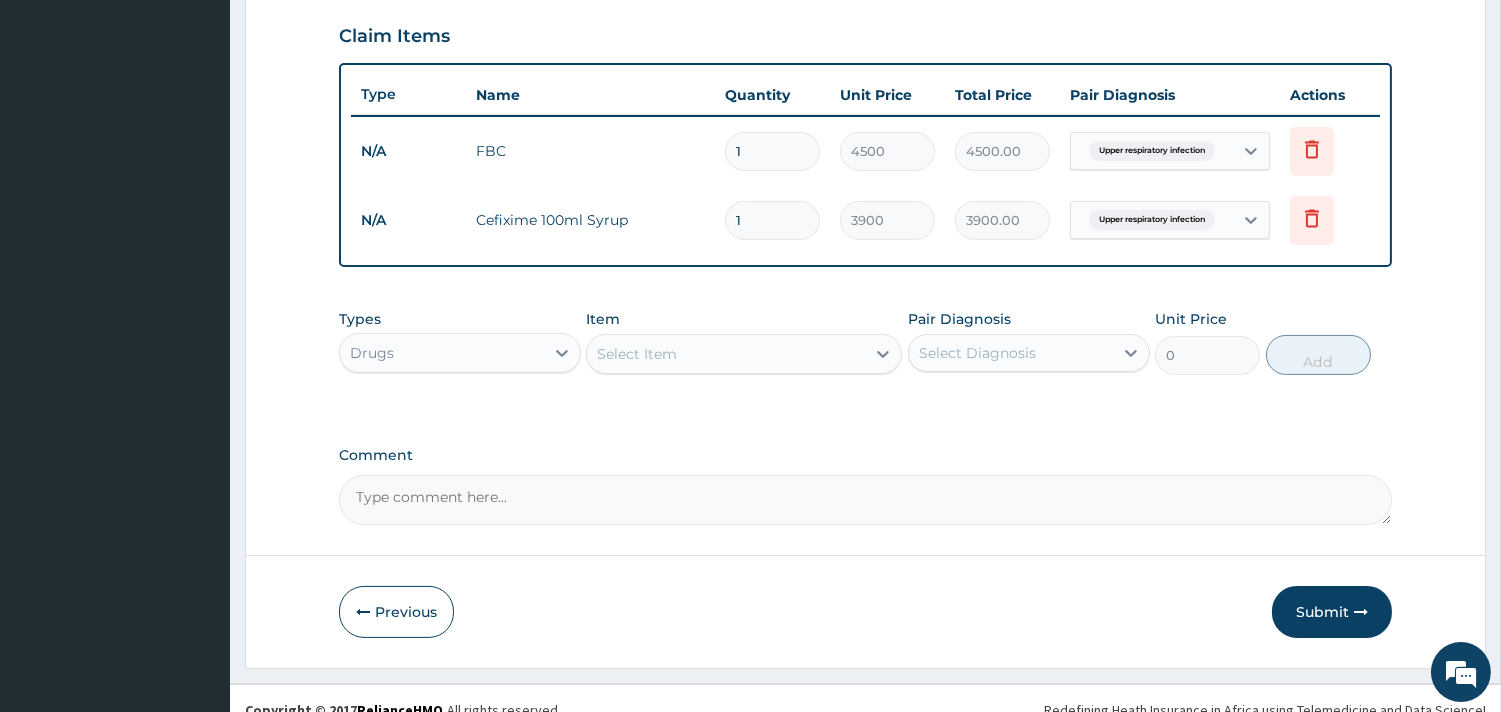 scroll, scrollTop: 702, scrollLeft: 0, axis: vertical 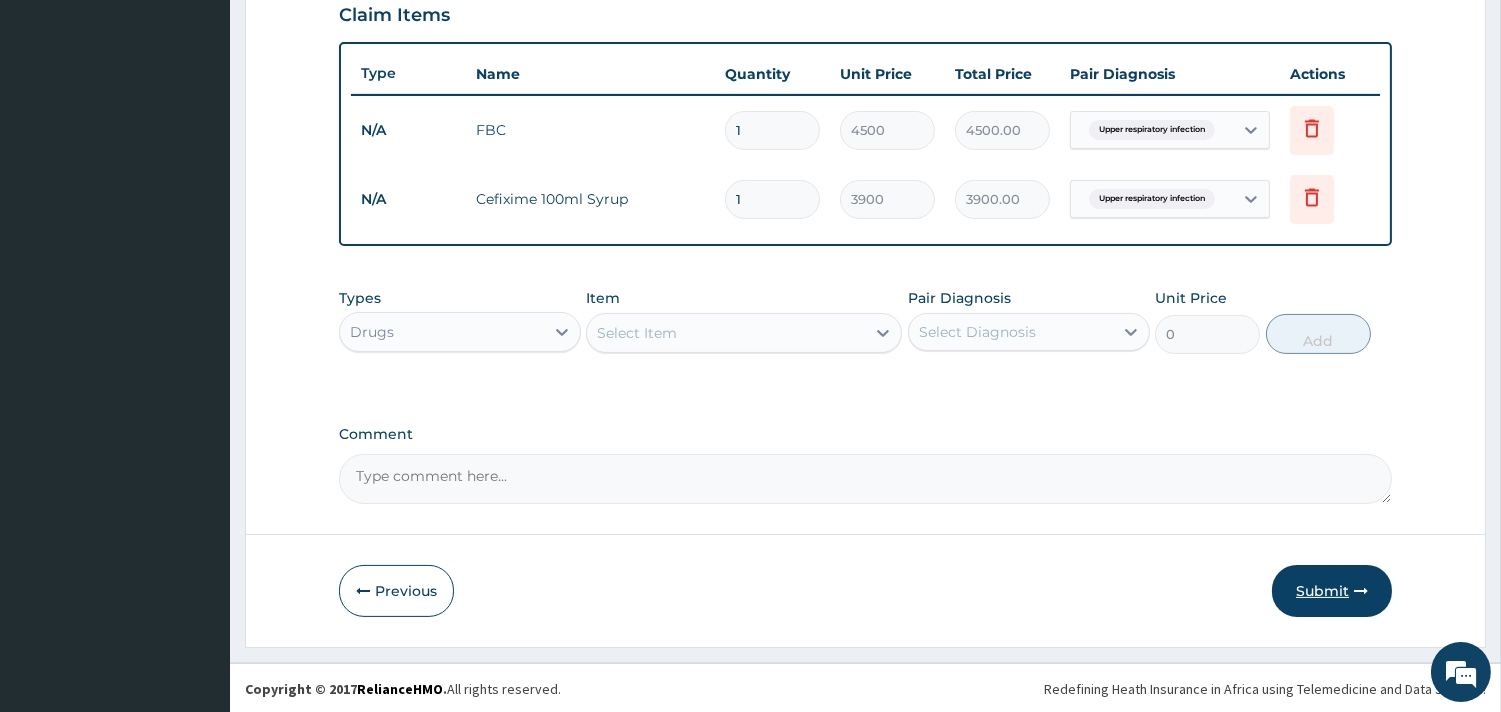 click on "Submit" at bounding box center (1332, 591) 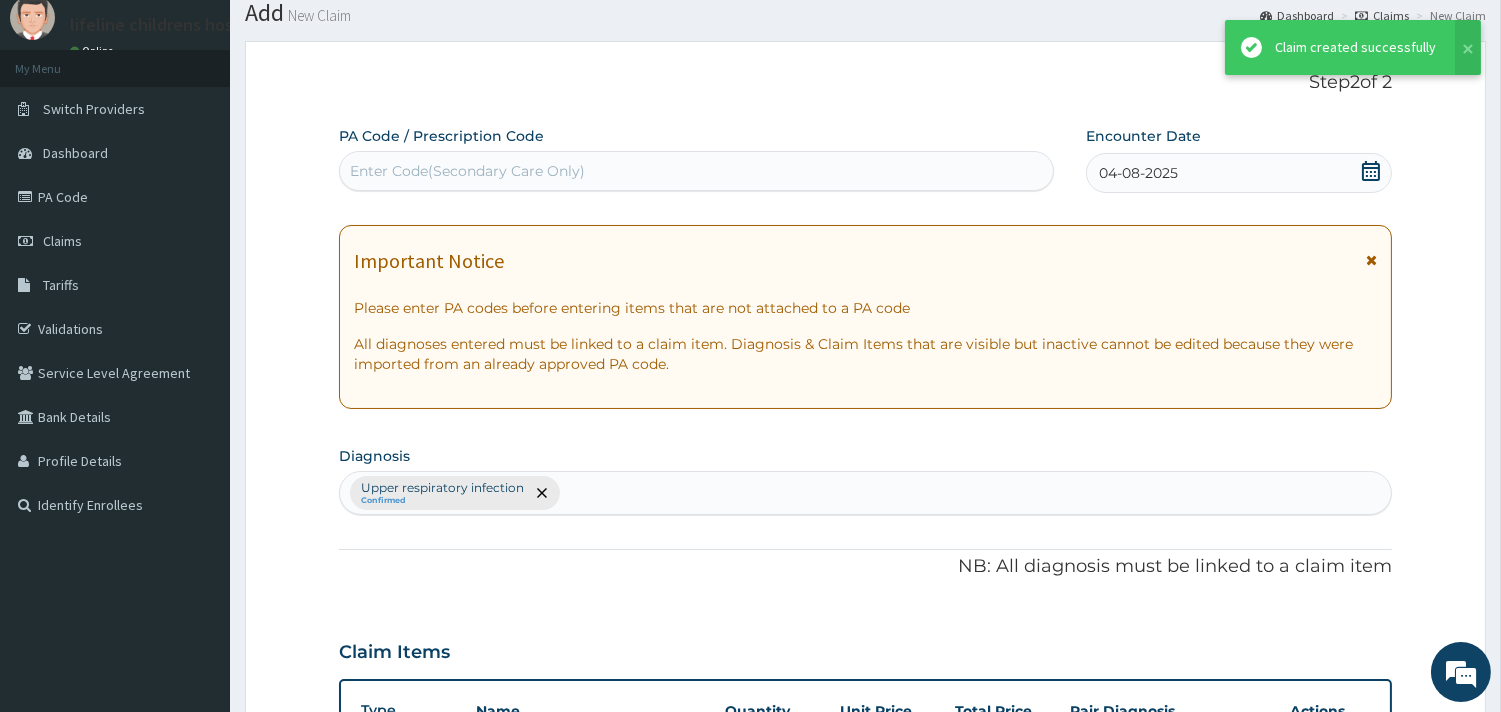 scroll, scrollTop: 702, scrollLeft: 0, axis: vertical 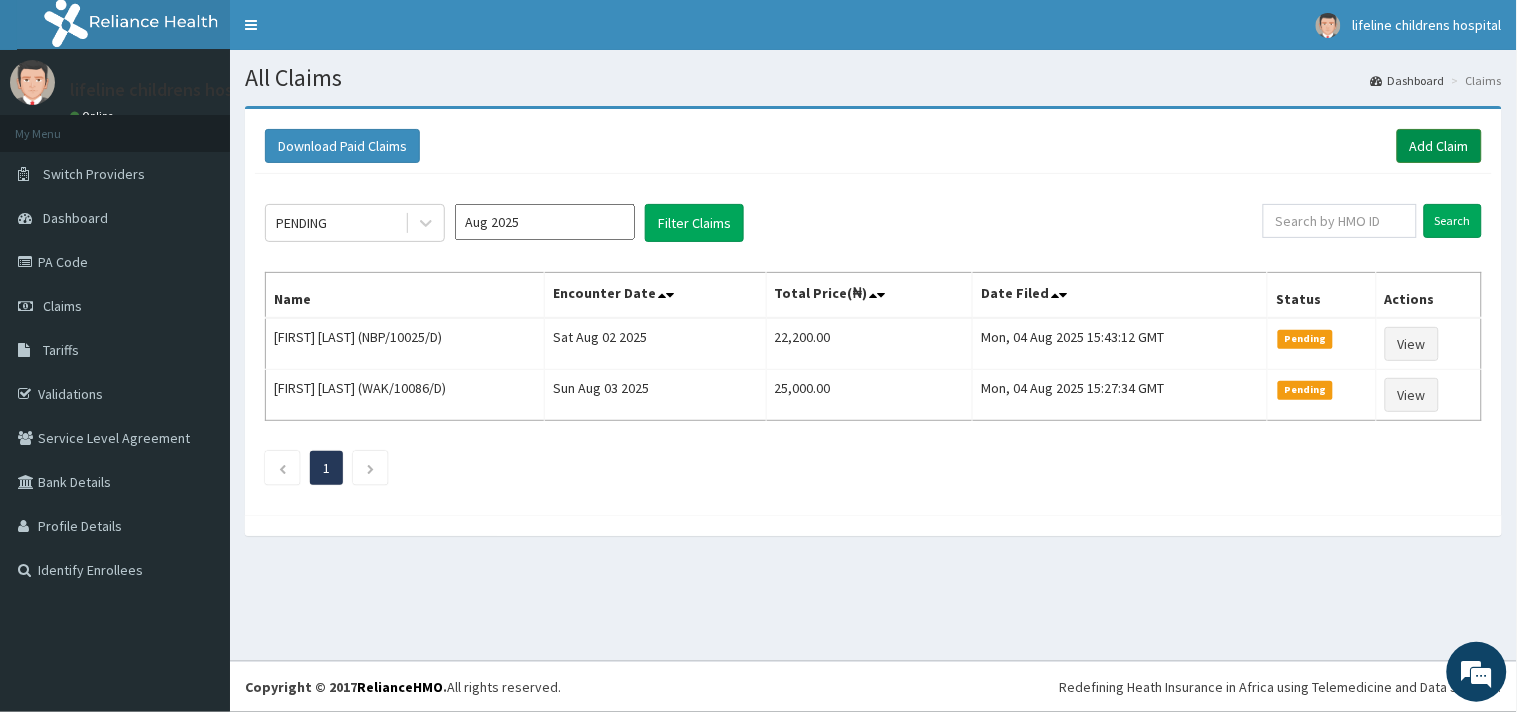 click on "Add Claim" at bounding box center [1439, 146] 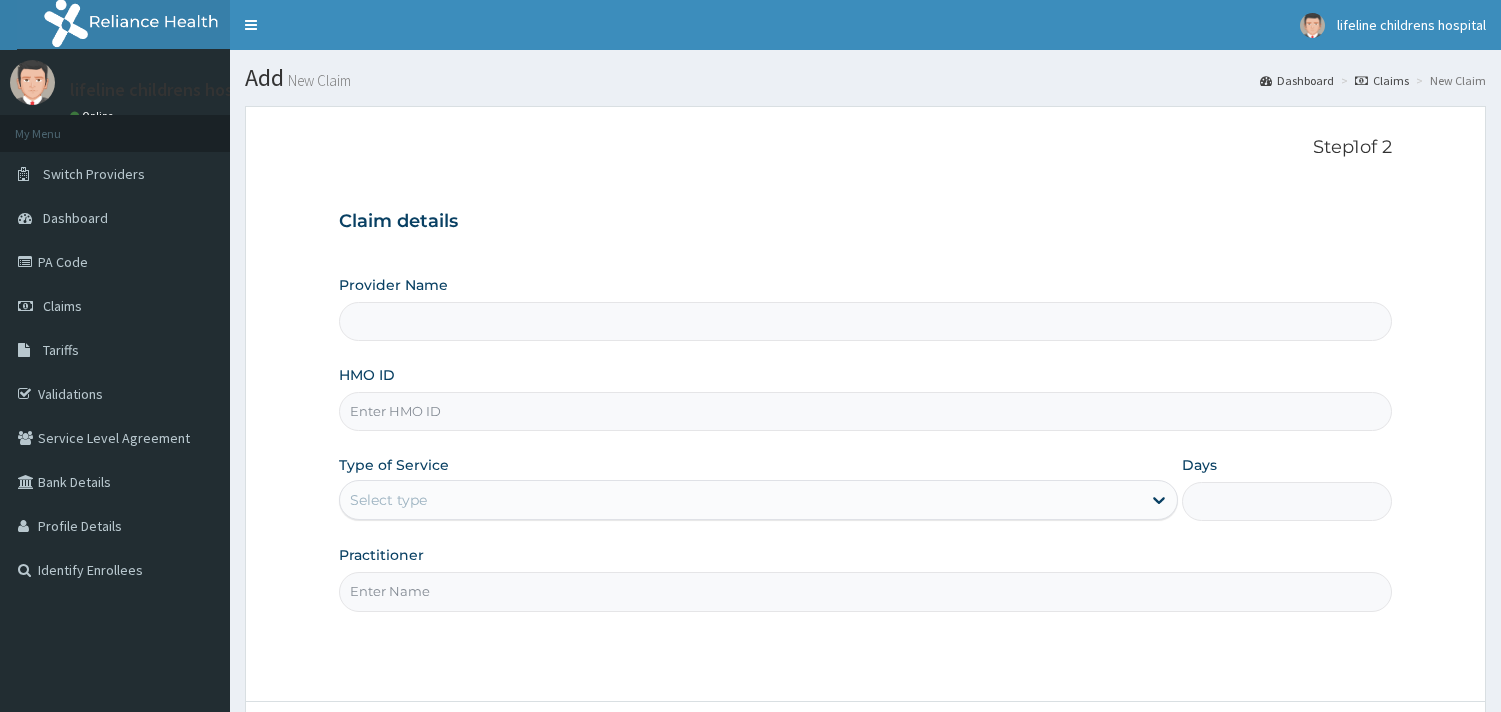 scroll, scrollTop: 0, scrollLeft: 0, axis: both 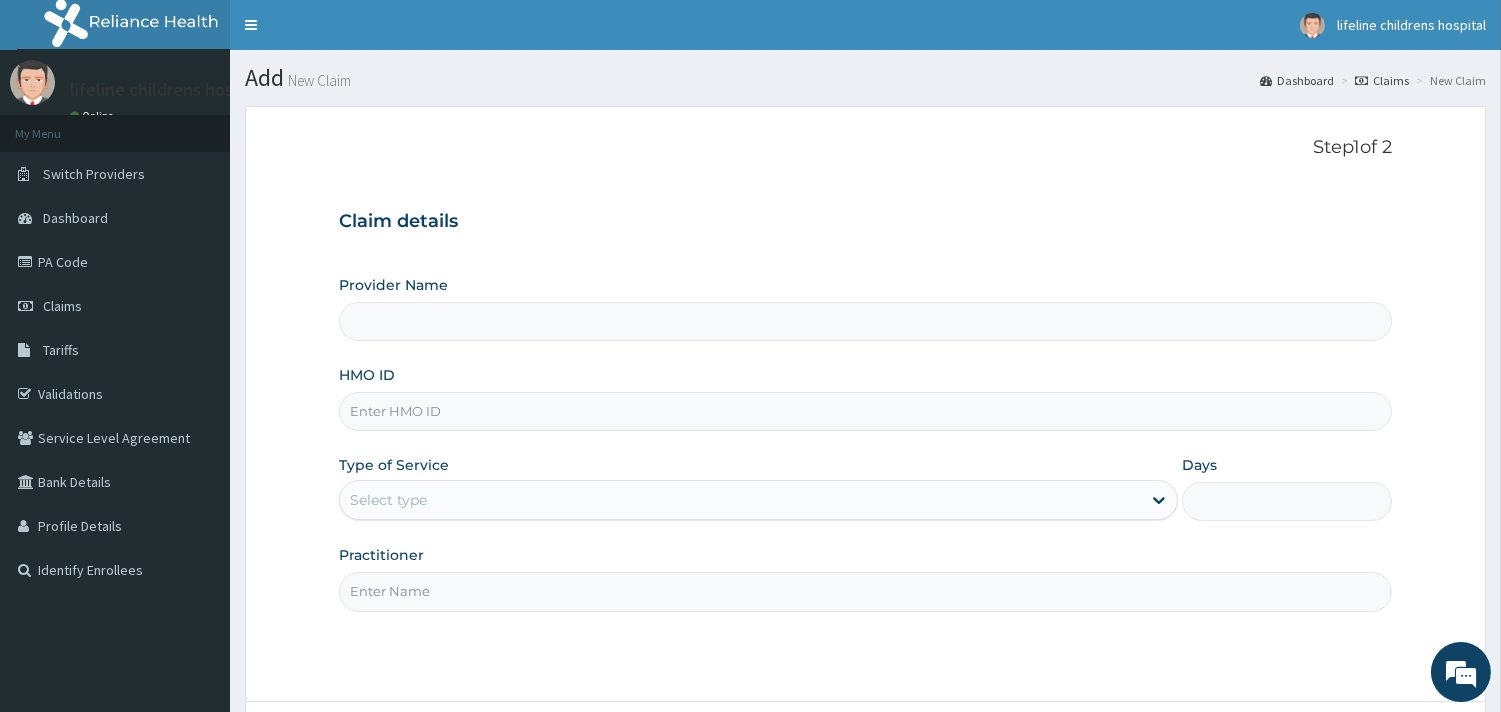 type on "Lifeline Children Hospital - Surulere" 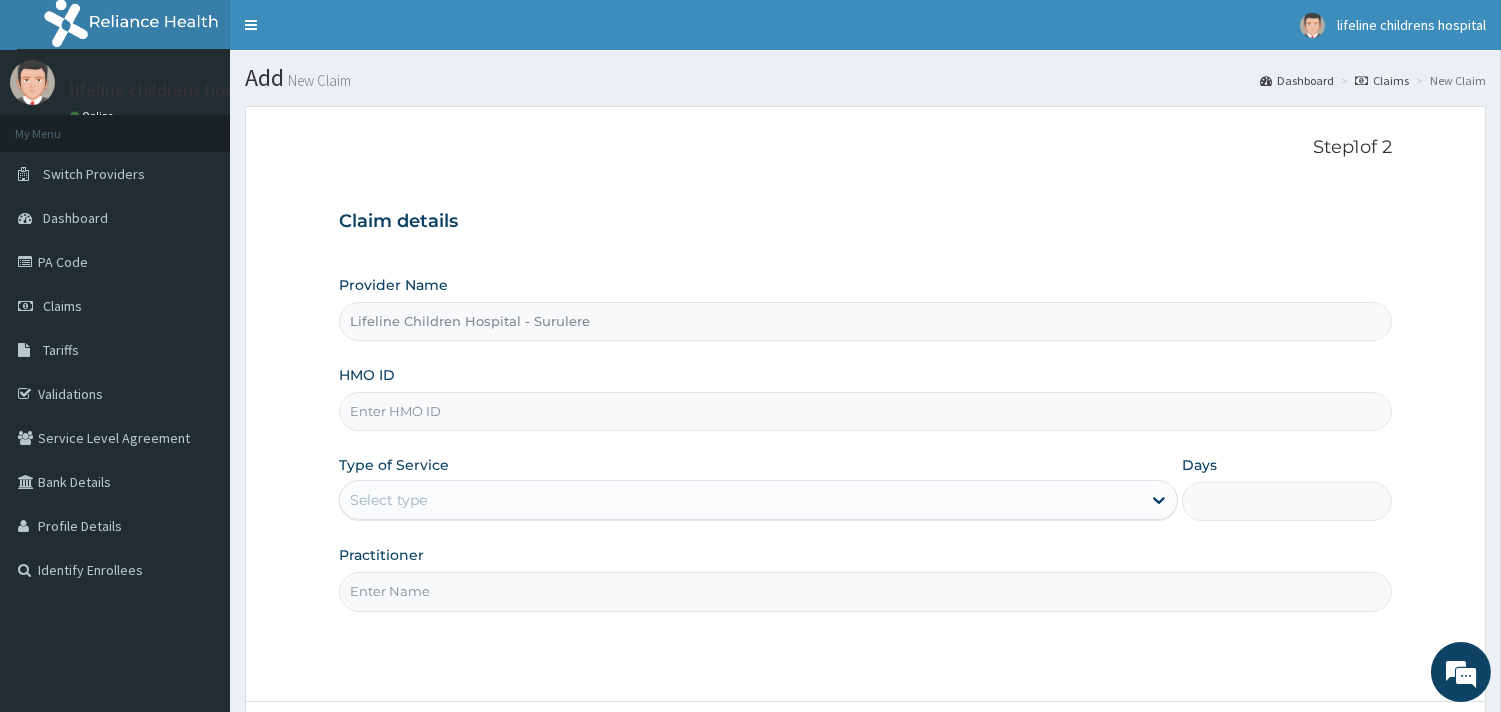 click on "HMO ID" at bounding box center (865, 411) 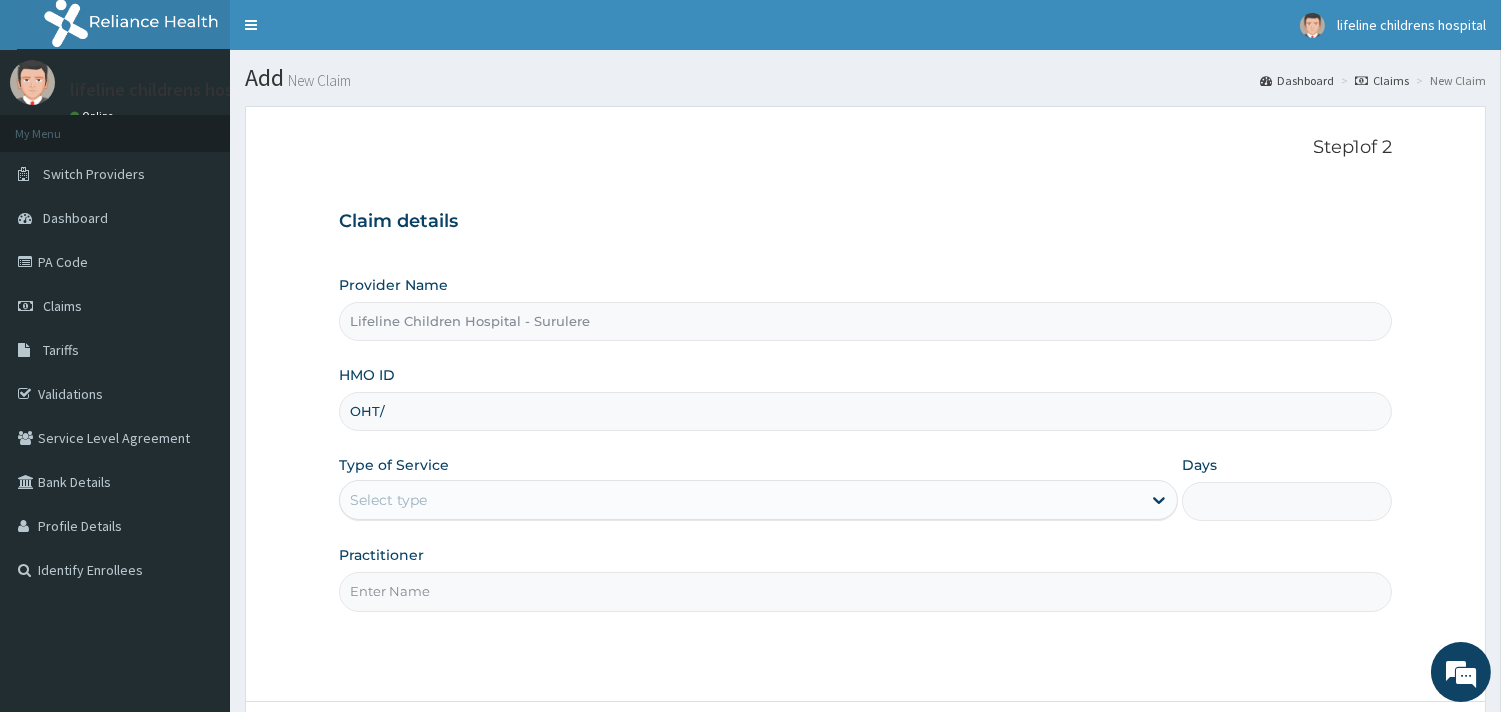 scroll, scrollTop: 0, scrollLeft: 0, axis: both 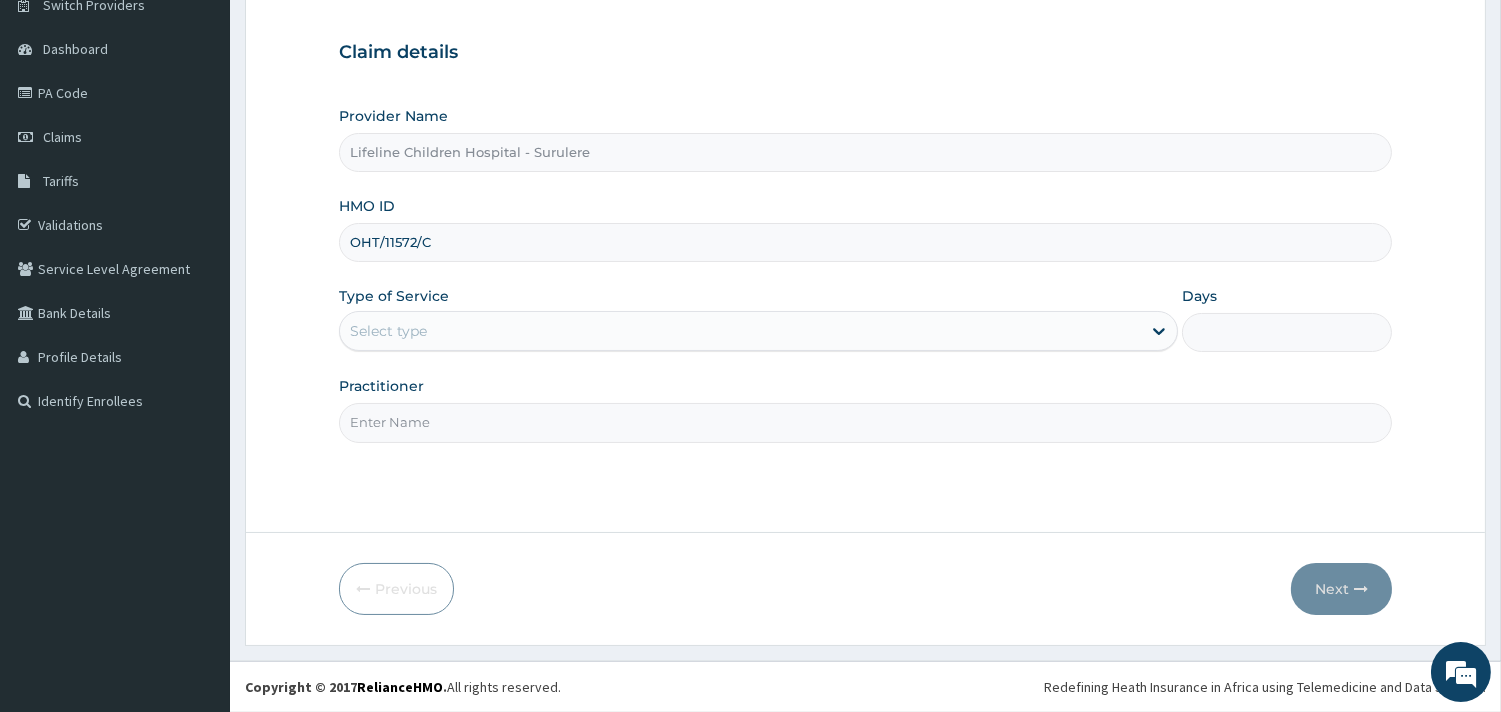 type on "OHT/11572/C" 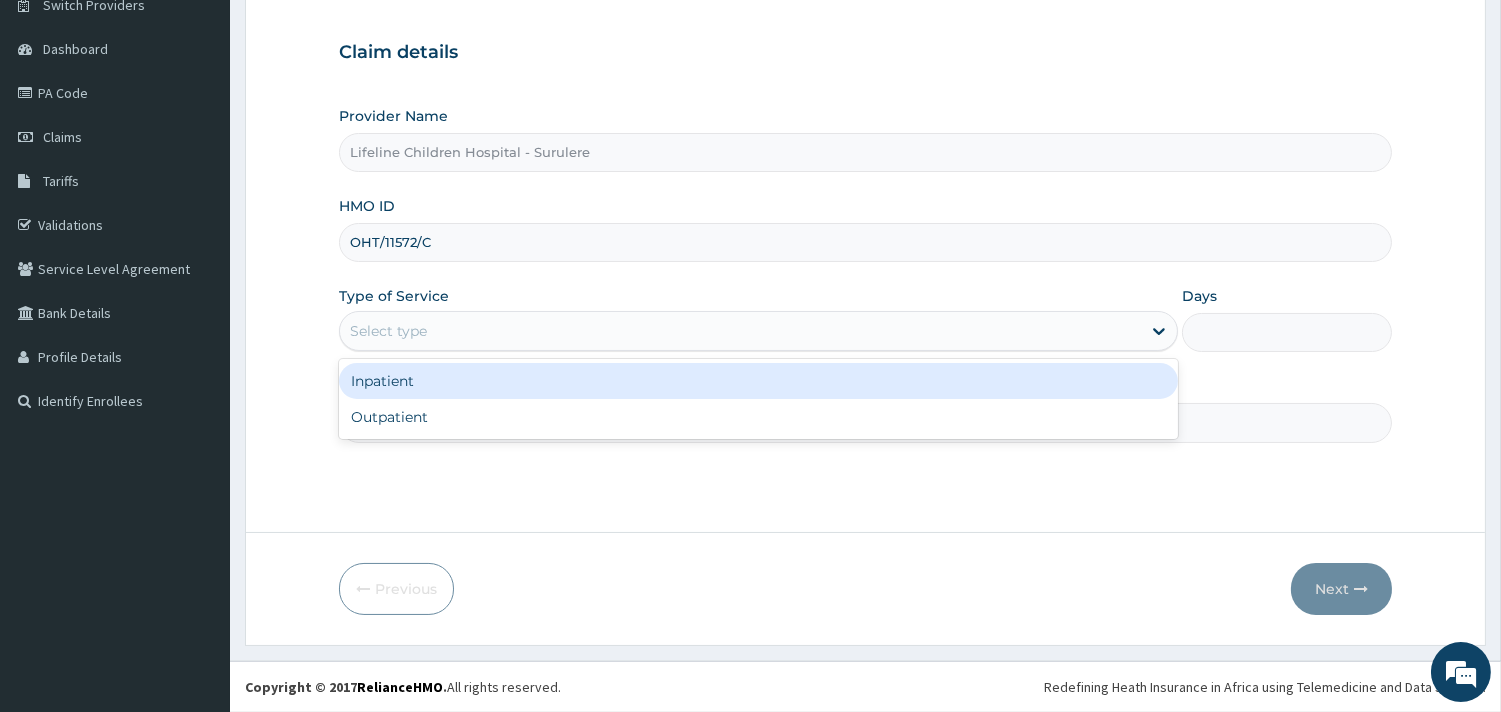 click on "Select type" at bounding box center (388, 331) 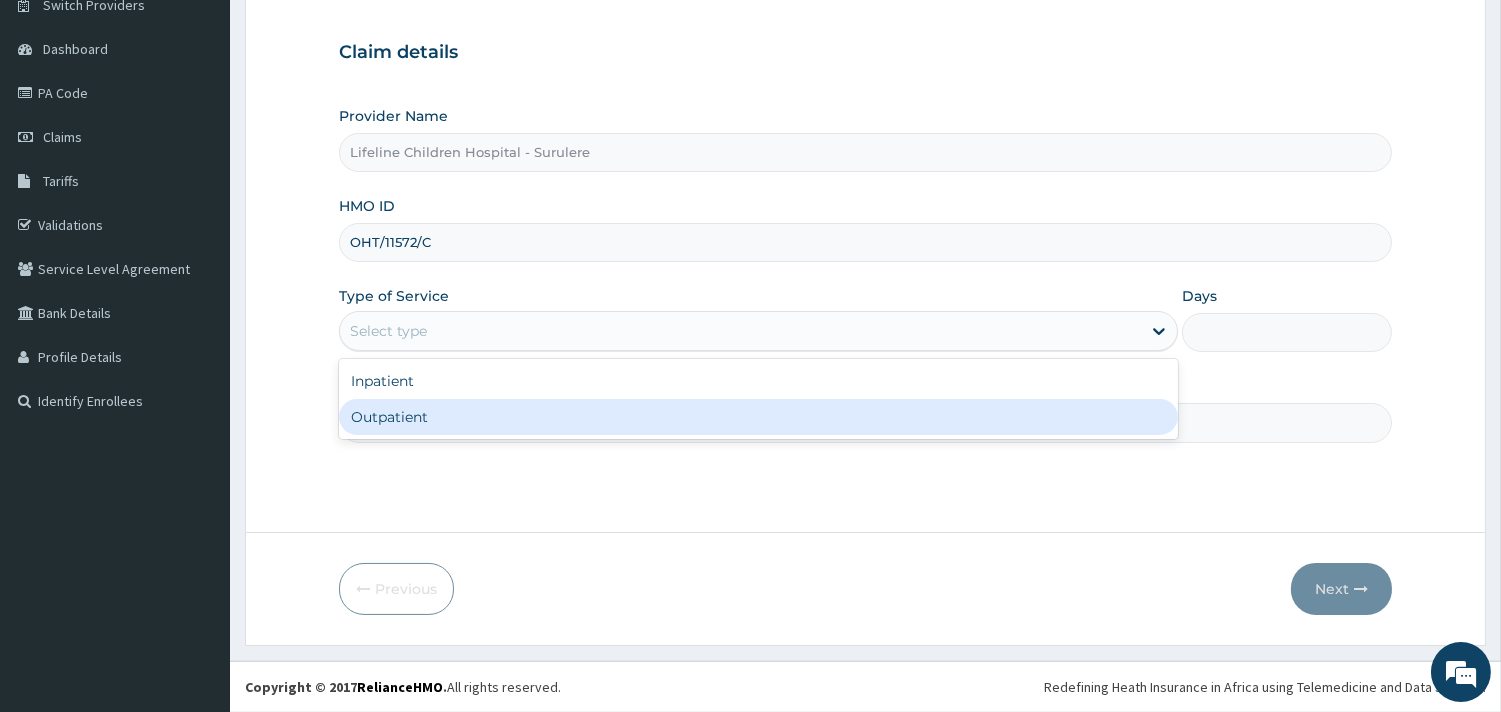 click on "Outpatient" at bounding box center [758, 417] 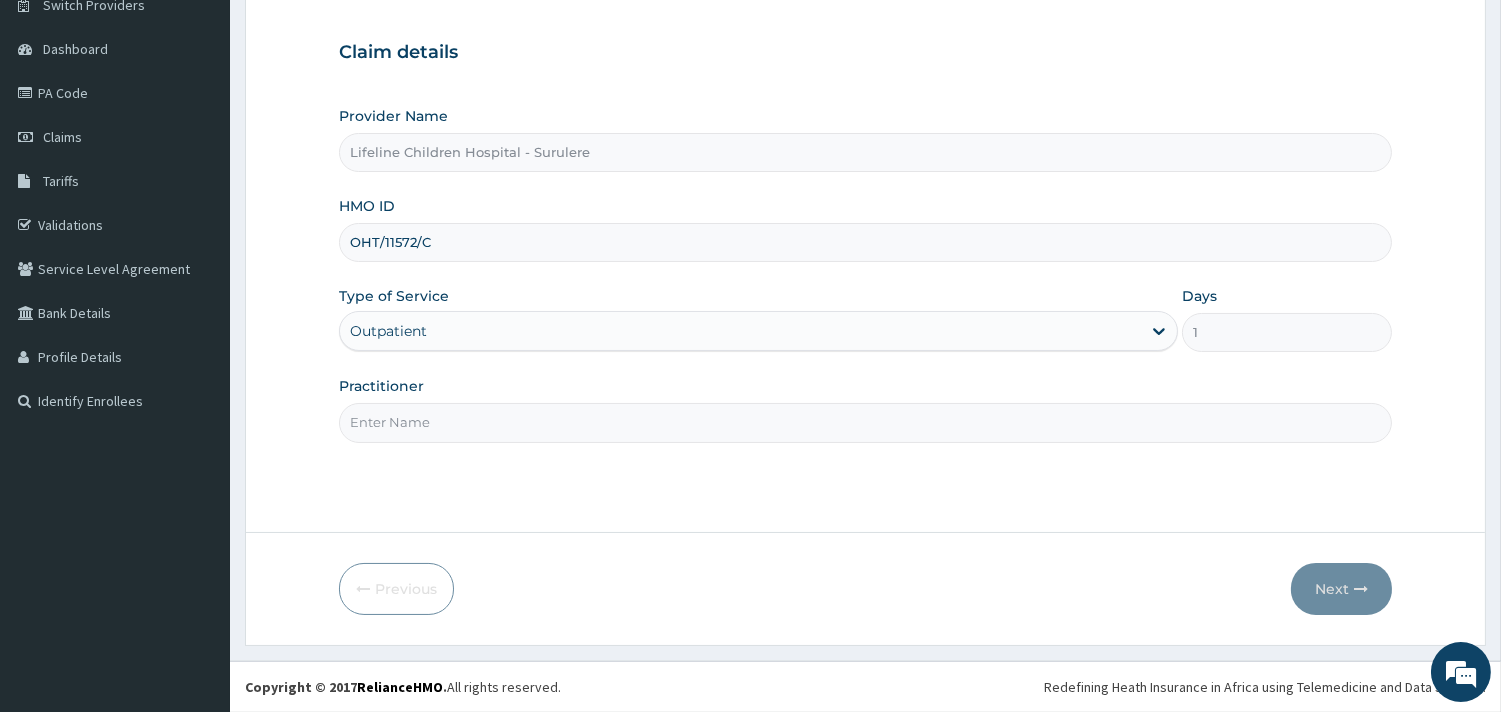 click on "Practitioner" at bounding box center [865, 422] 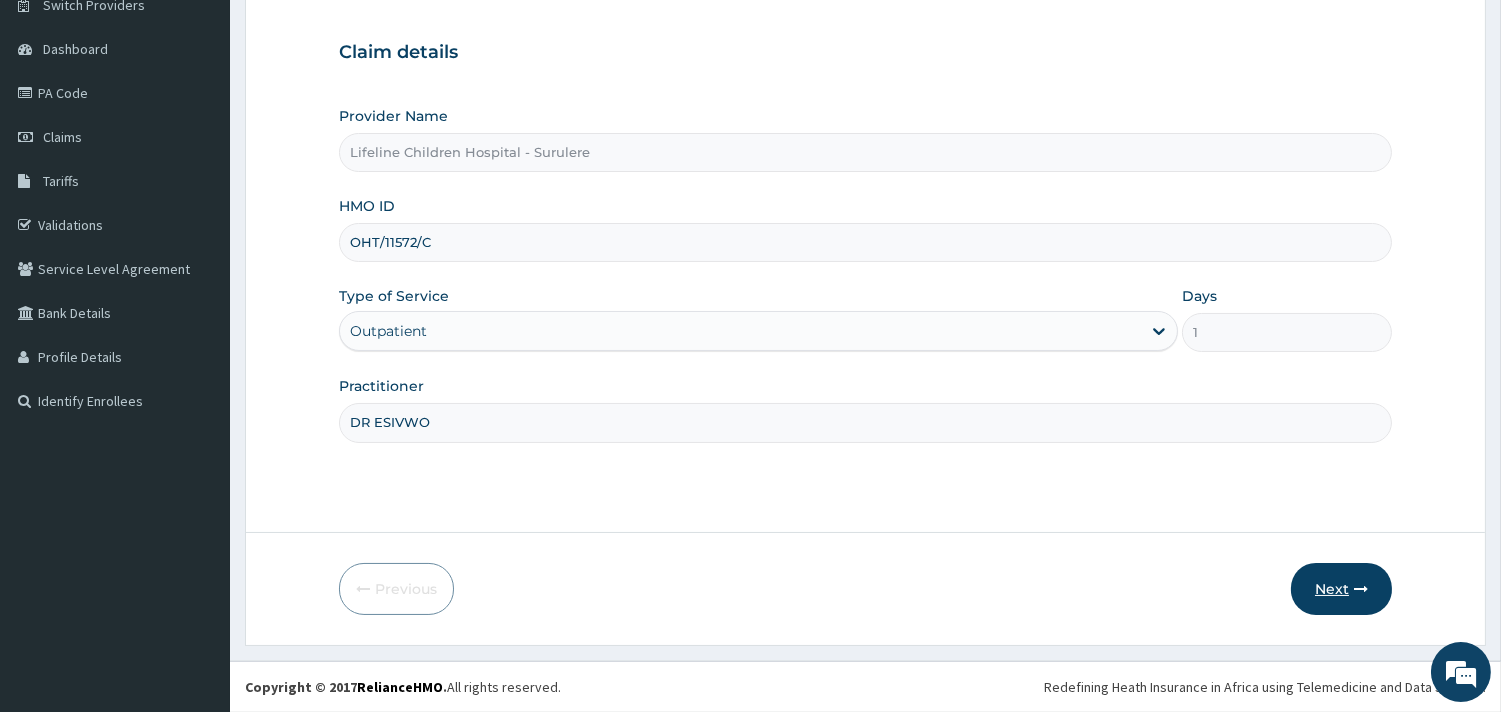 type on "DR ESIVWO" 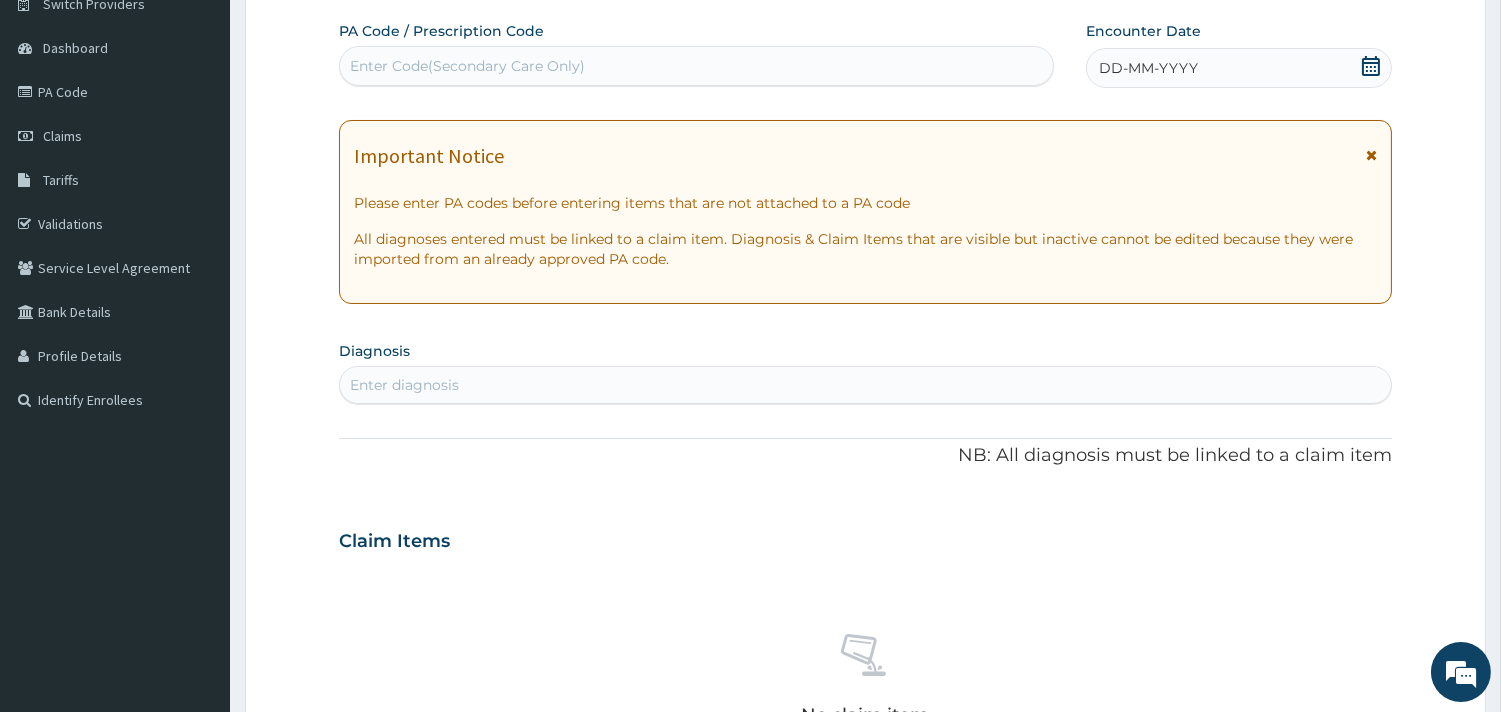 click on "DD-MM-YYYY" at bounding box center [1148, 68] 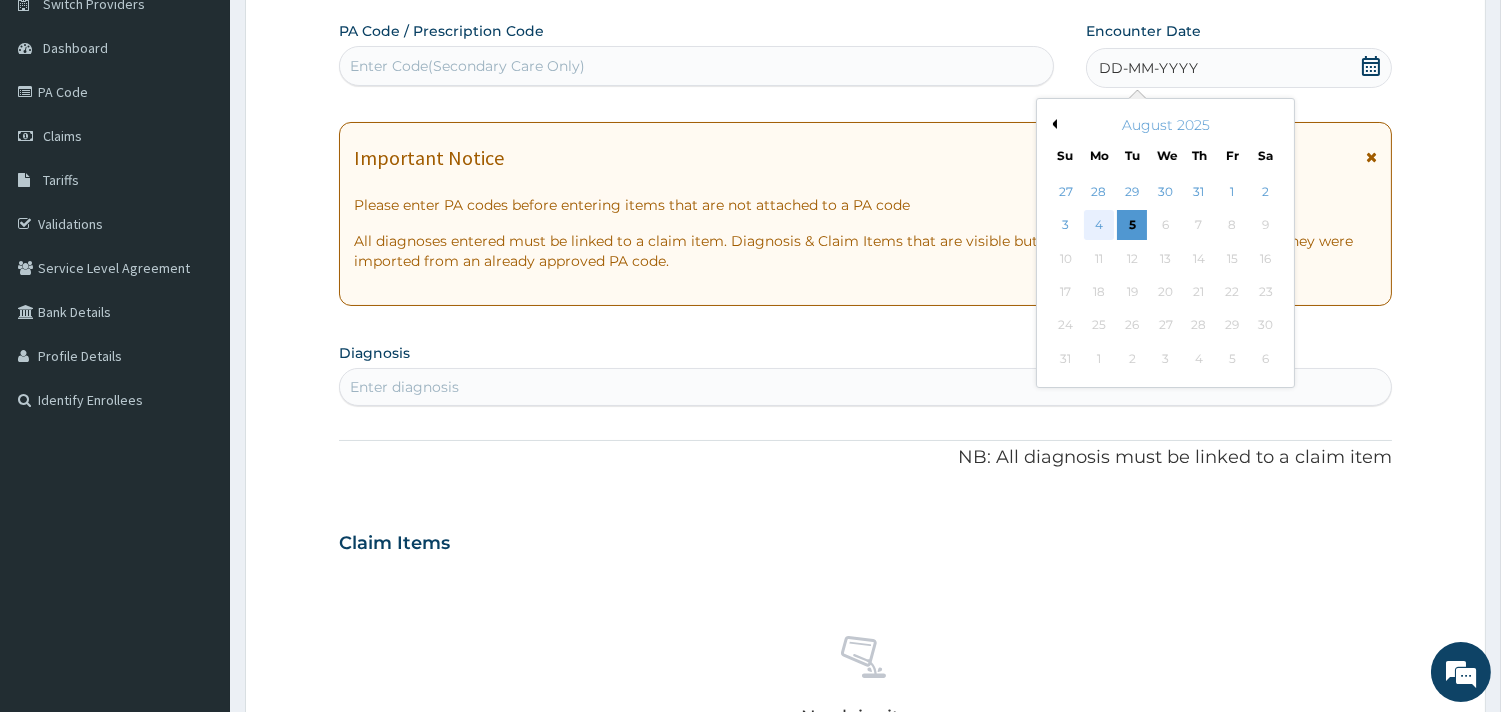 click on "4" at bounding box center [1099, 226] 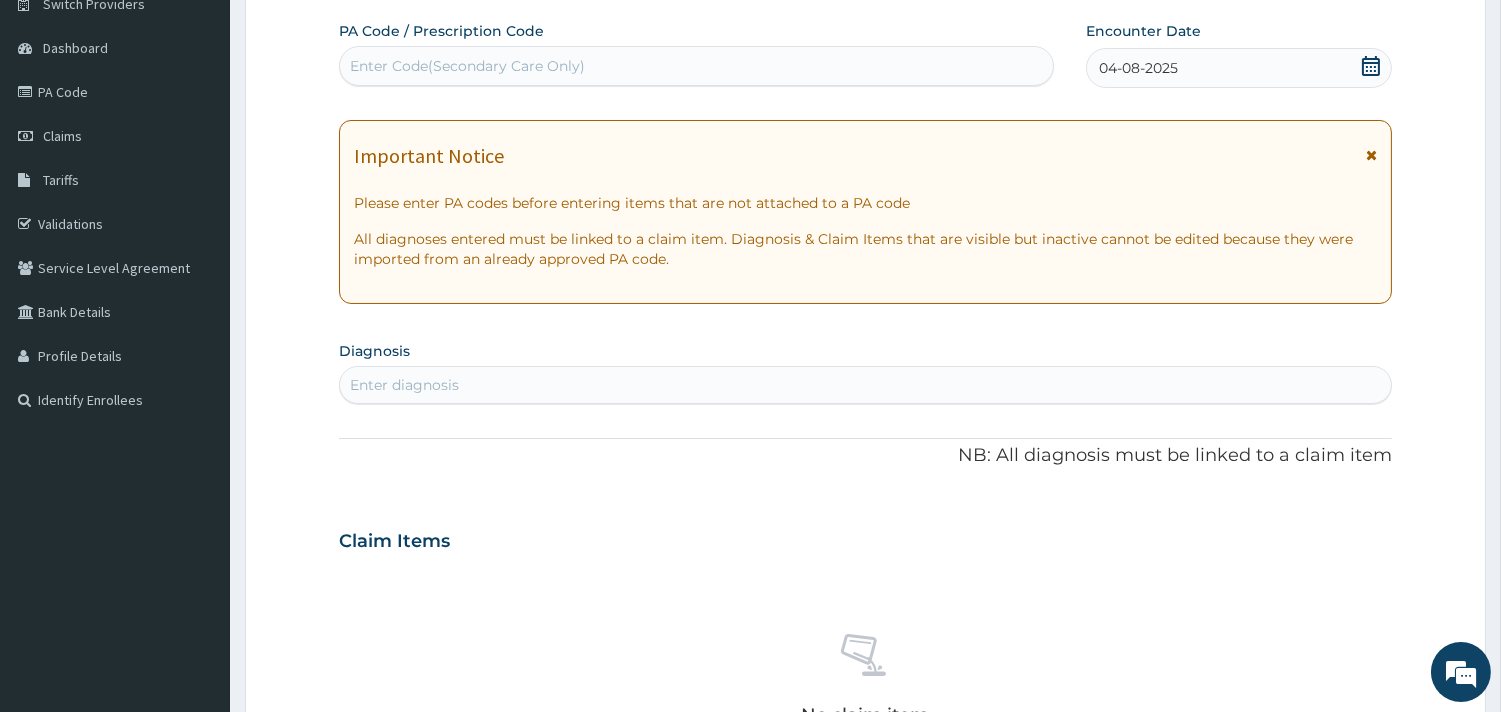 click on "Enter diagnosis" at bounding box center [865, 385] 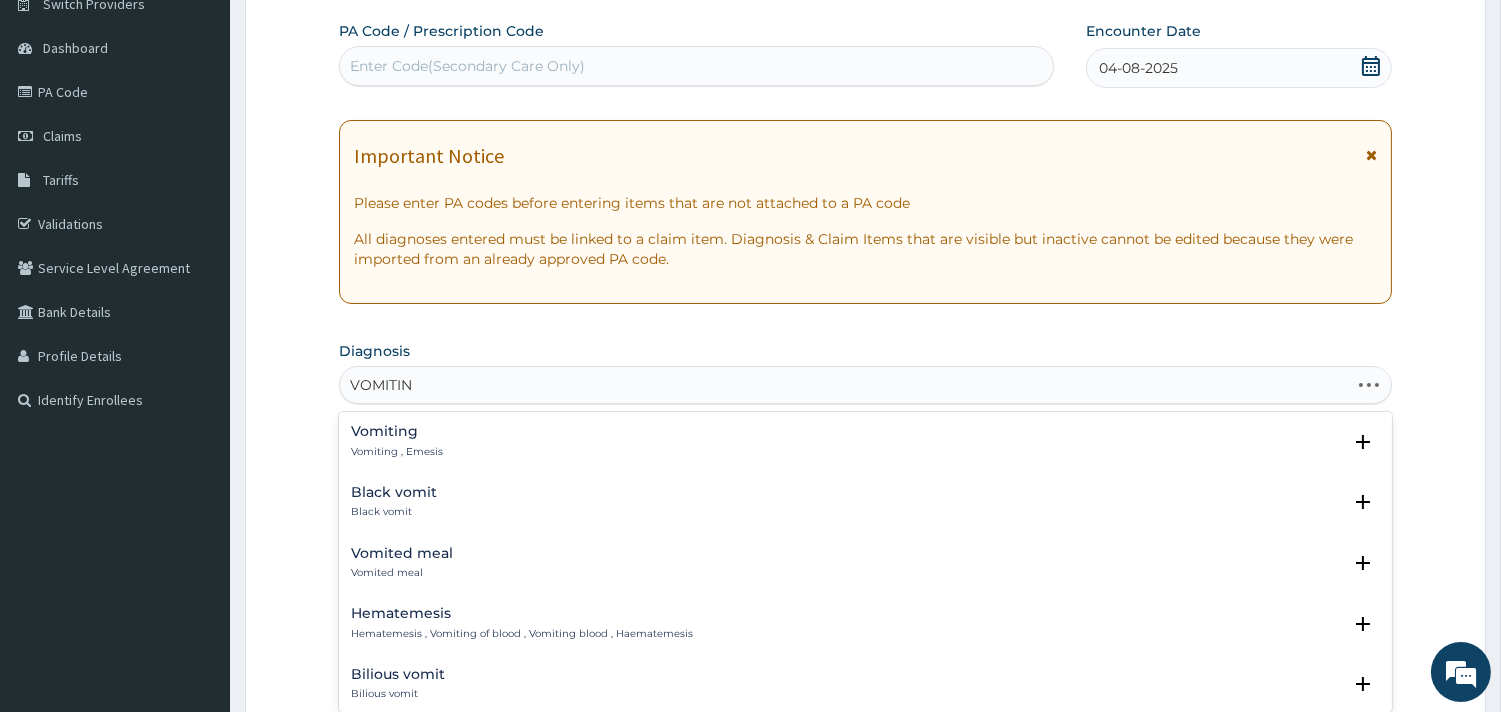 type on "VOMITING" 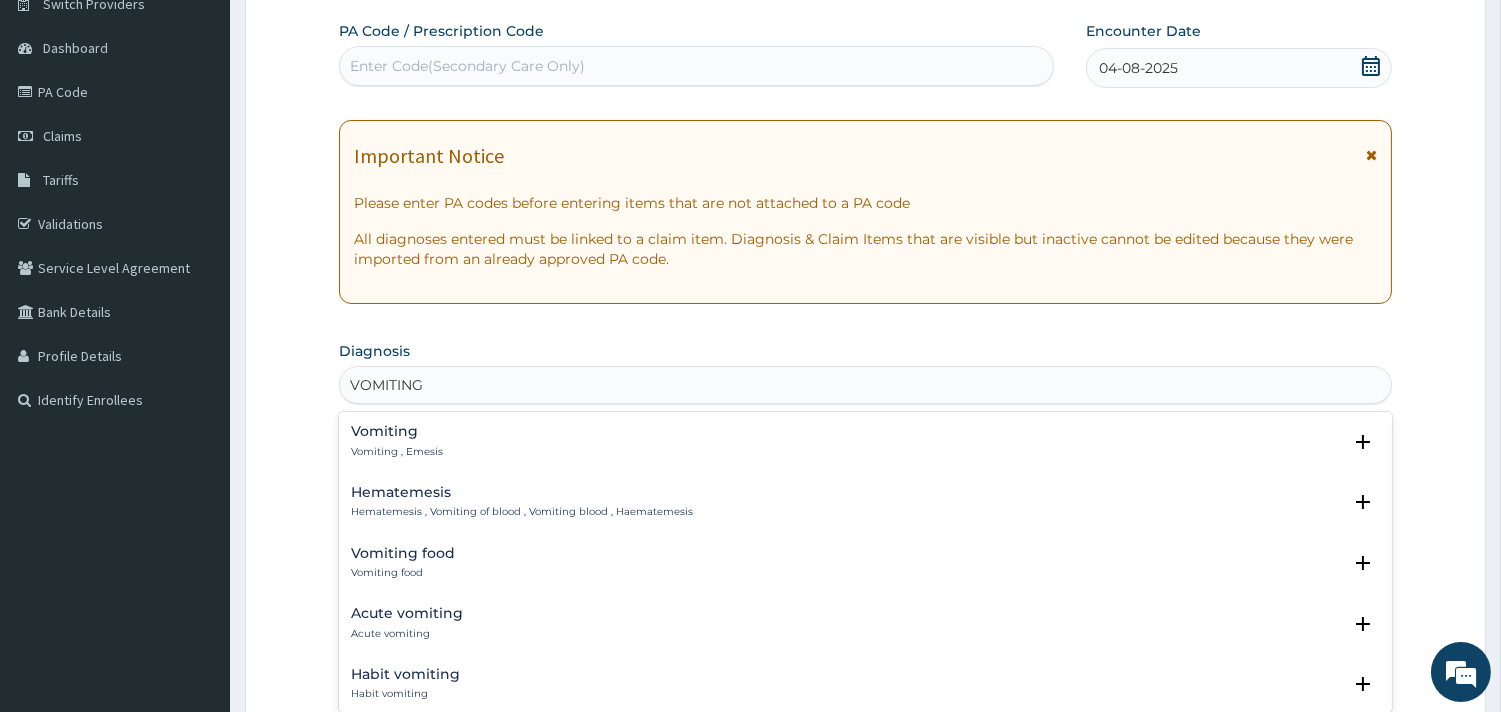 click on "Vomiting , Emesis" at bounding box center [397, 452] 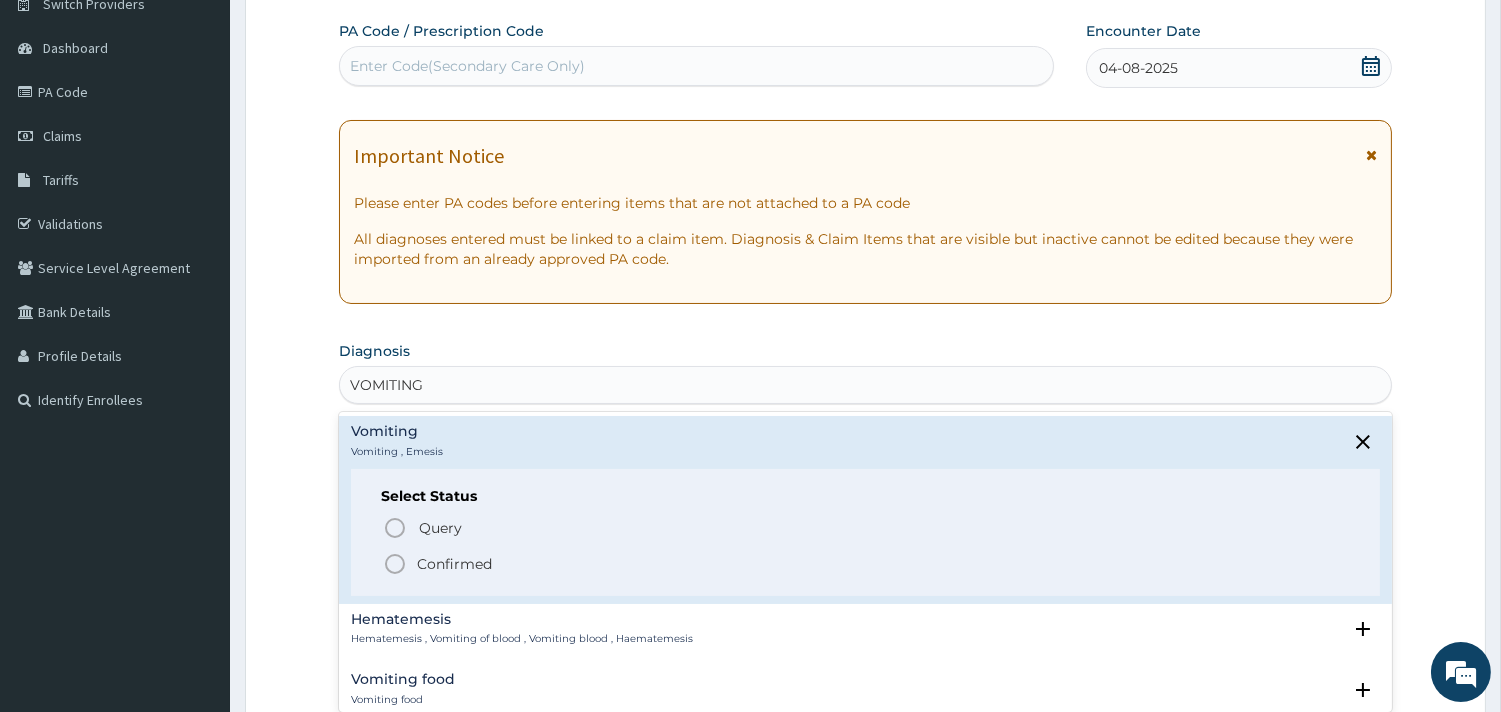 click on "Confirmed" at bounding box center [454, 564] 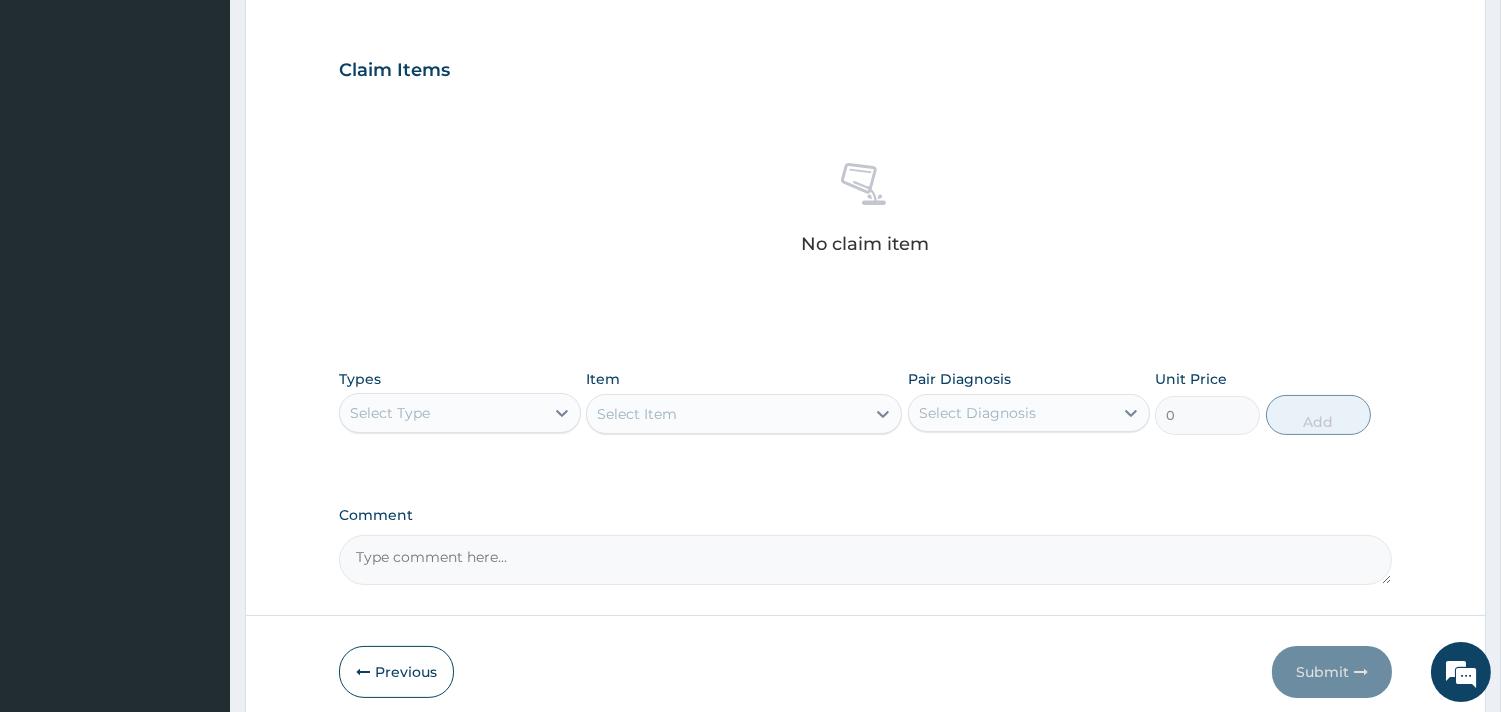 scroll, scrollTop: 725, scrollLeft: 0, axis: vertical 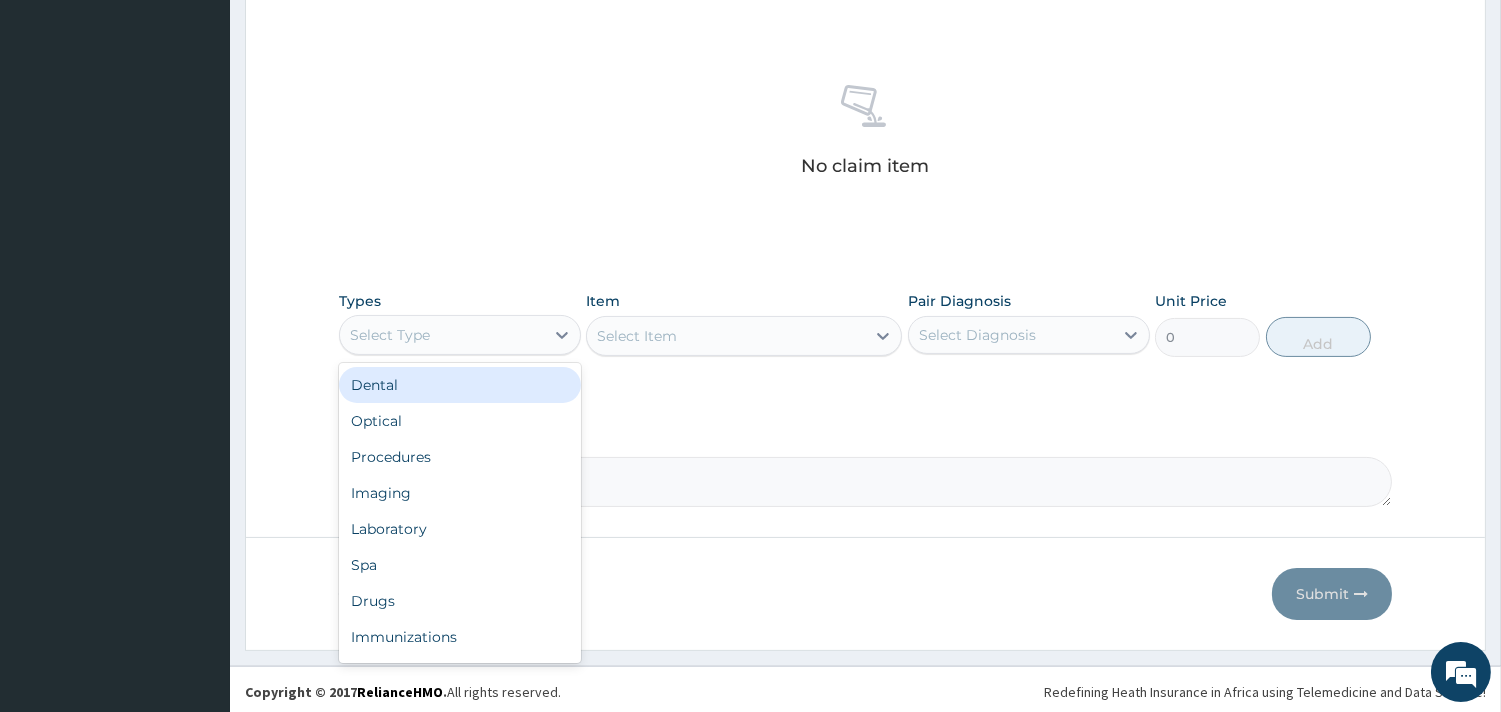 click on "Select Type" at bounding box center (442, 335) 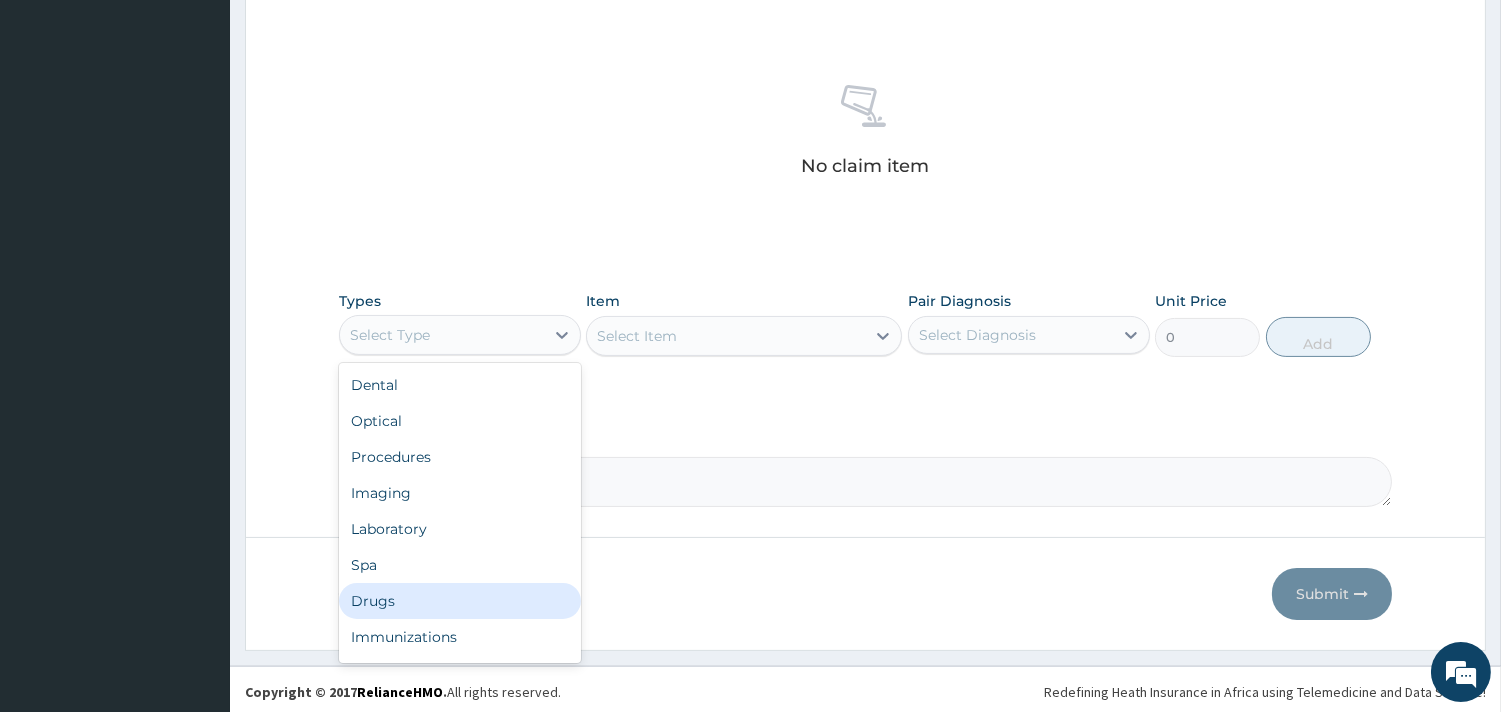 click on "Drugs" at bounding box center (460, 601) 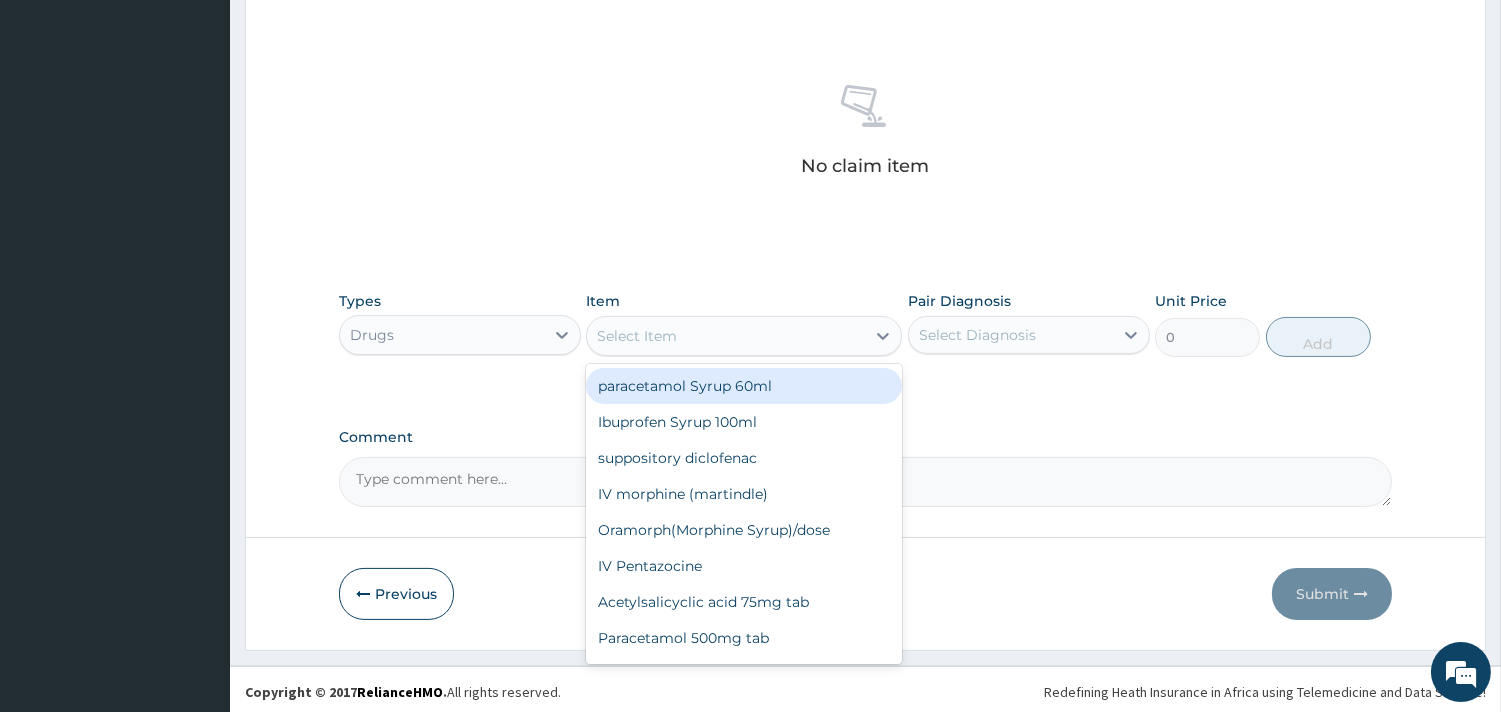 click on "Select Item" at bounding box center (726, 336) 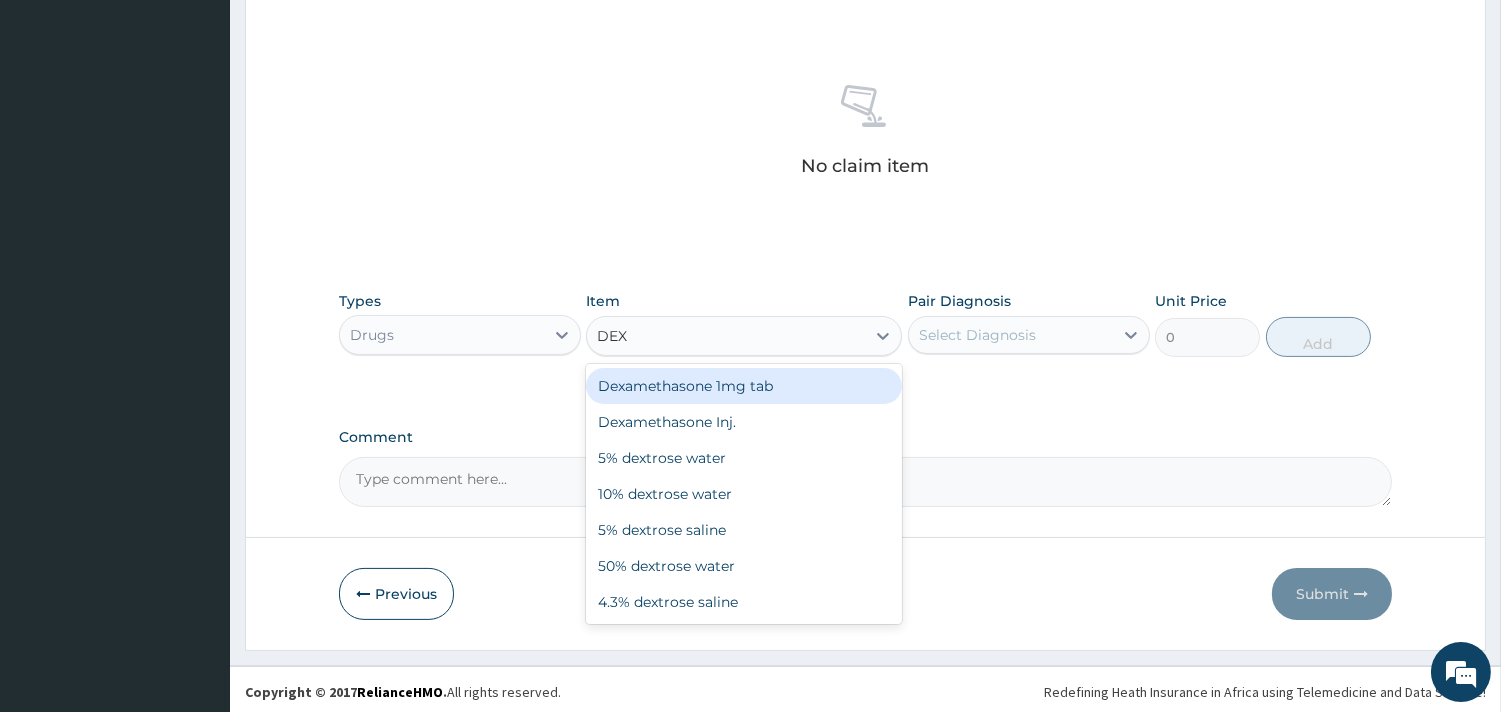 type on "DEXT" 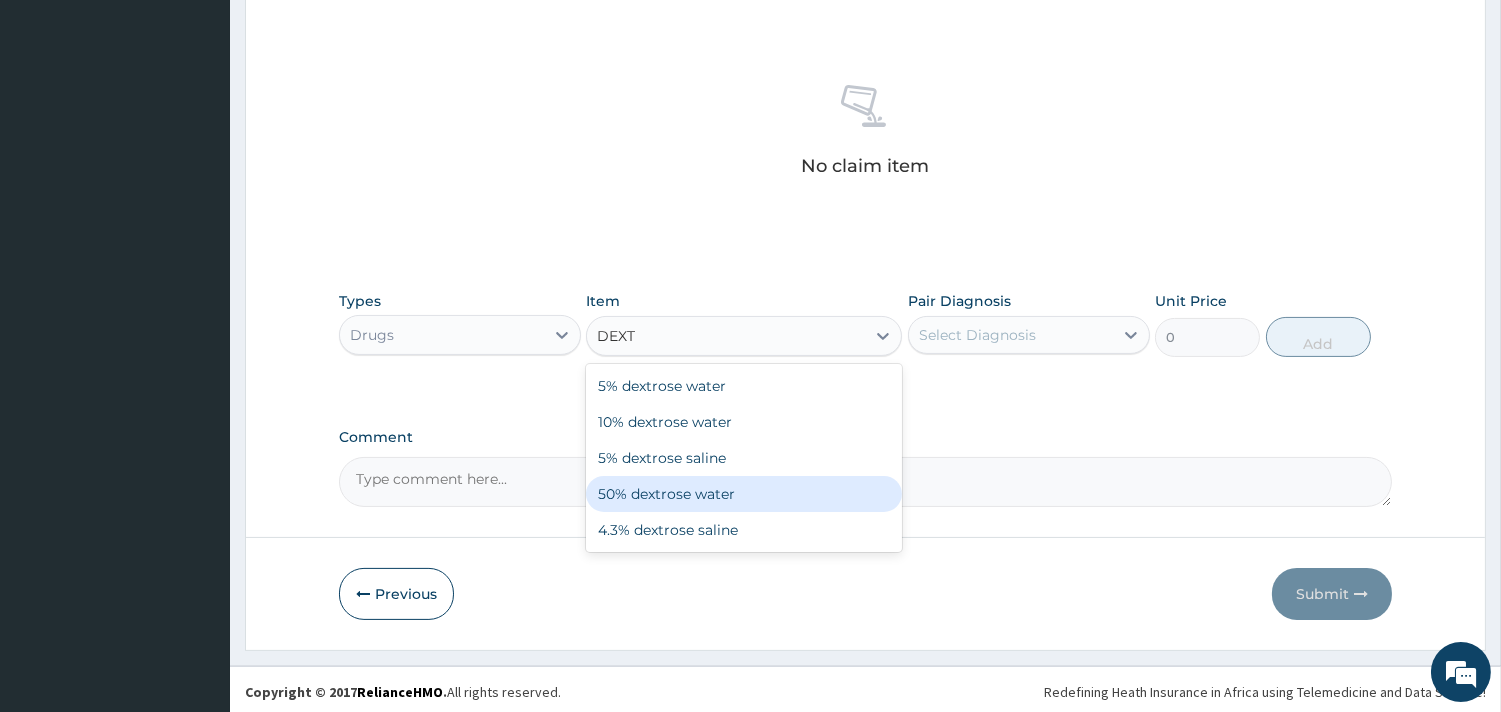 click on "50% dextrose water" at bounding box center (744, 494) 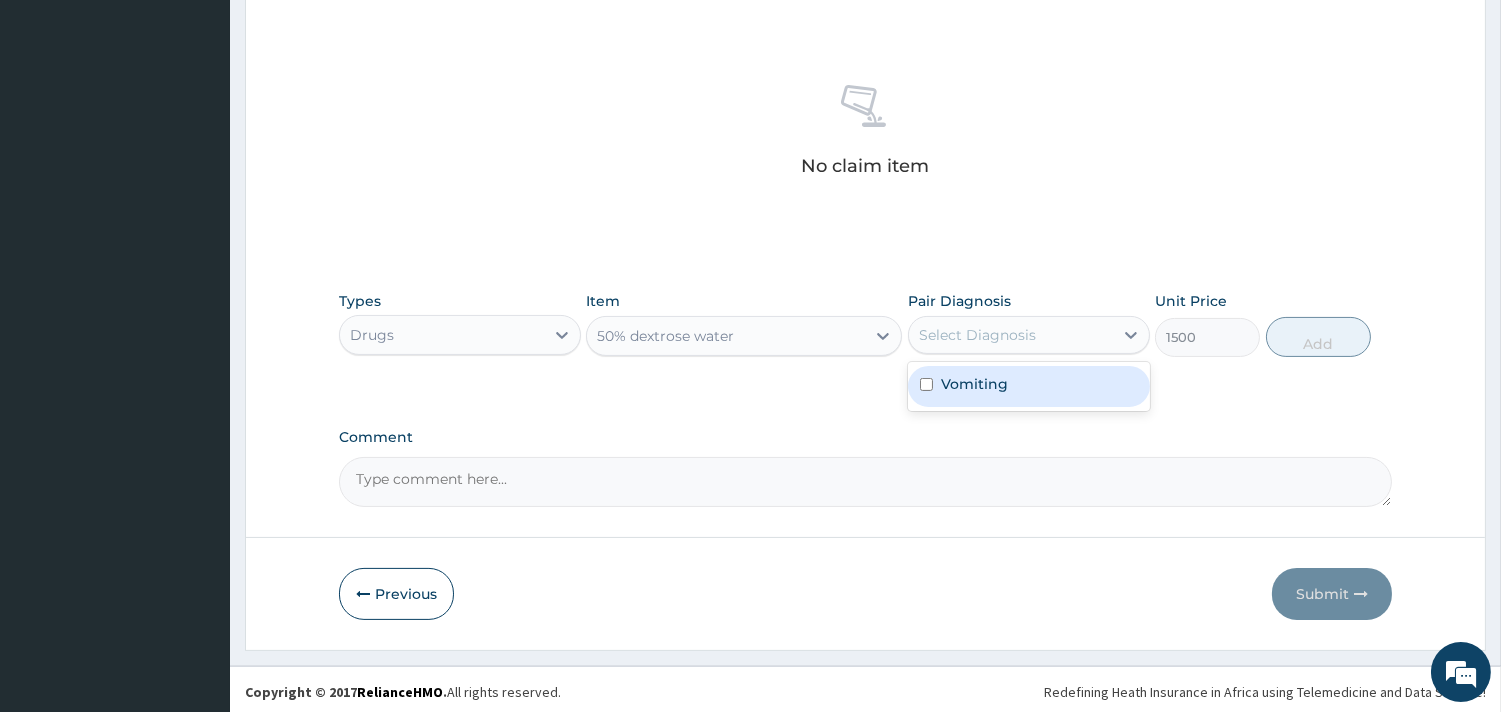 click on "Select Diagnosis" at bounding box center [1011, 335] 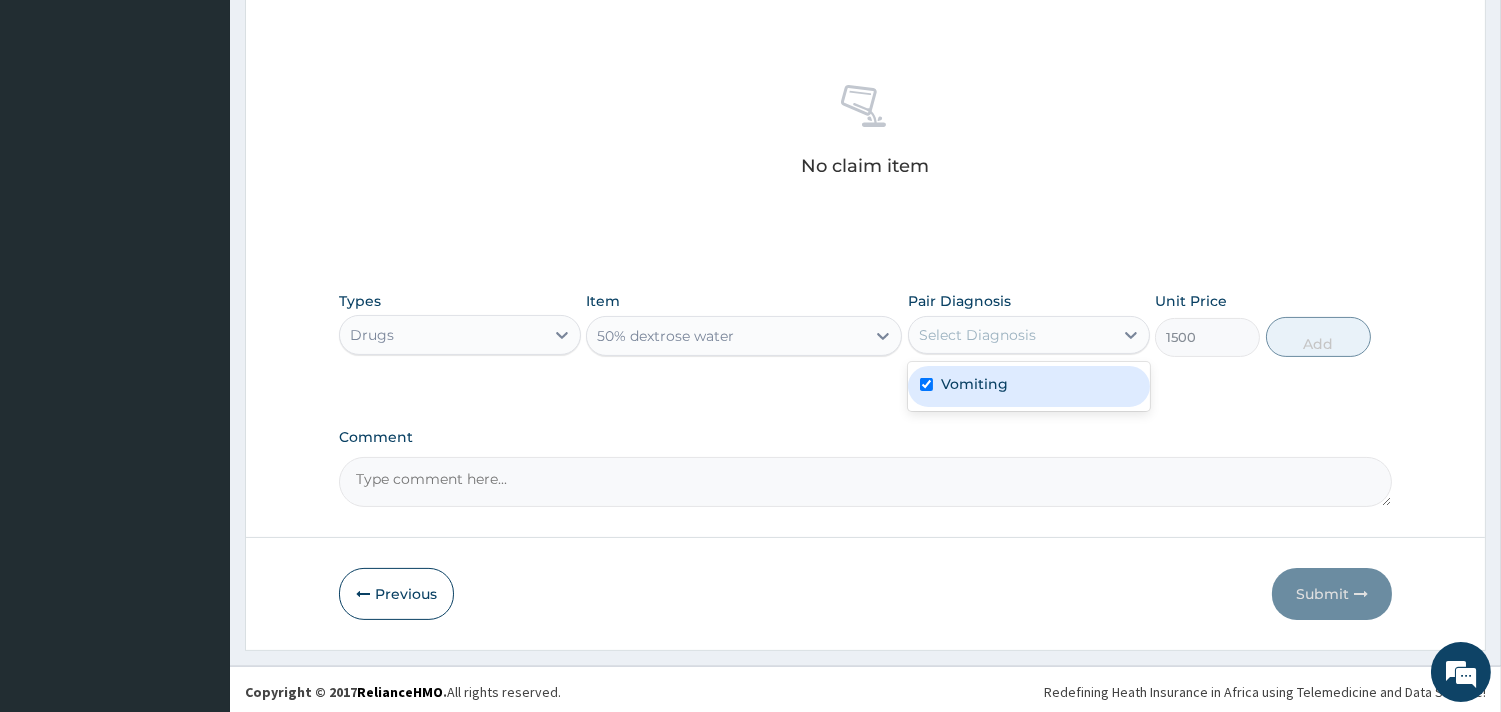 checkbox on "true" 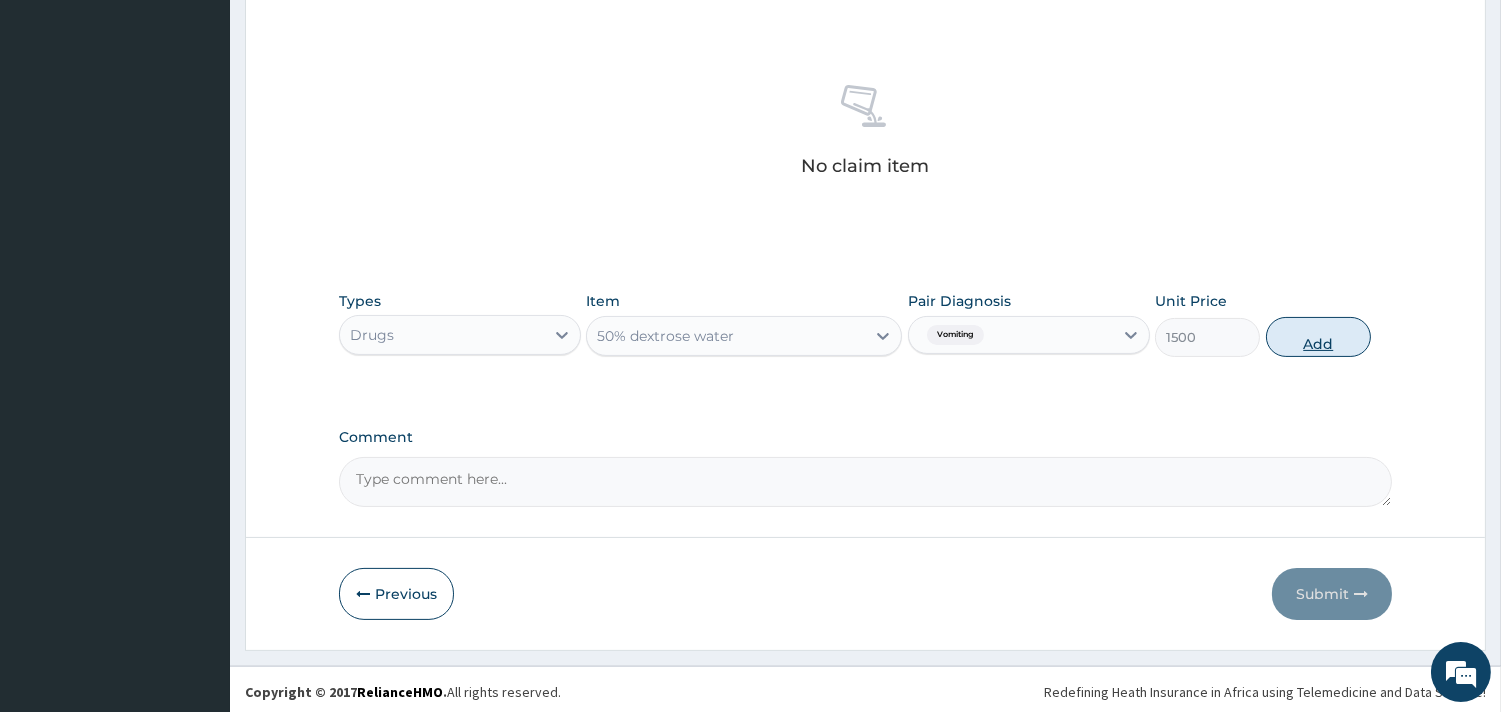 click on "Add" at bounding box center [1318, 337] 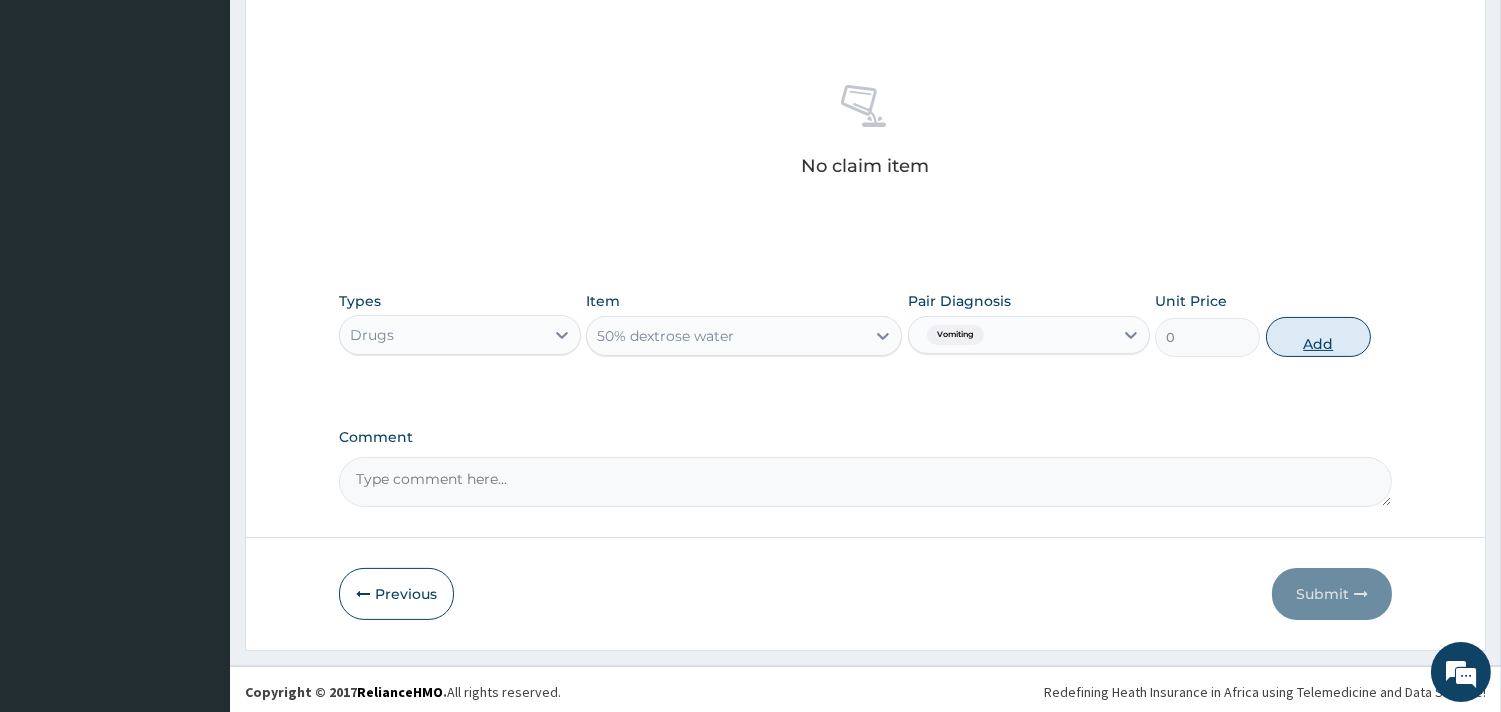 scroll, scrollTop: 633, scrollLeft: 0, axis: vertical 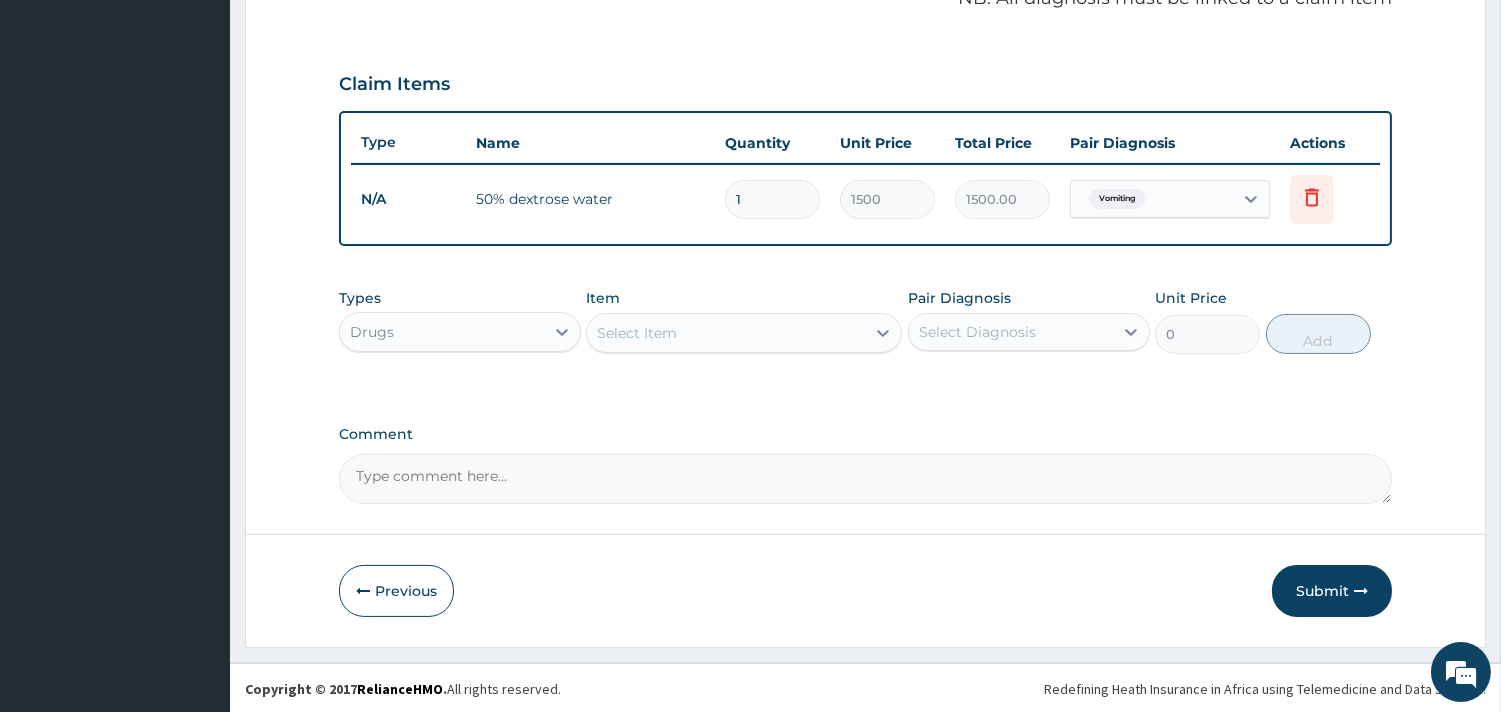 click on "Select Item" at bounding box center [726, 333] 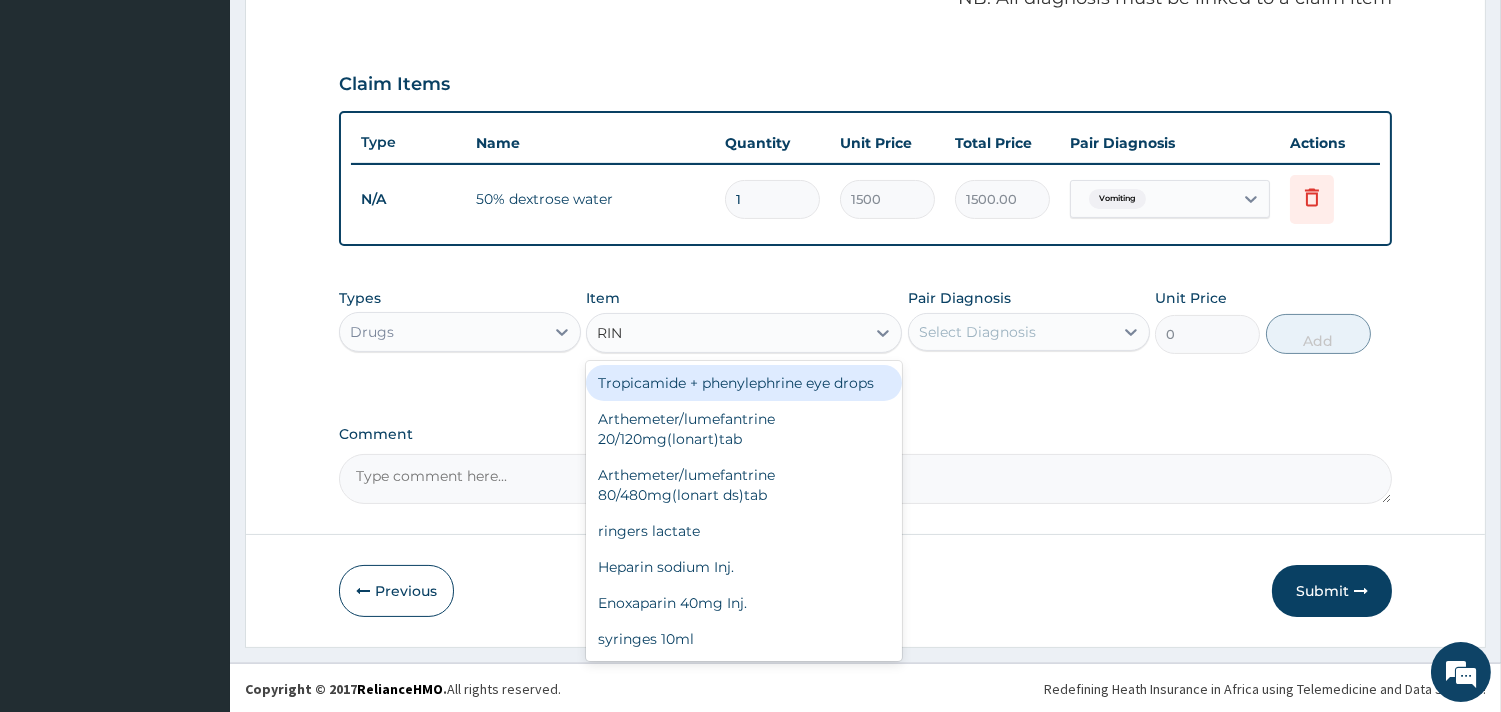 type on "RING" 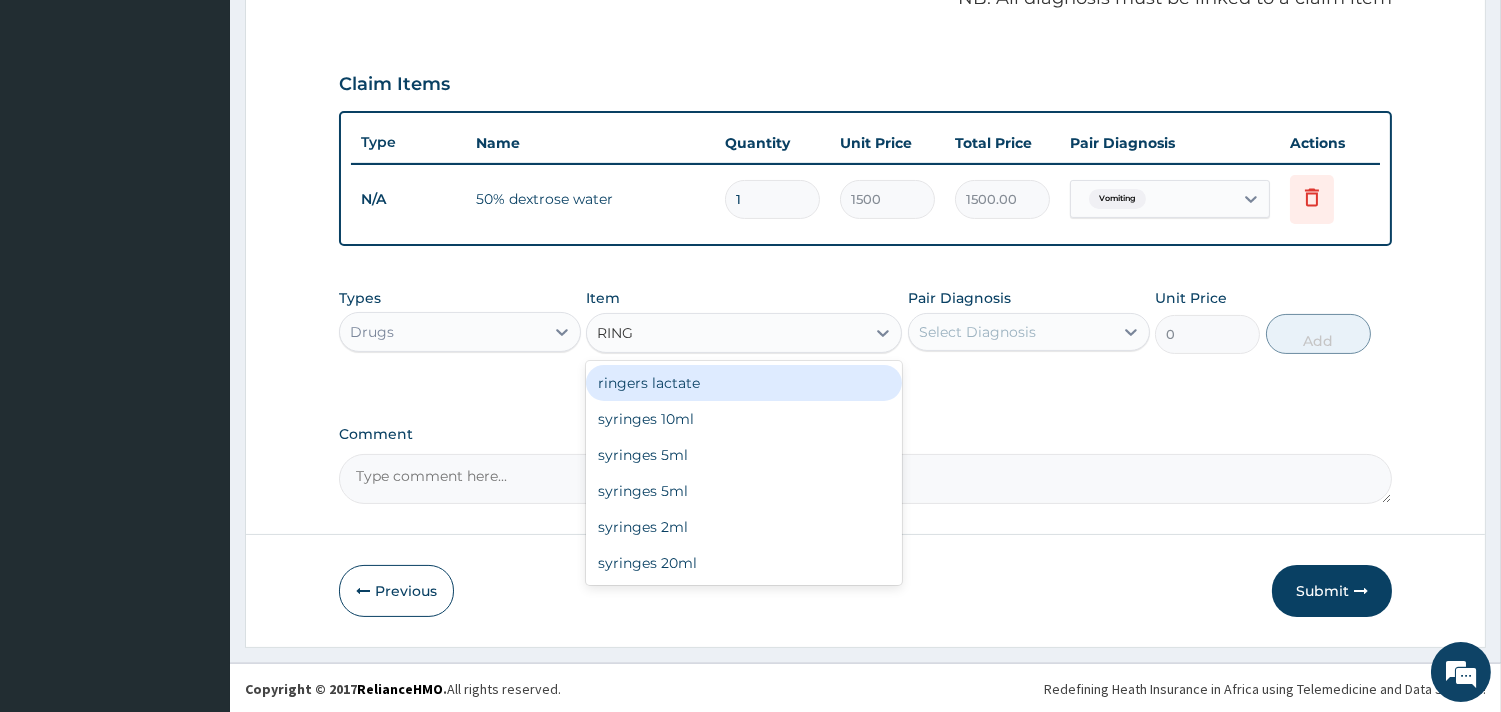 click on "ringers lactate" at bounding box center (744, 383) 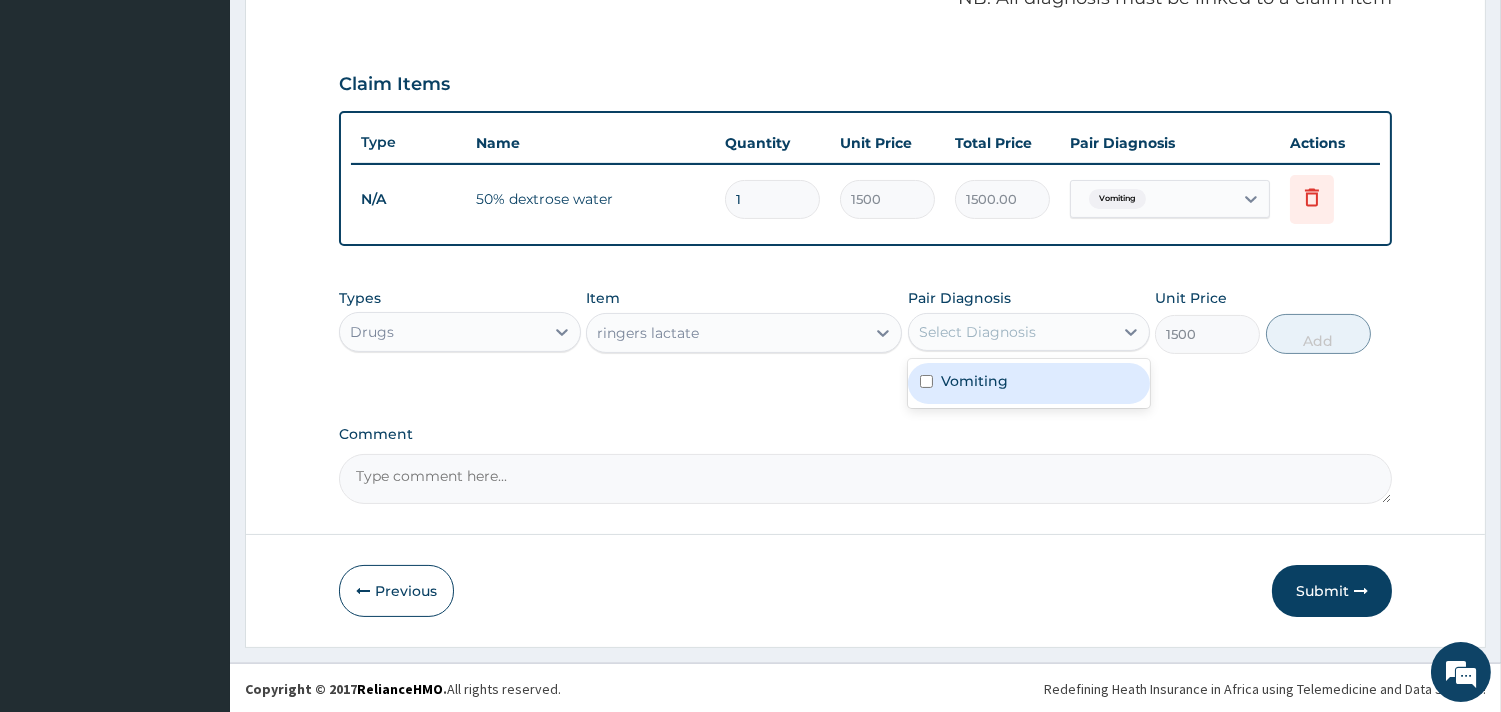 click on "Select Diagnosis" at bounding box center (977, 332) 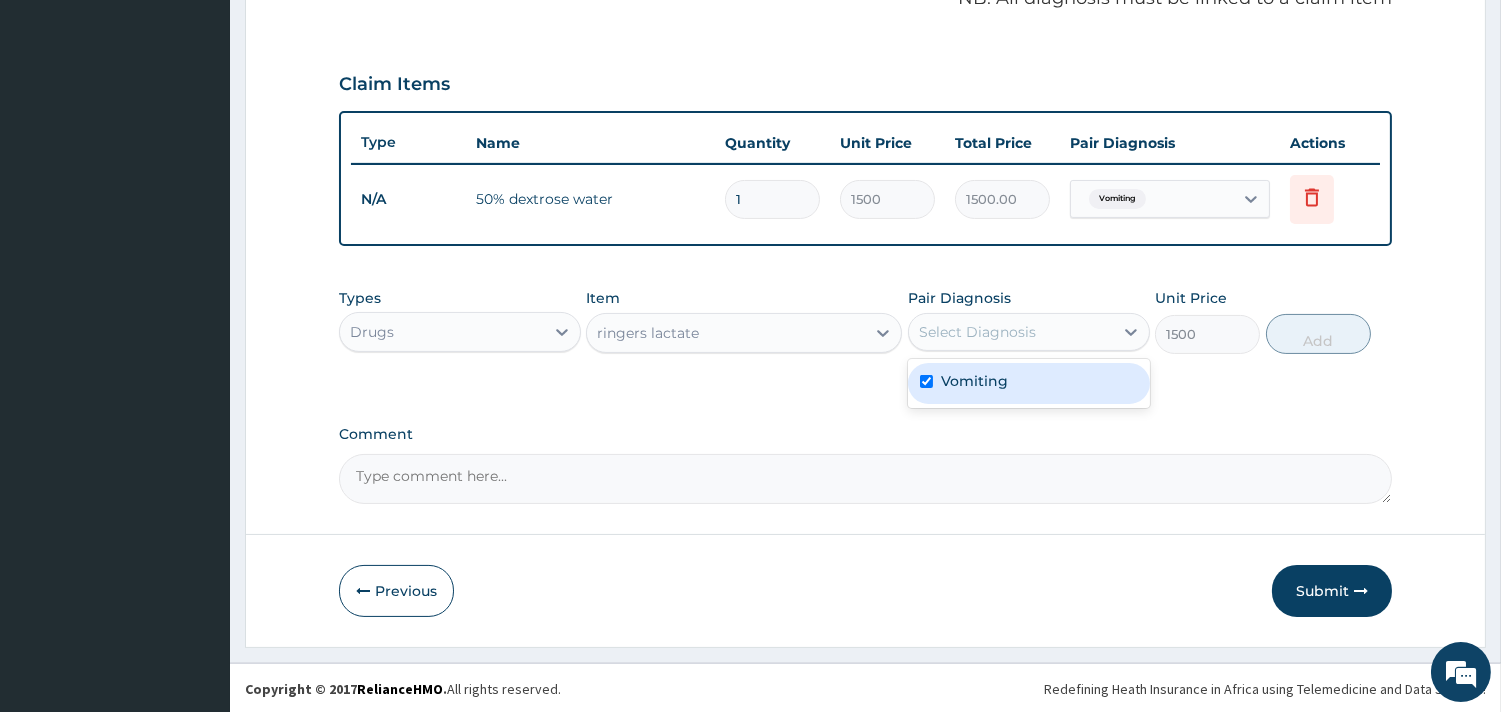 checkbox on "true" 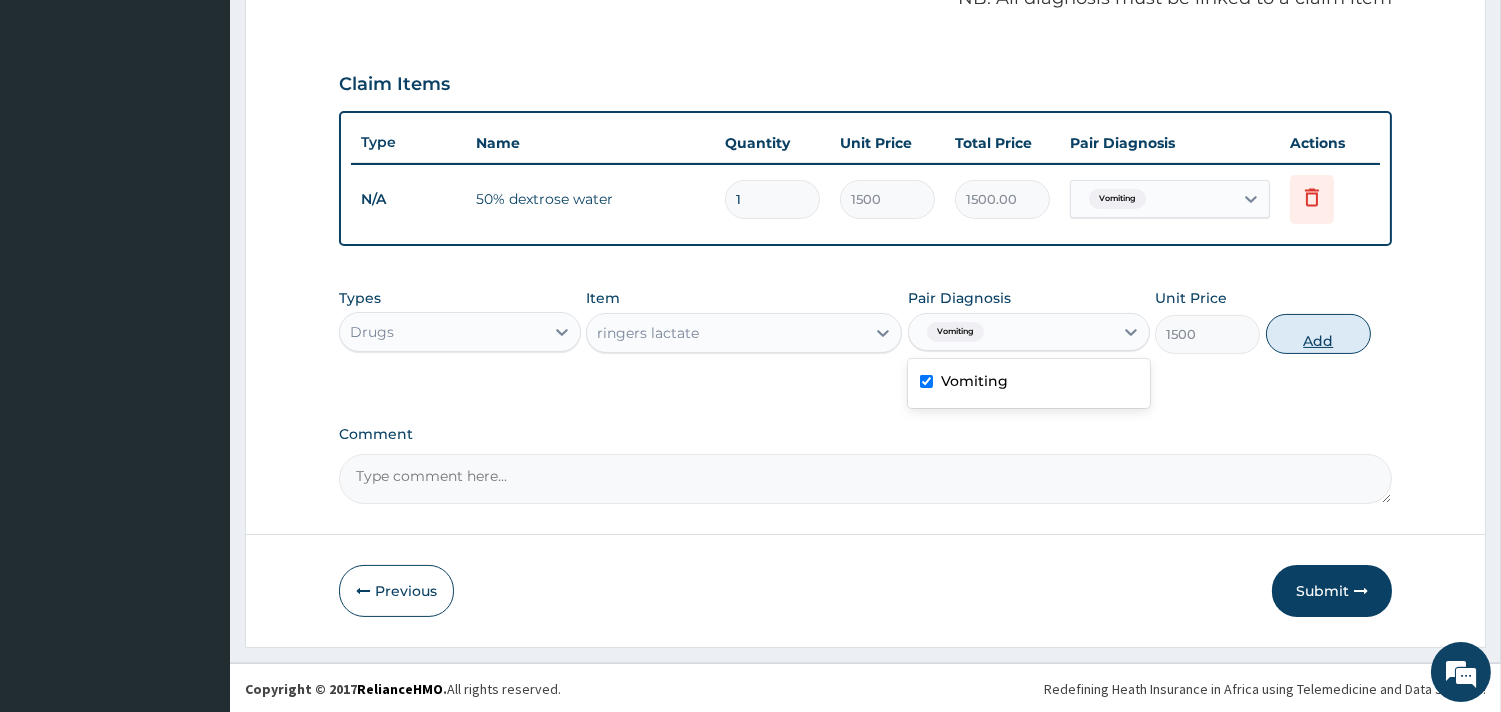 click on "Add" at bounding box center [1318, 334] 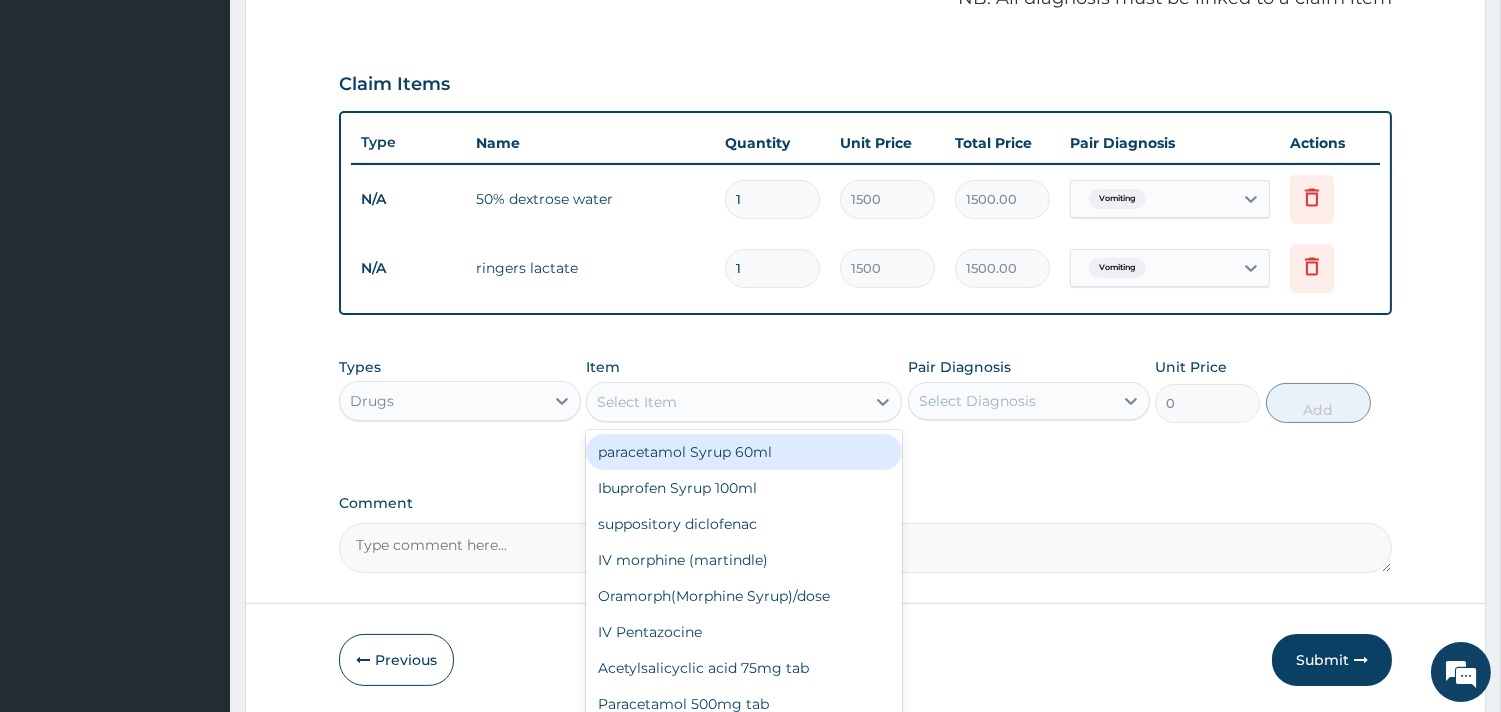click on "Select Item" at bounding box center (726, 402) 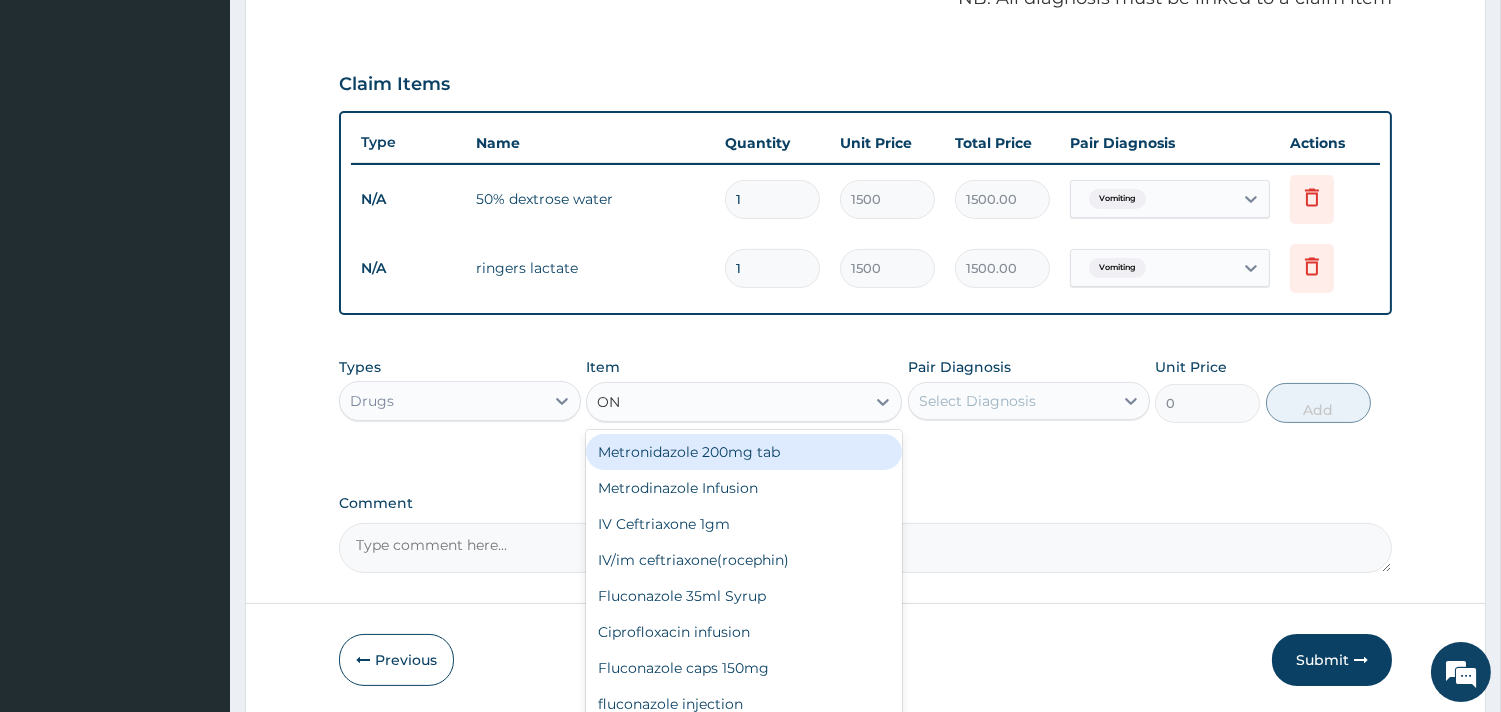 type on "OND" 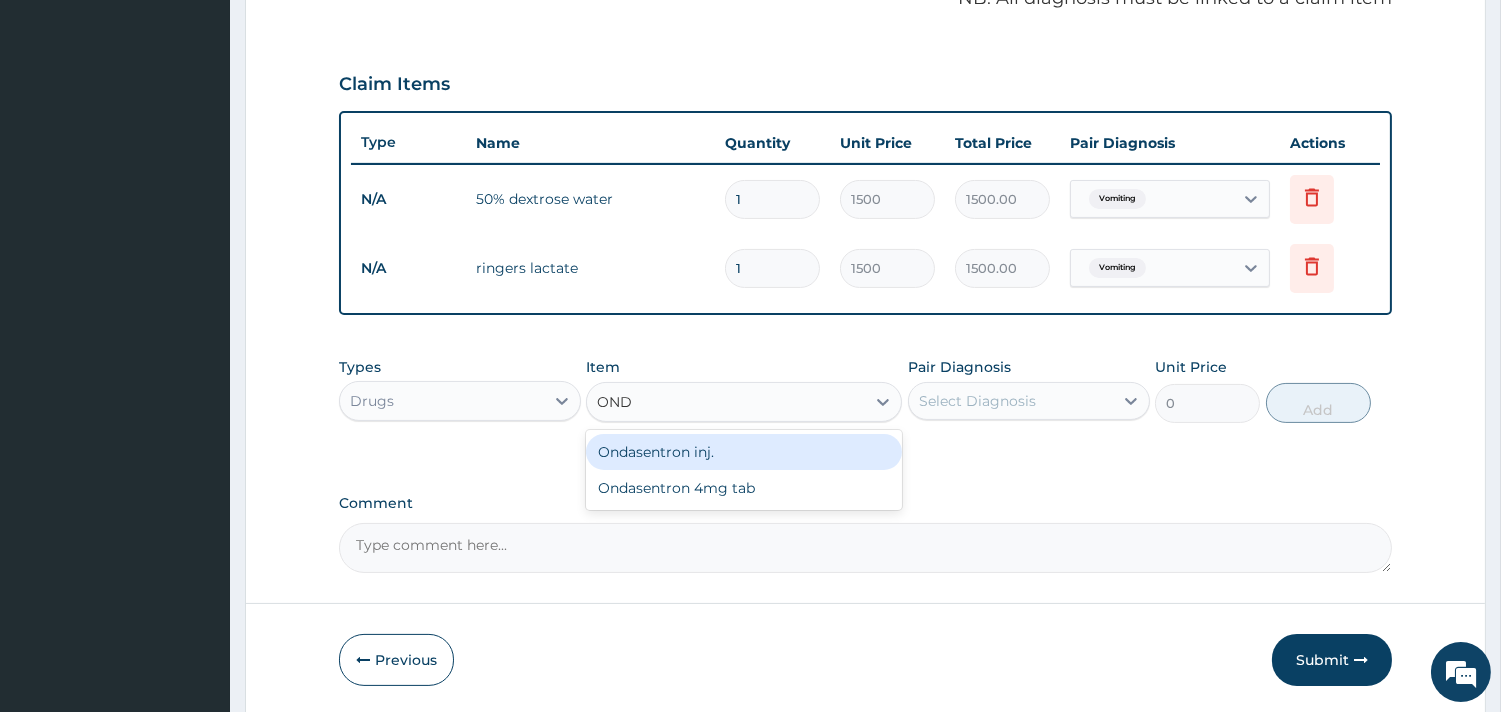 click on "Ondasentron inj." at bounding box center (744, 452) 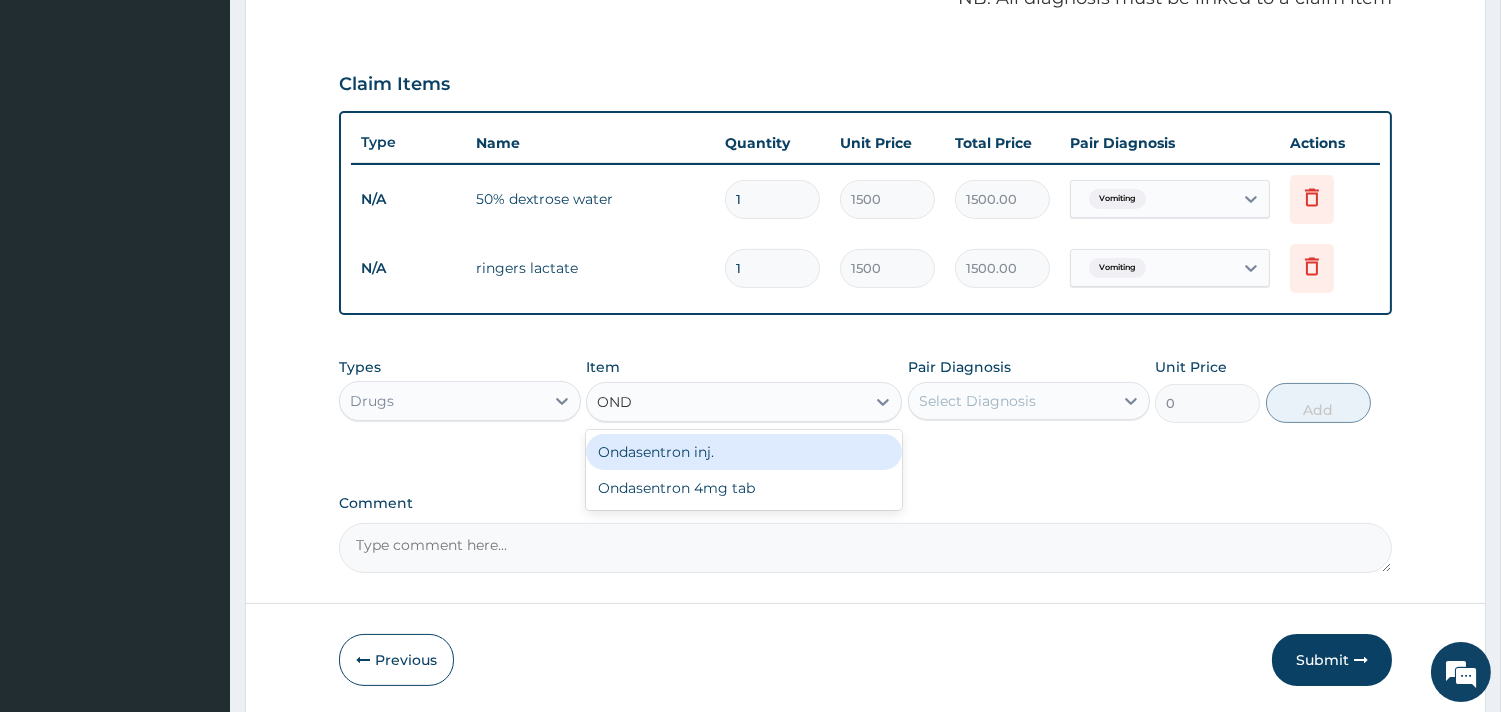 type 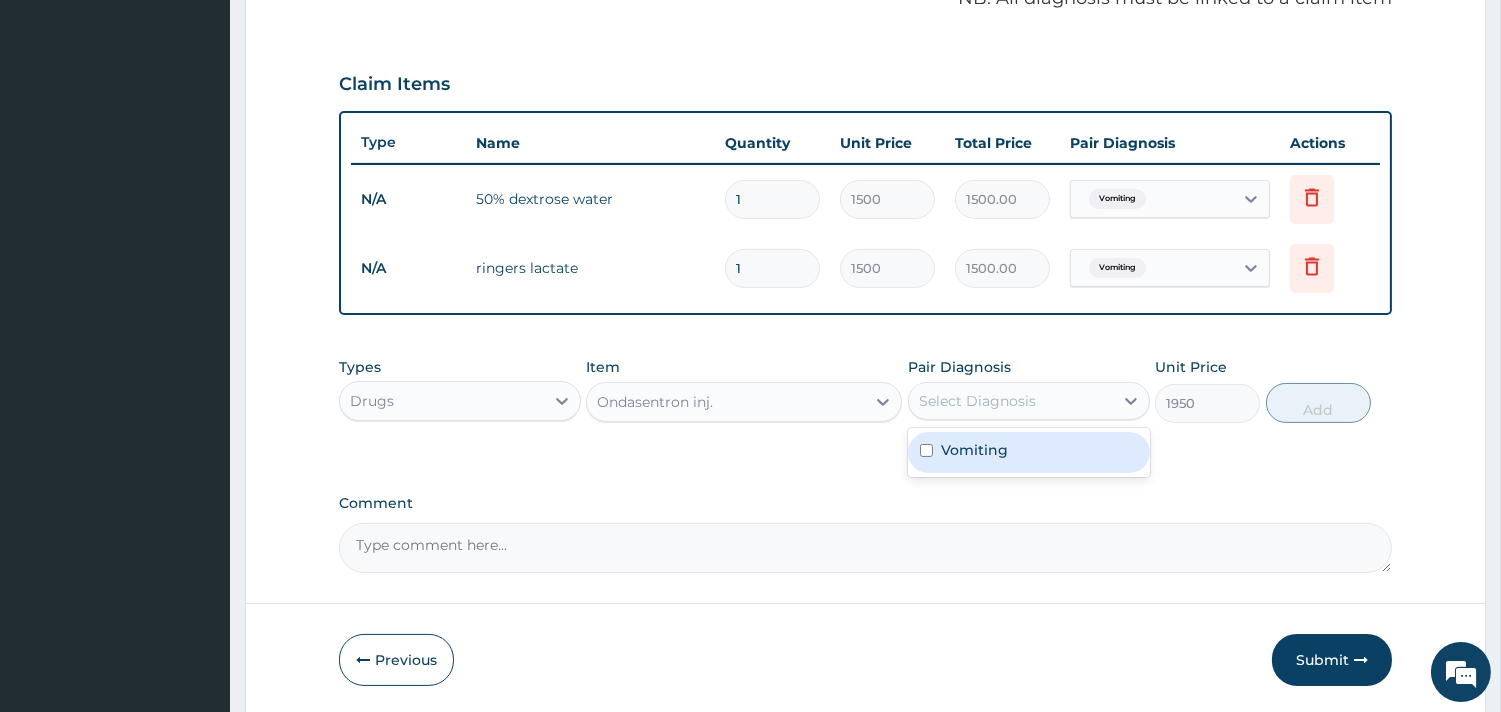 click on "Select Diagnosis" at bounding box center [977, 401] 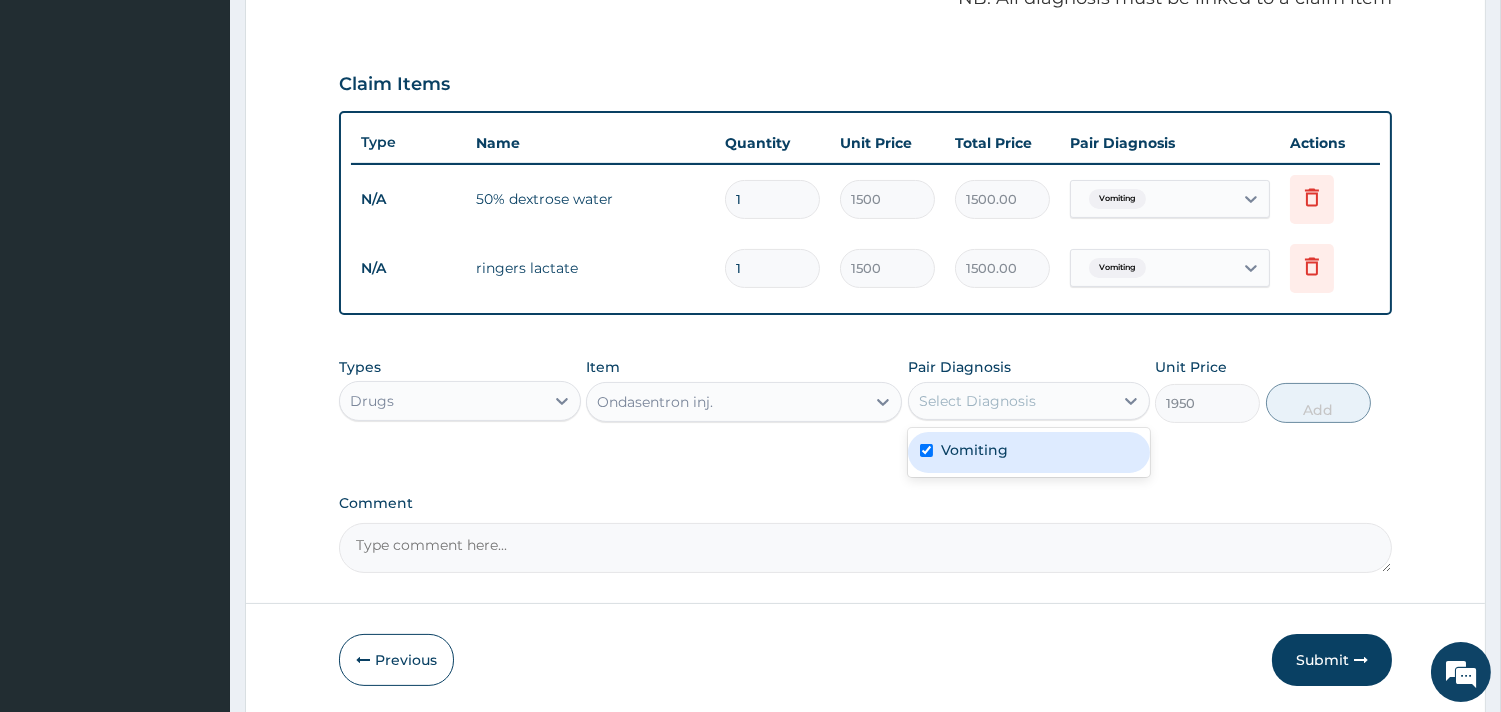 checkbox on "true" 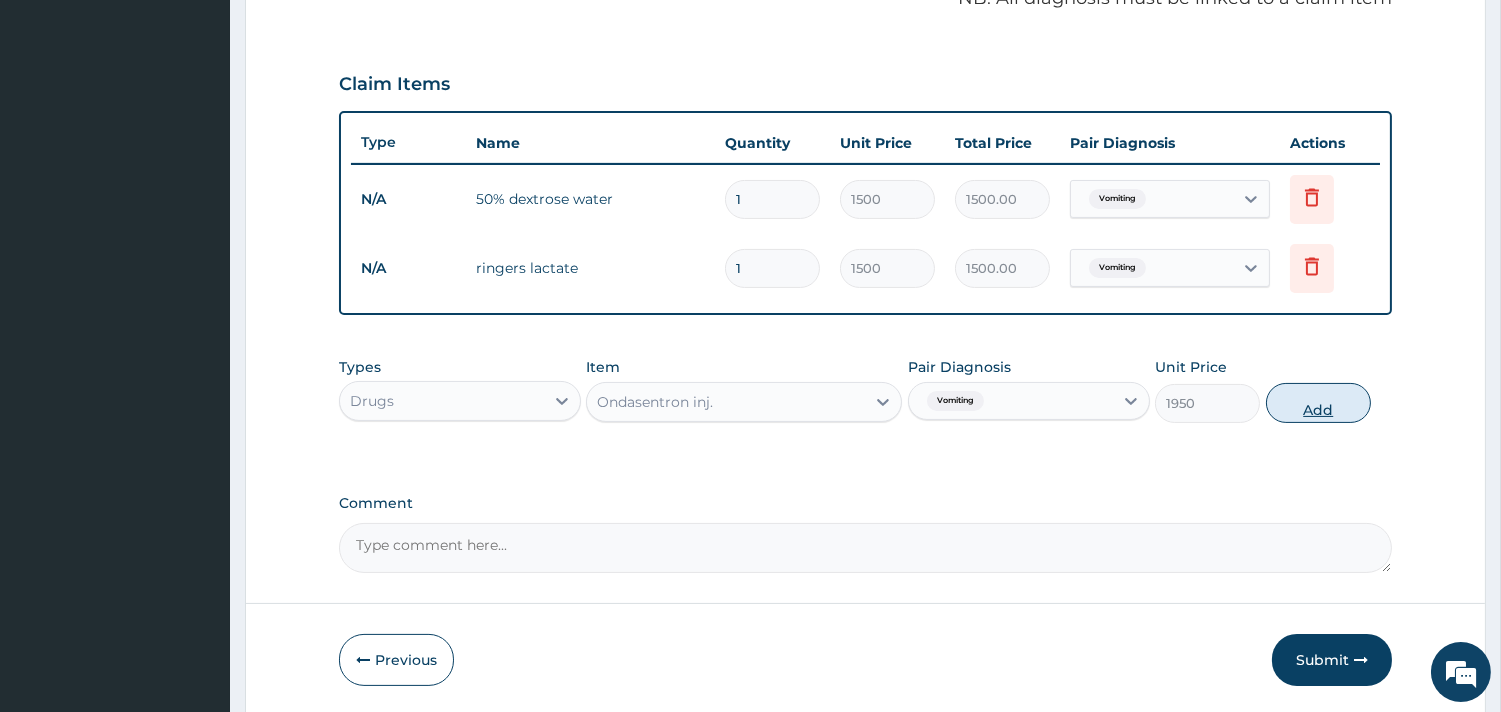 click on "Add" at bounding box center (1318, 403) 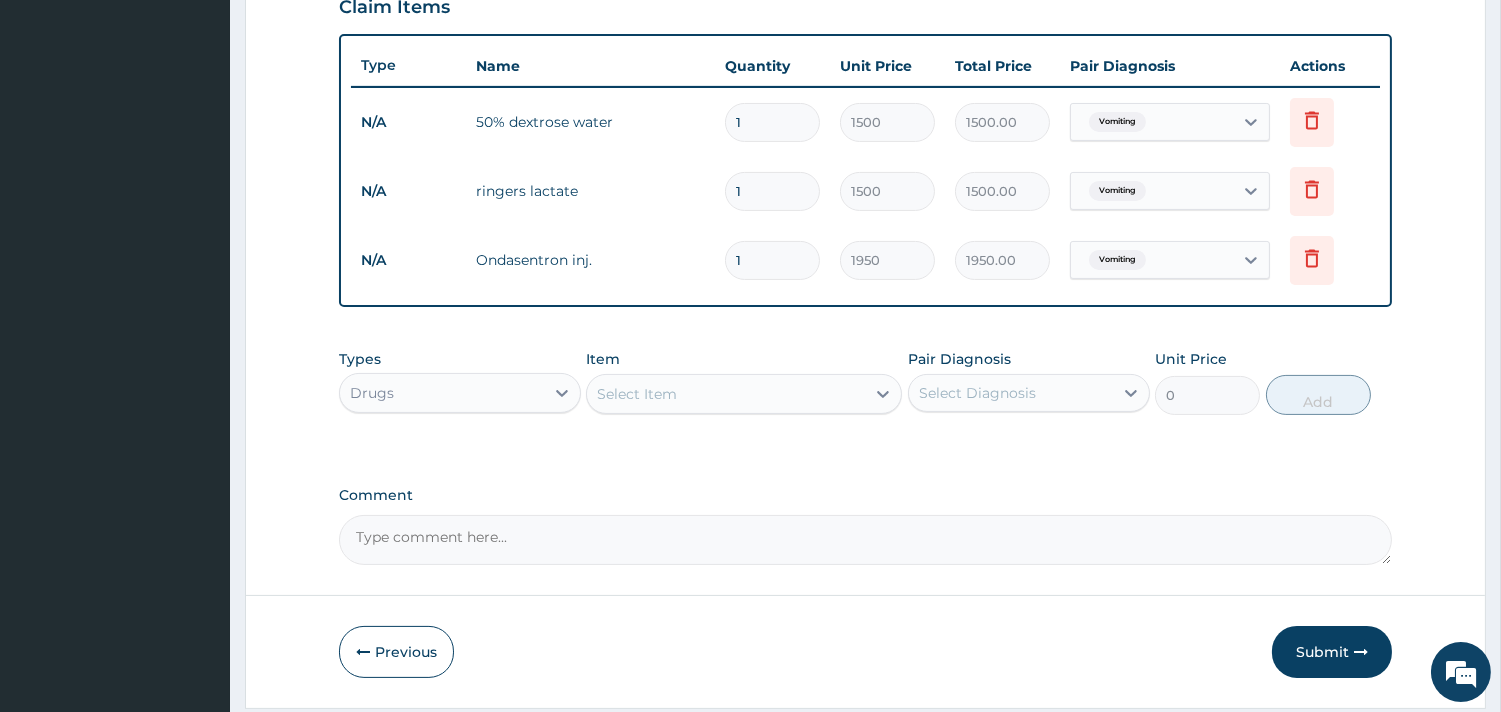 scroll, scrollTop: 772, scrollLeft: 0, axis: vertical 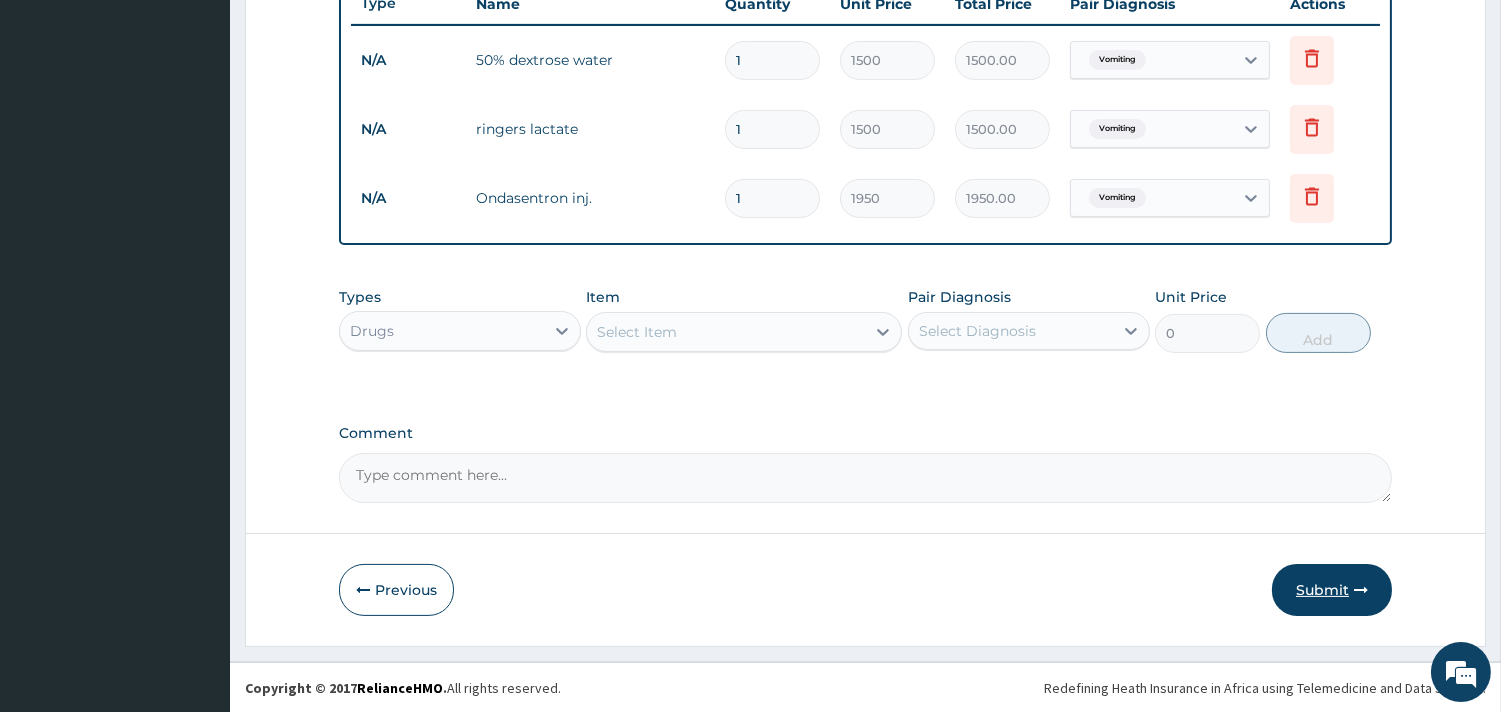 click on "Submit" at bounding box center [1332, 590] 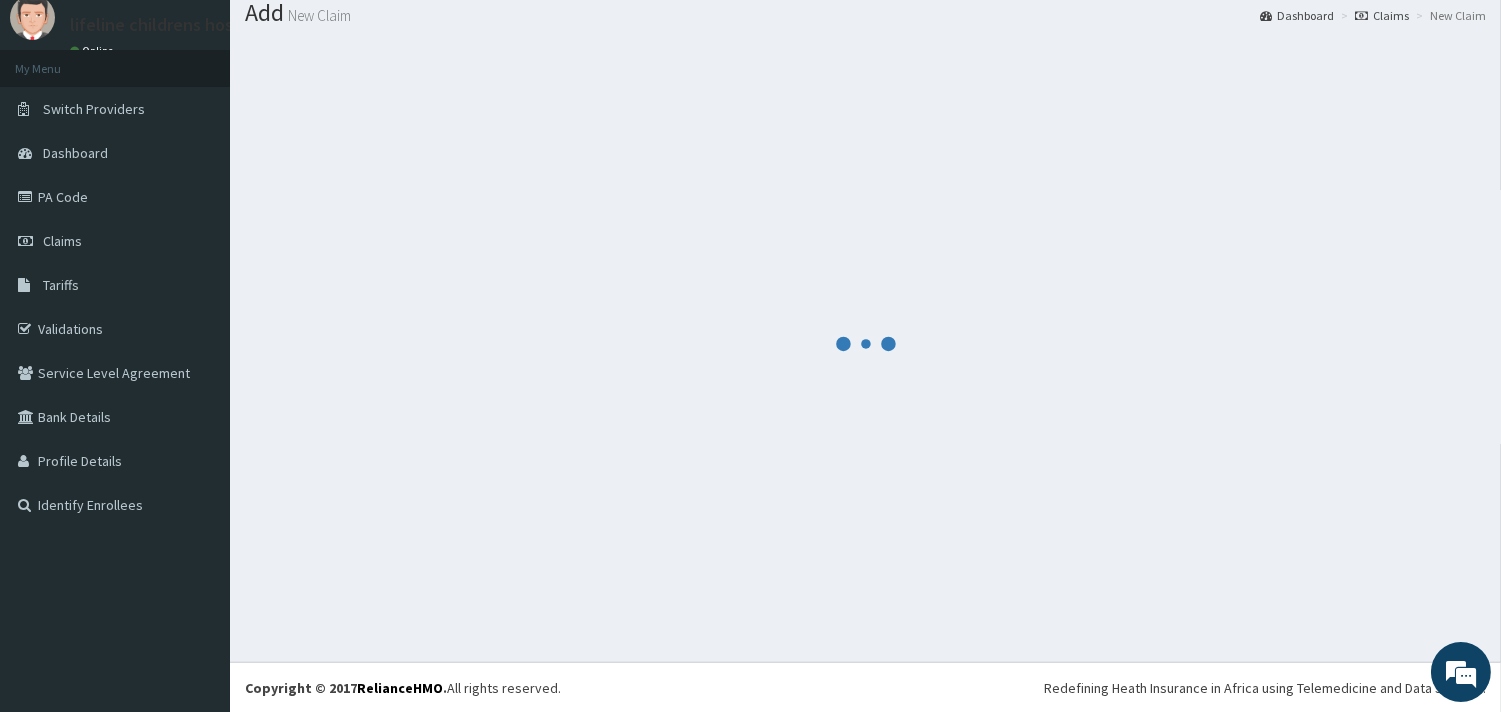 scroll, scrollTop: 772, scrollLeft: 0, axis: vertical 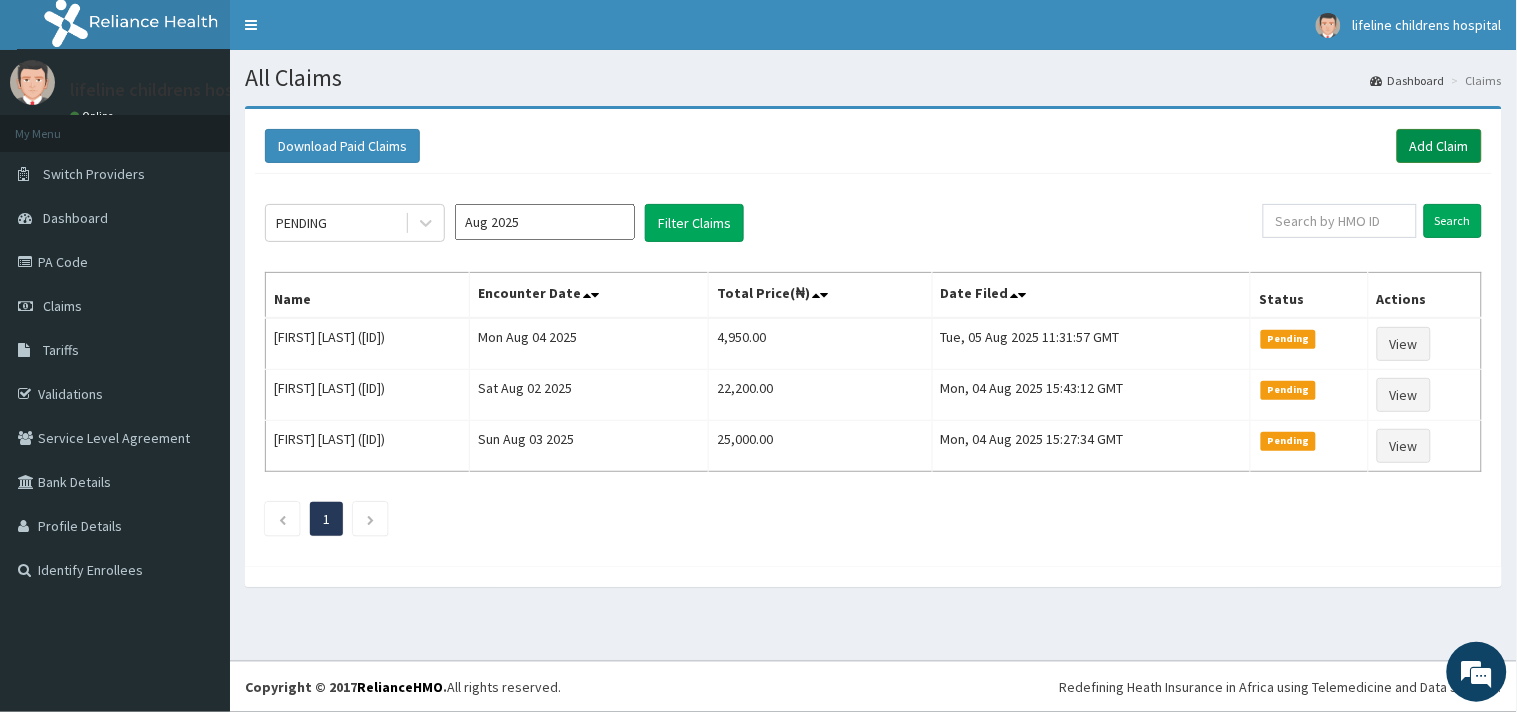 click on "Add Claim" at bounding box center [1439, 146] 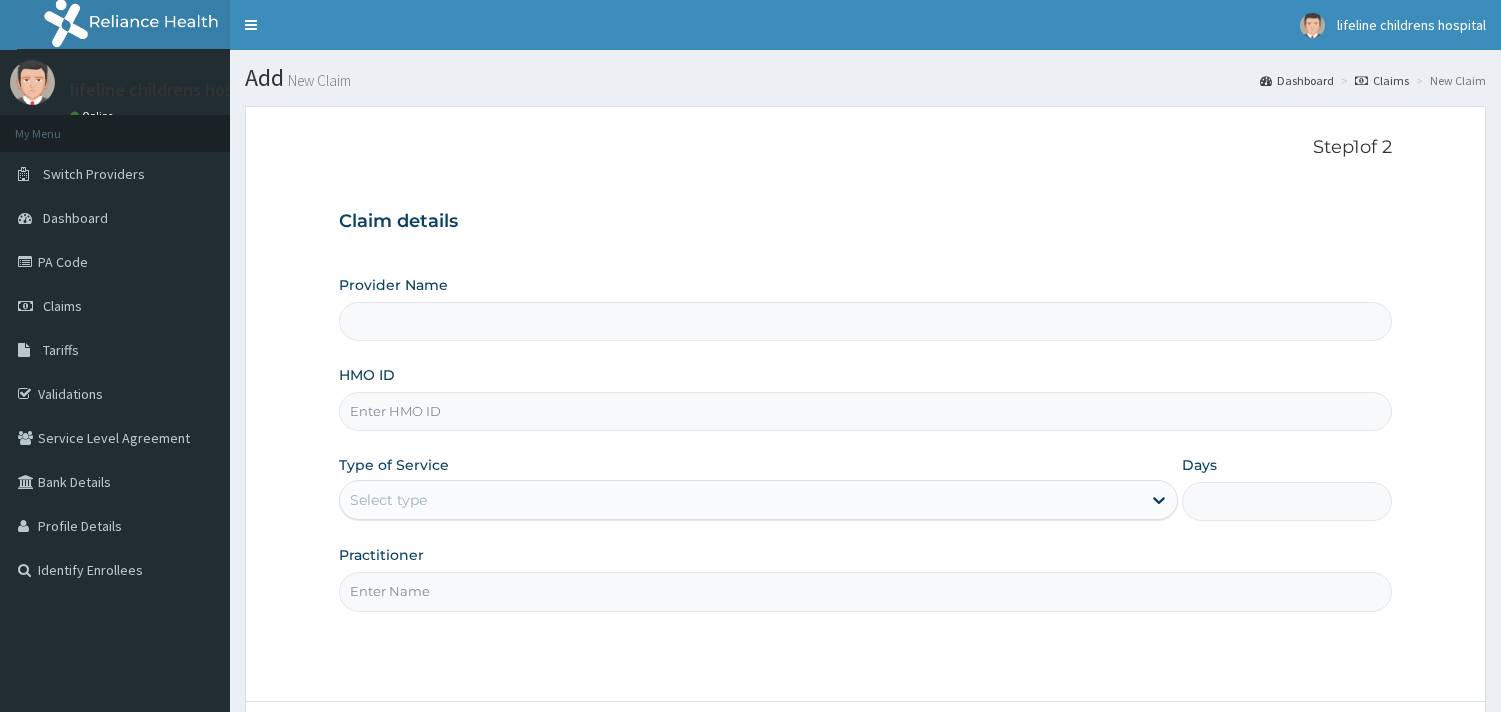 scroll, scrollTop: 0, scrollLeft: 0, axis: both 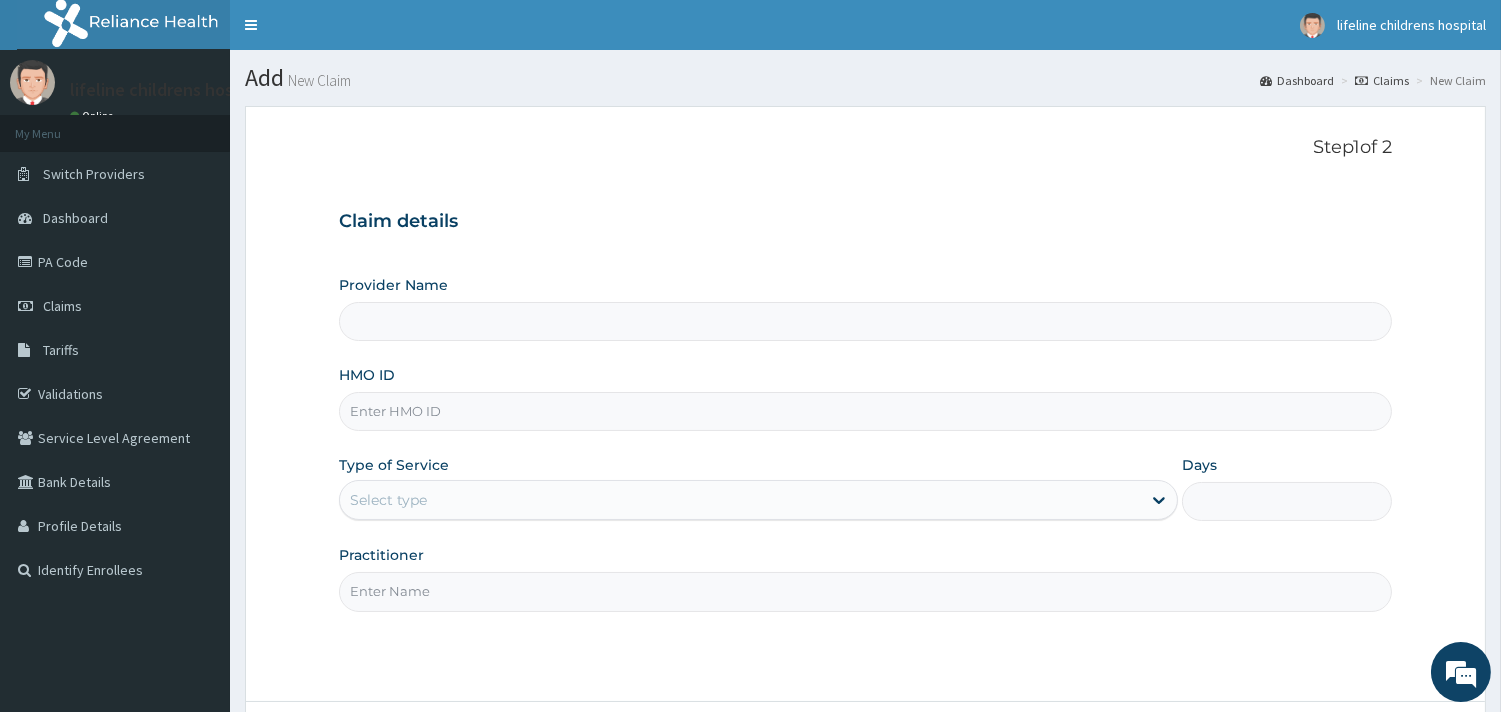 type on "Lifeline Children Hospital - Surulere" 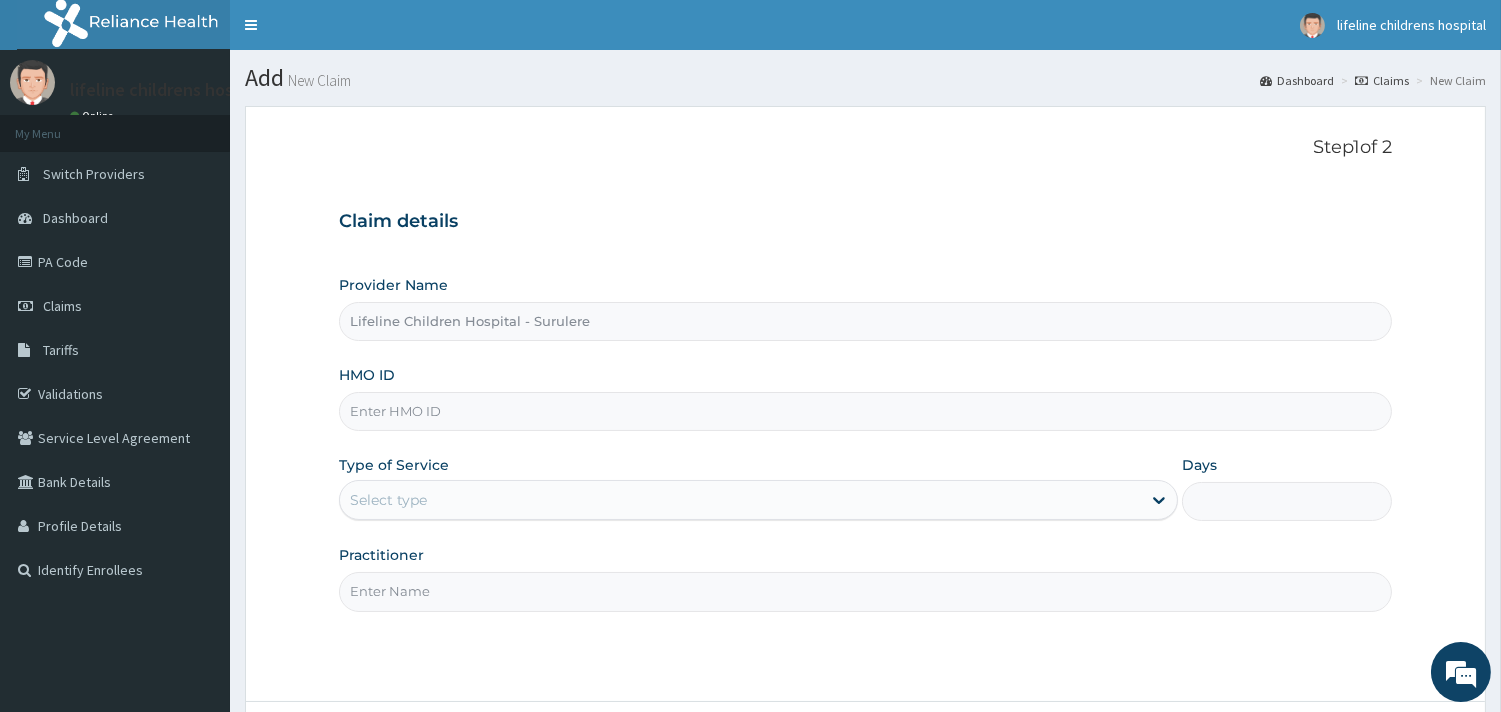 click on "HMO ID" at bounding box center [865, 411] 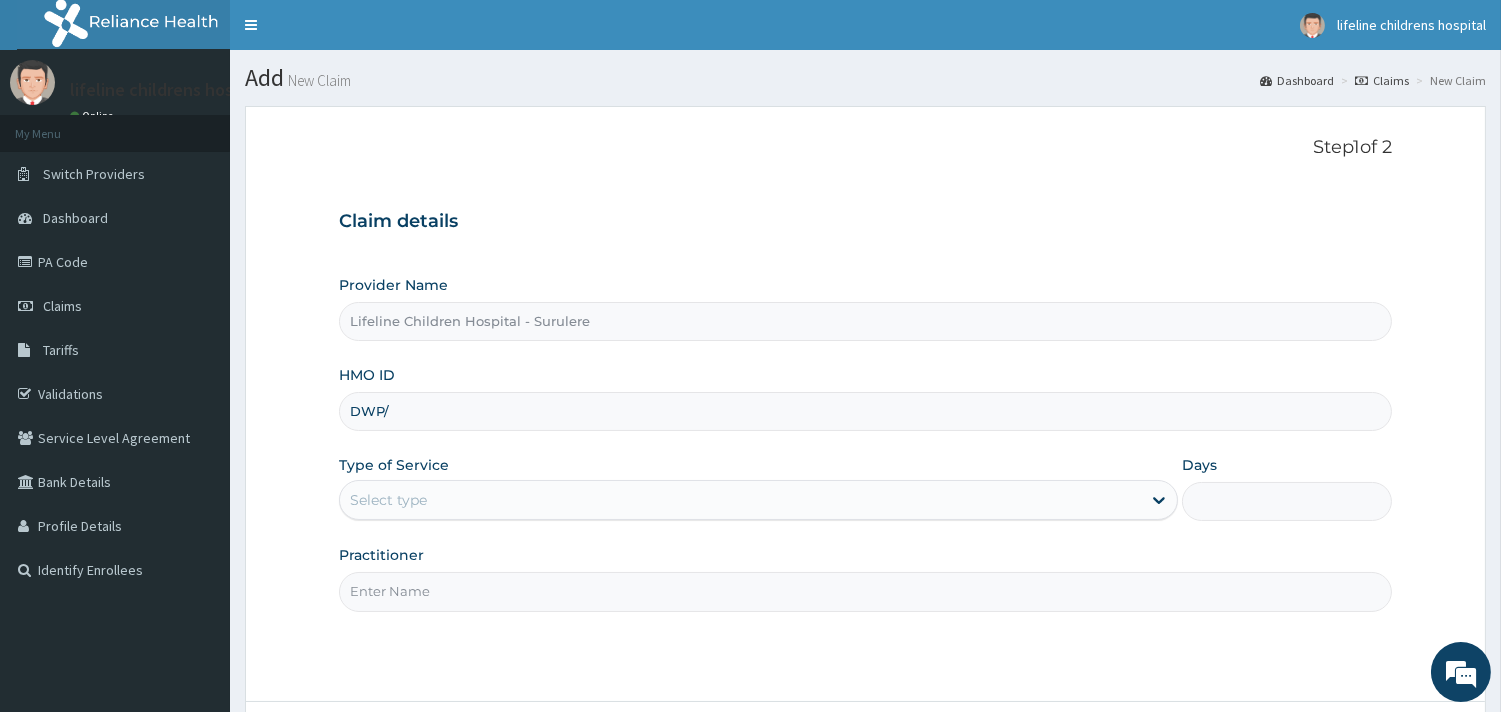 scroll, scrollTop: 0, scrollLeft: 0, axis: both 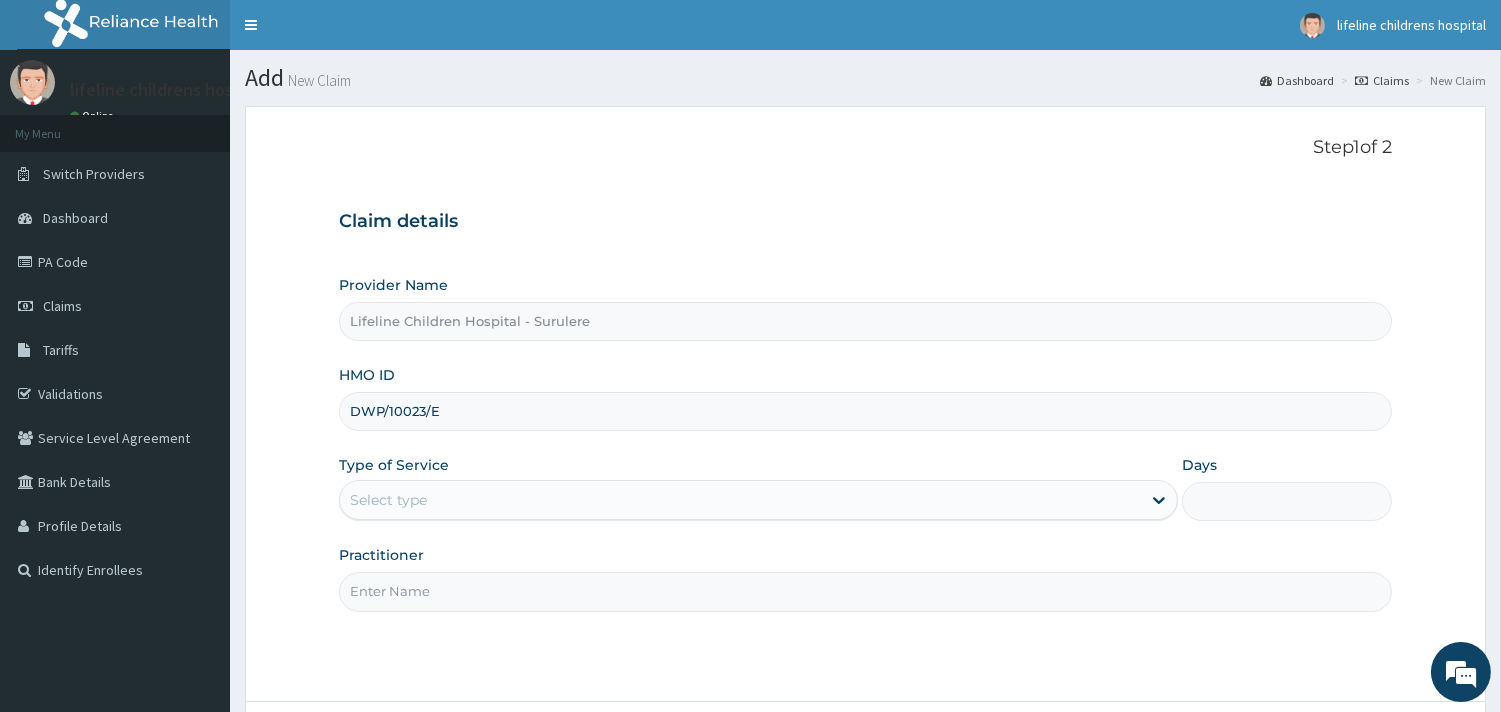 type on "DWP/10023/E" 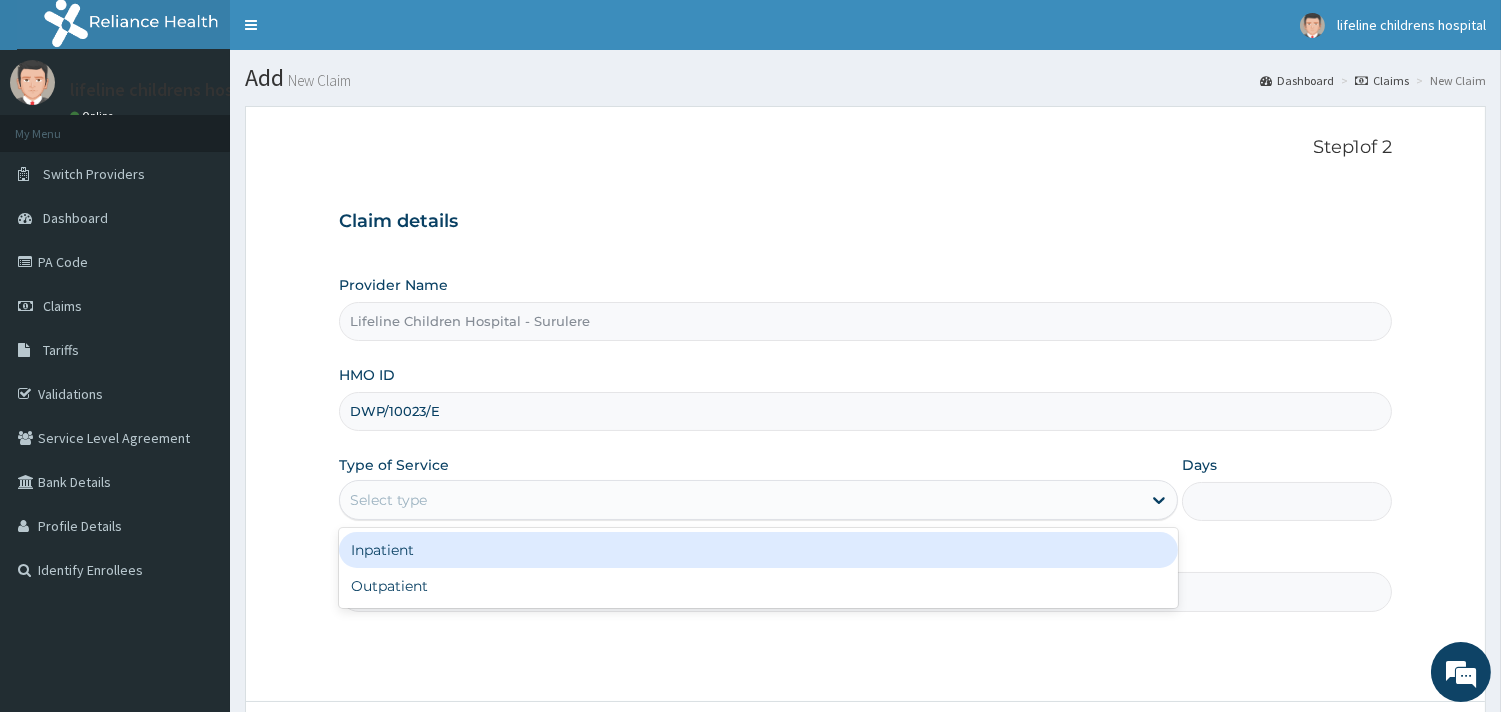 click on "Select type" at bounding box center (388, 500) 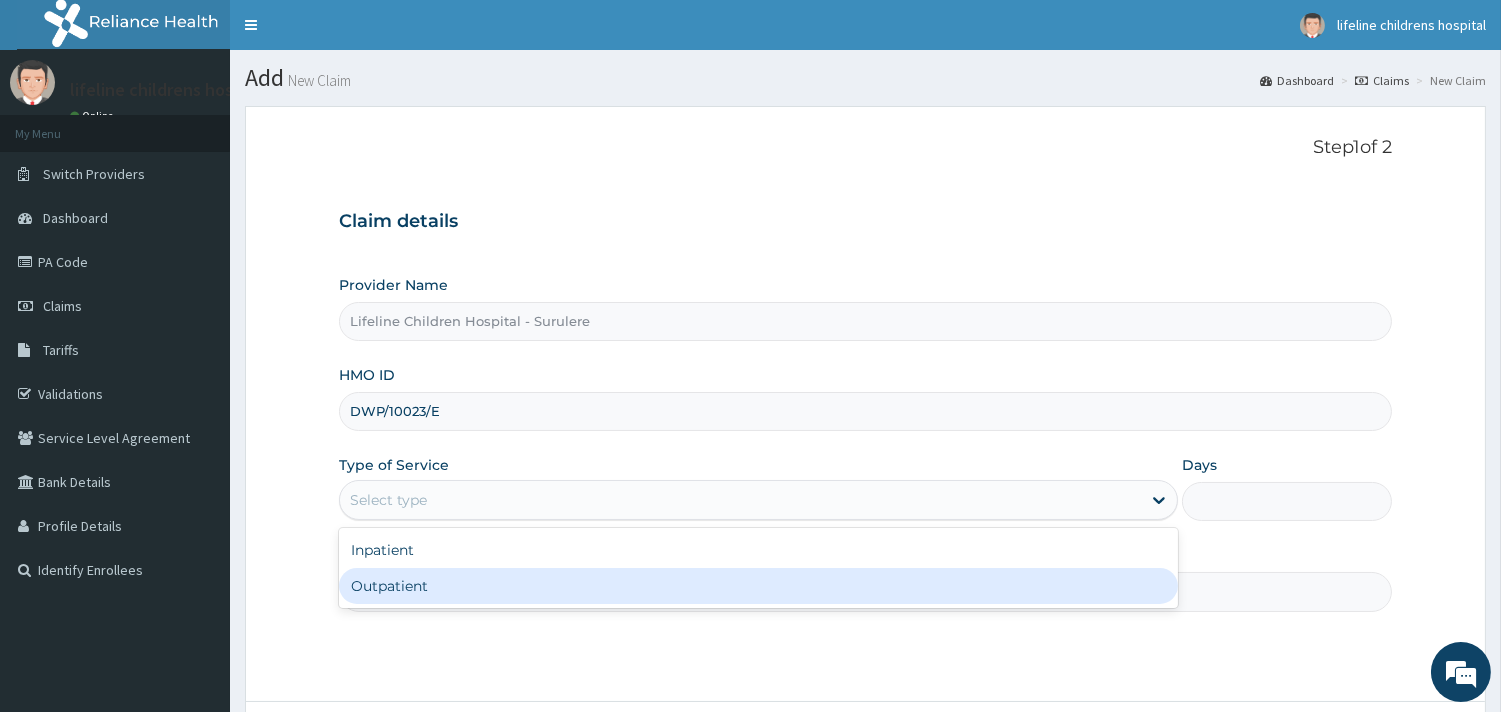 click on "Outpatient" at bounding box center (758, 586) 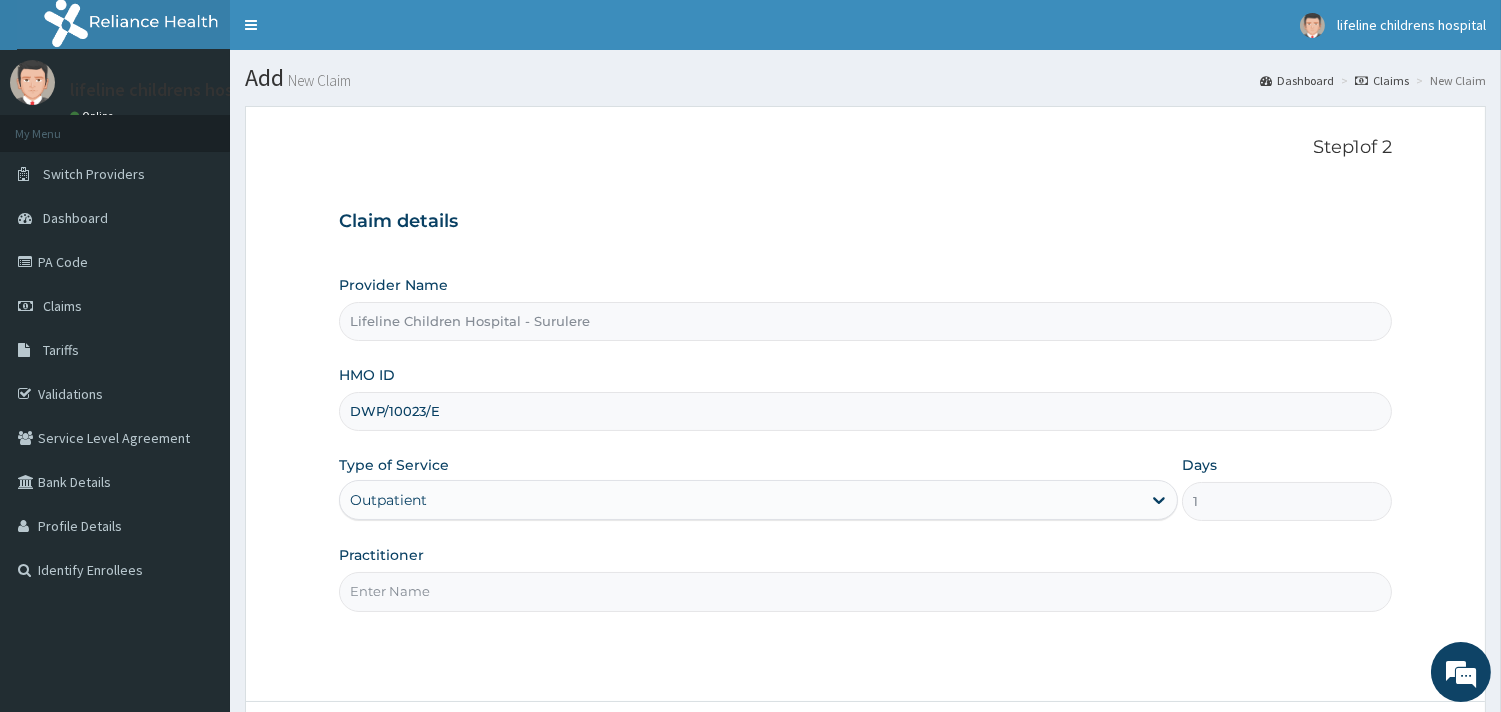 click on "Practitioner" at bounding box center [865, 591] 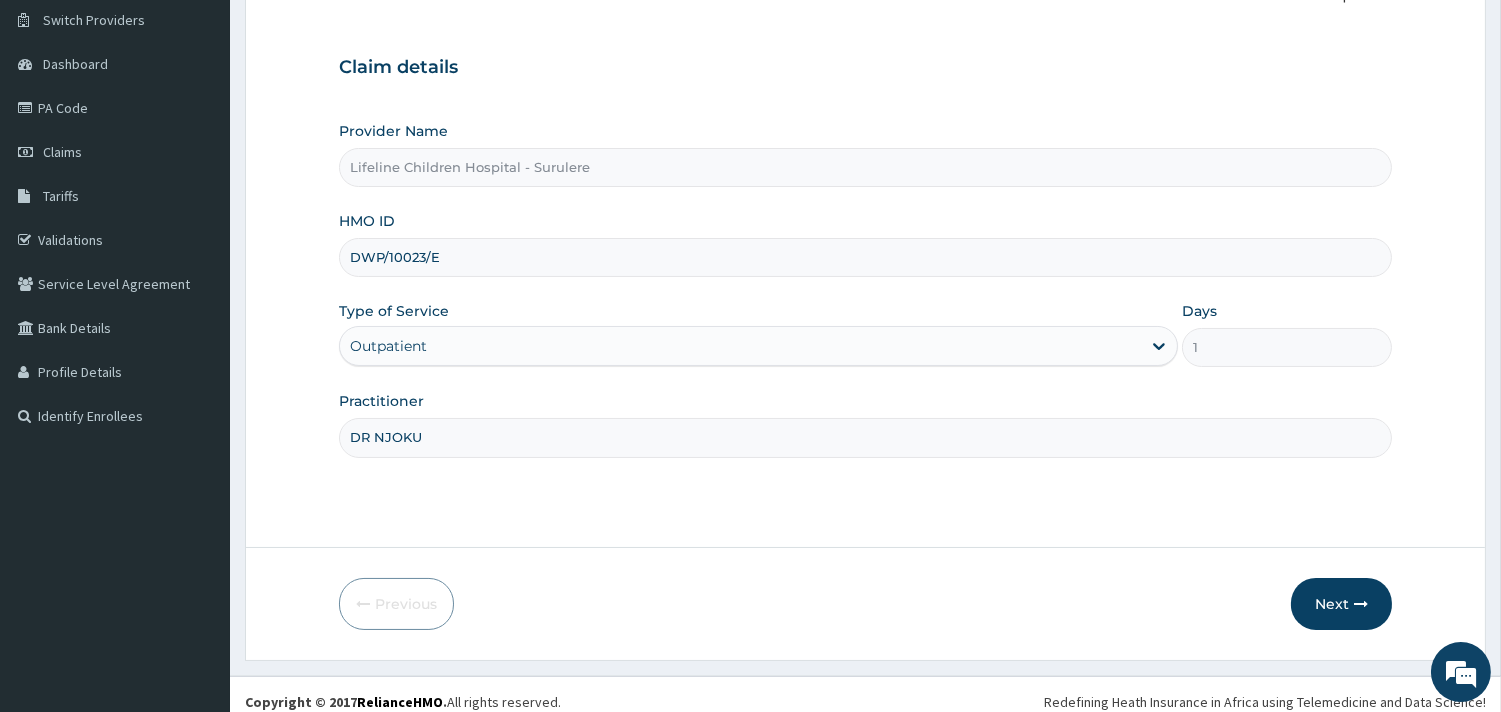 scroll, scrollTop: 170, scrollLeft: 0, axis: vertical 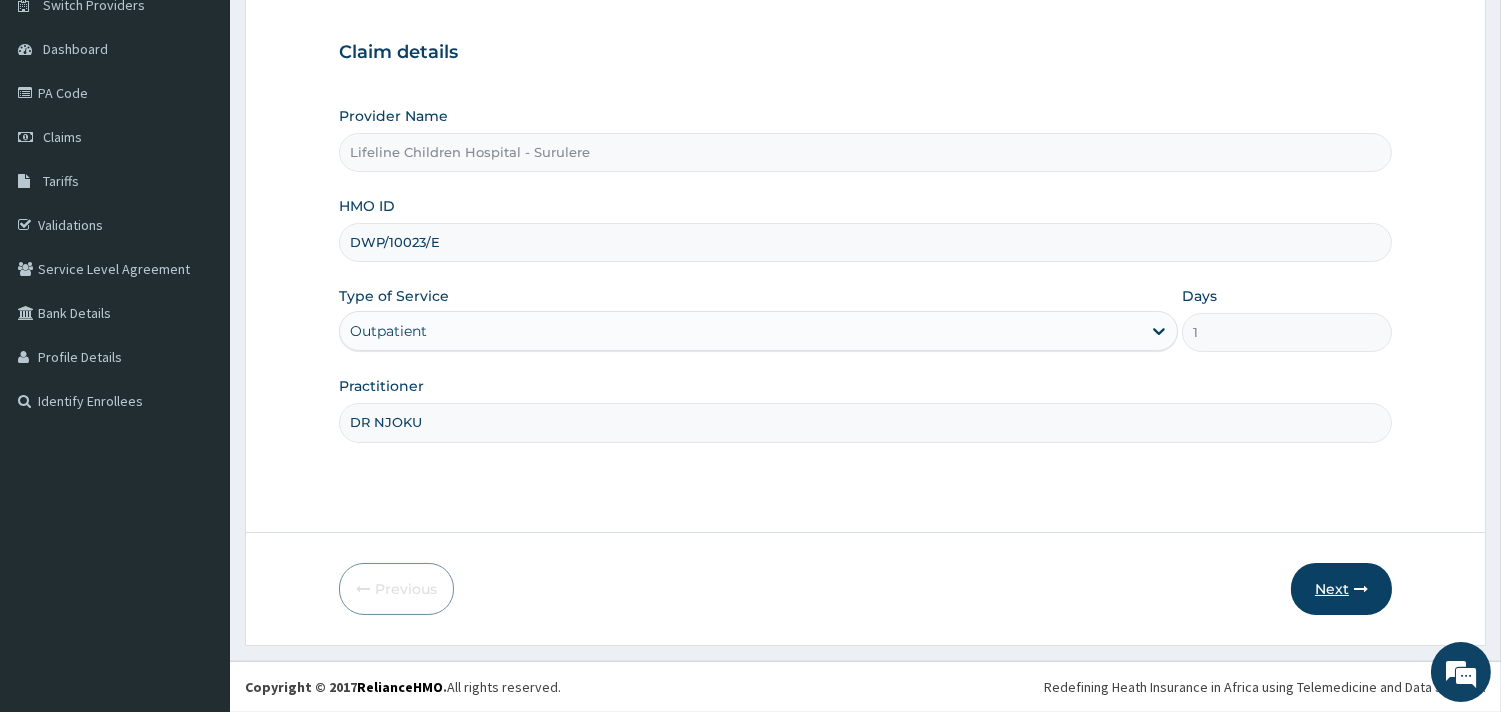 type on "DR NJOKU" 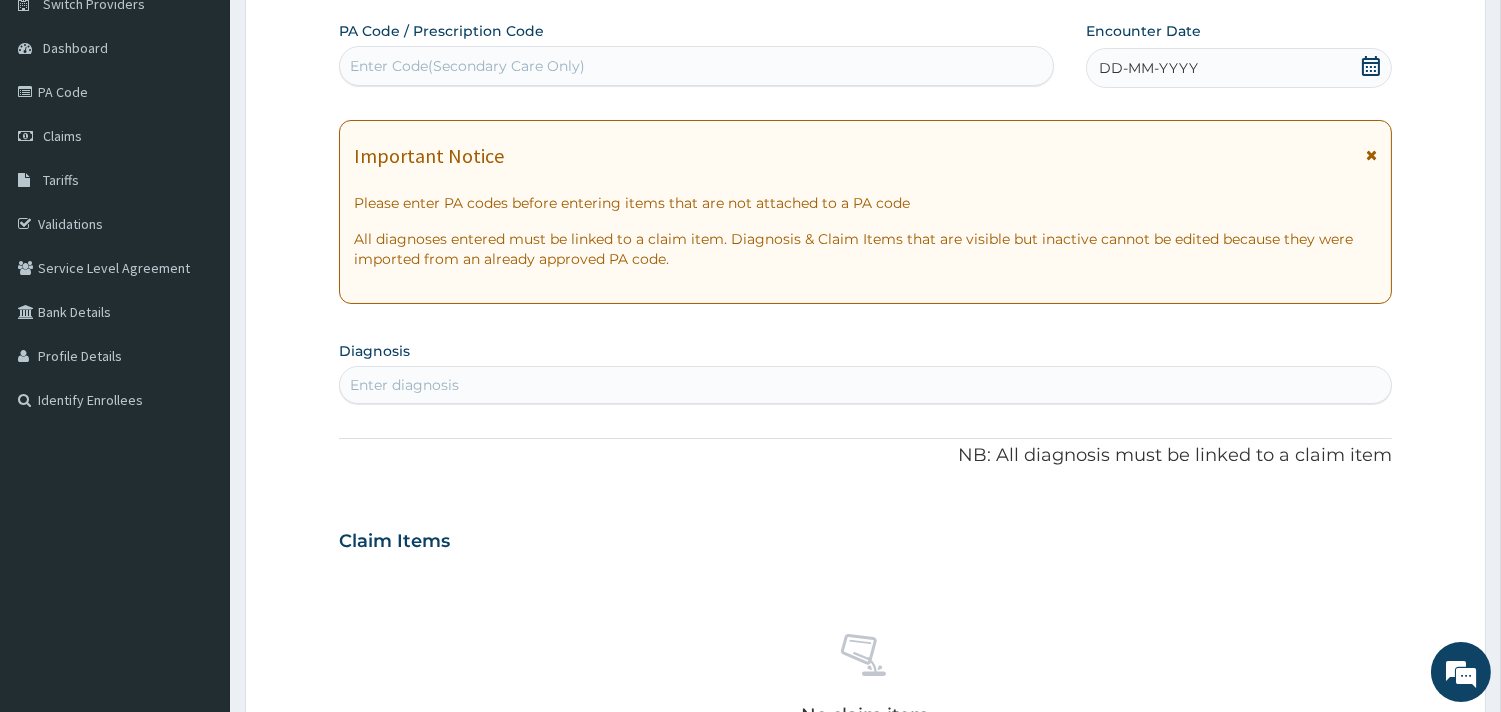 click on "DD-MM-YYYY" at bounding box center (1148, 68) 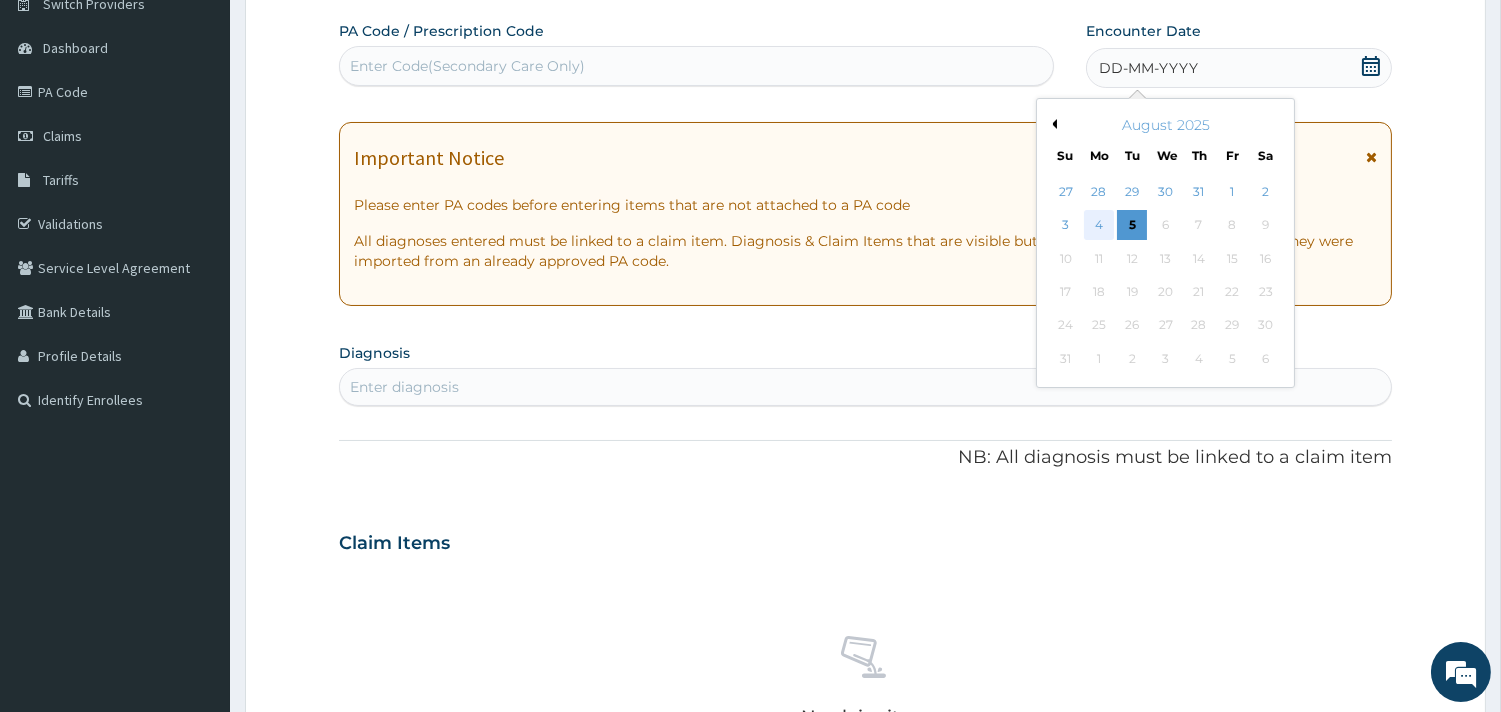 click on "4" at bounding box center (1099, 226) 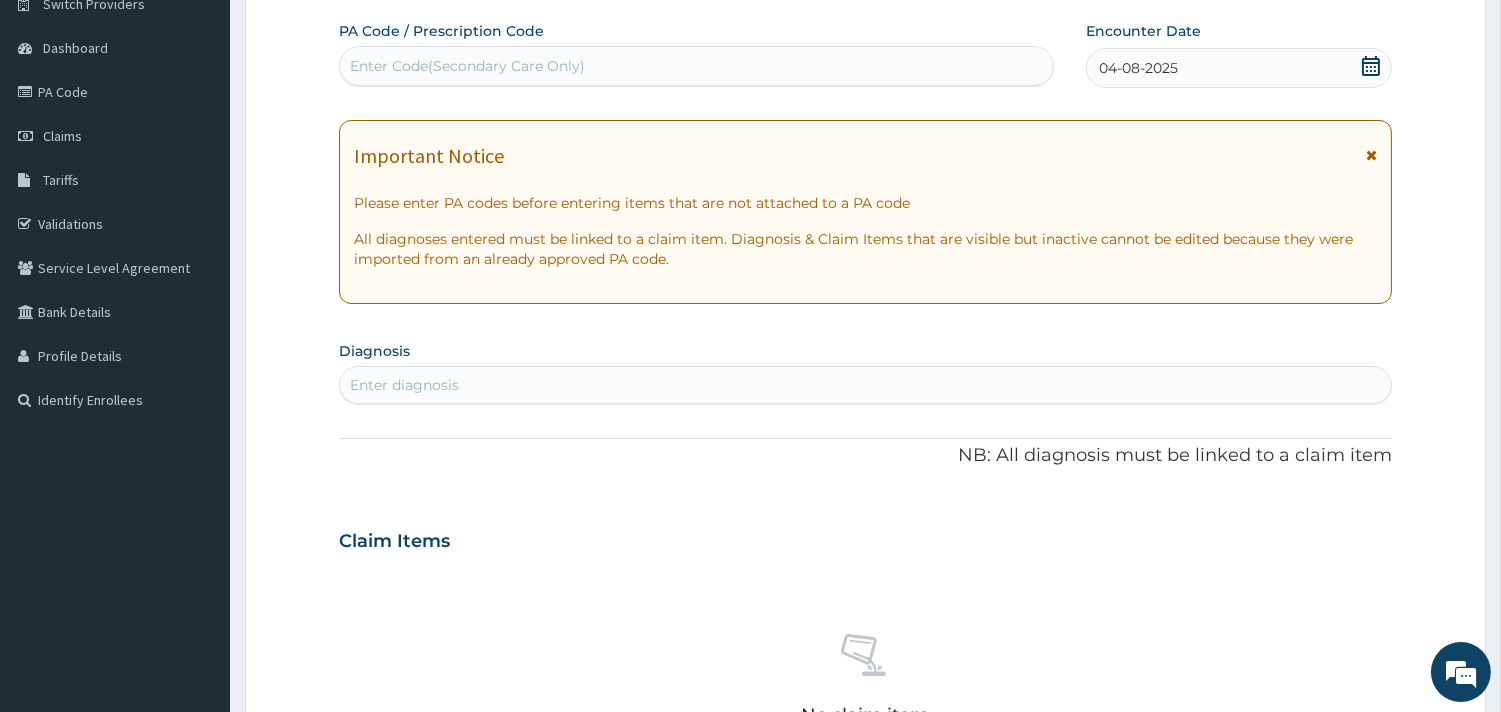 click on "Enter diagnosis" at bounding box center (865, 385) 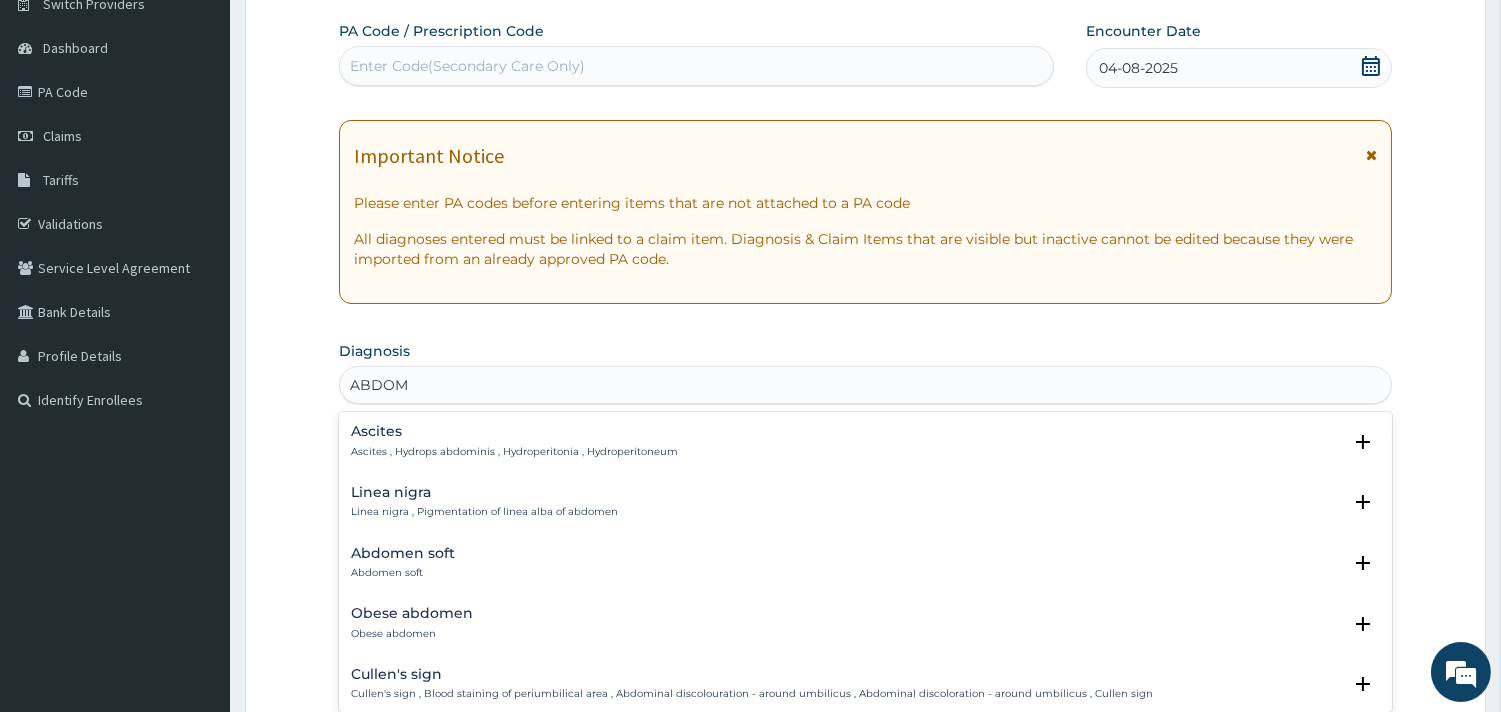 type on "ABDOMI" 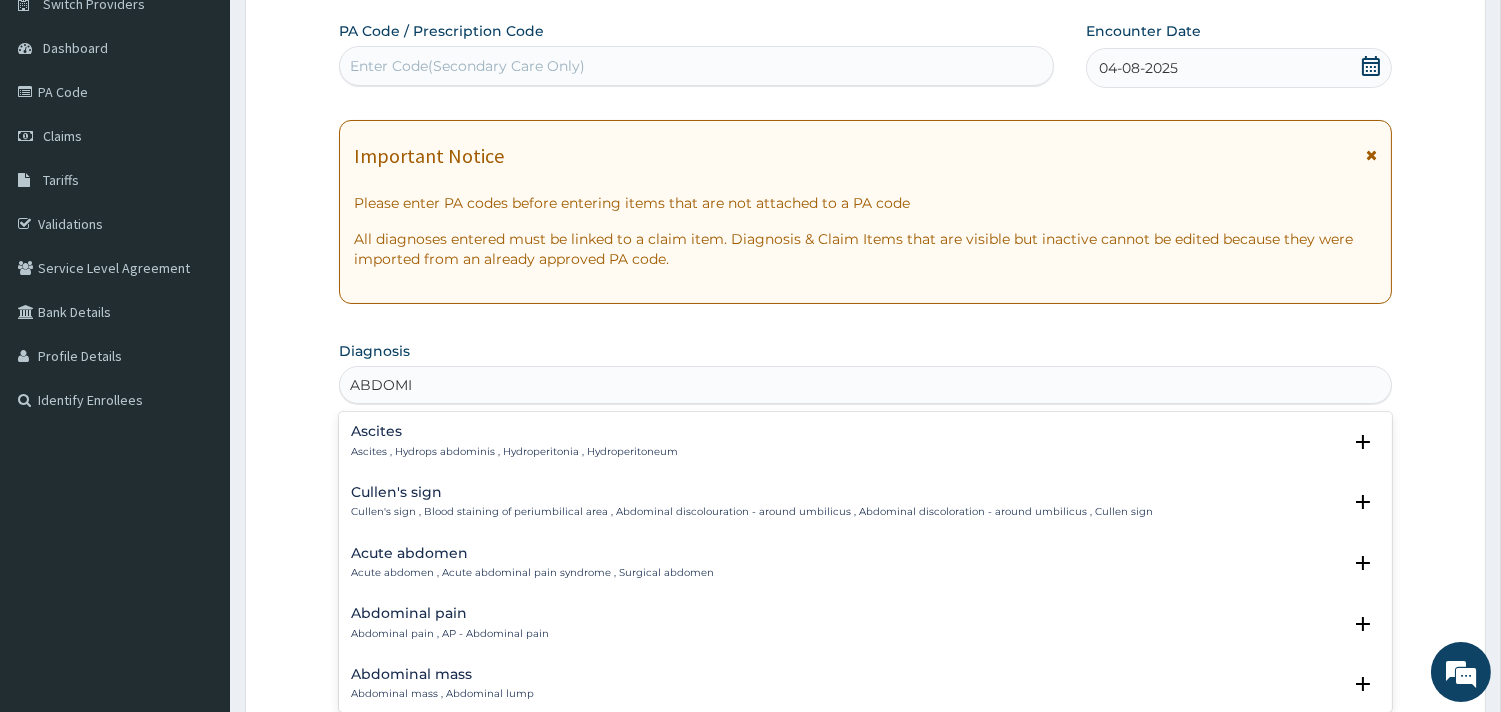 click on "Abdominal pain" at bounding box center (450, 613) 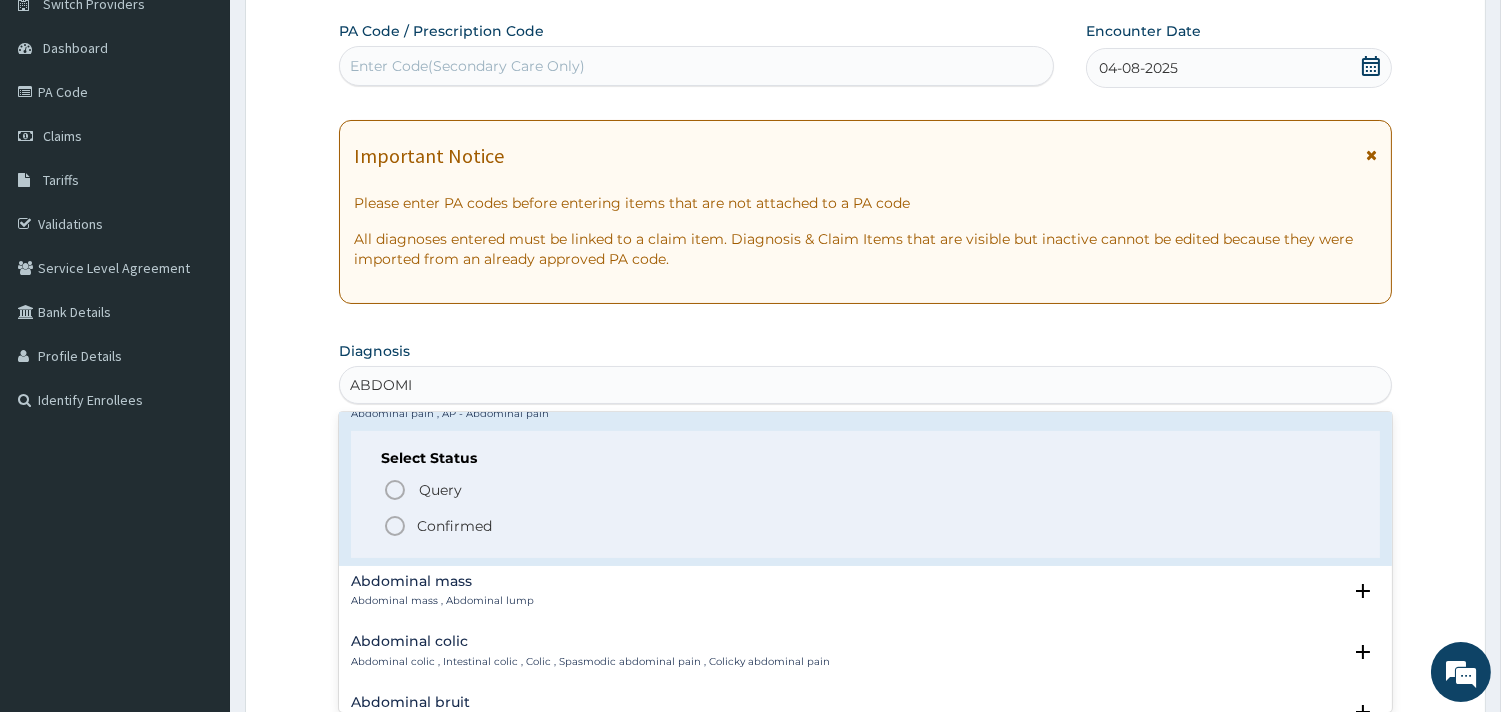 scroll, scrollTop: 222, scrollLeft: 0, axis: vertical 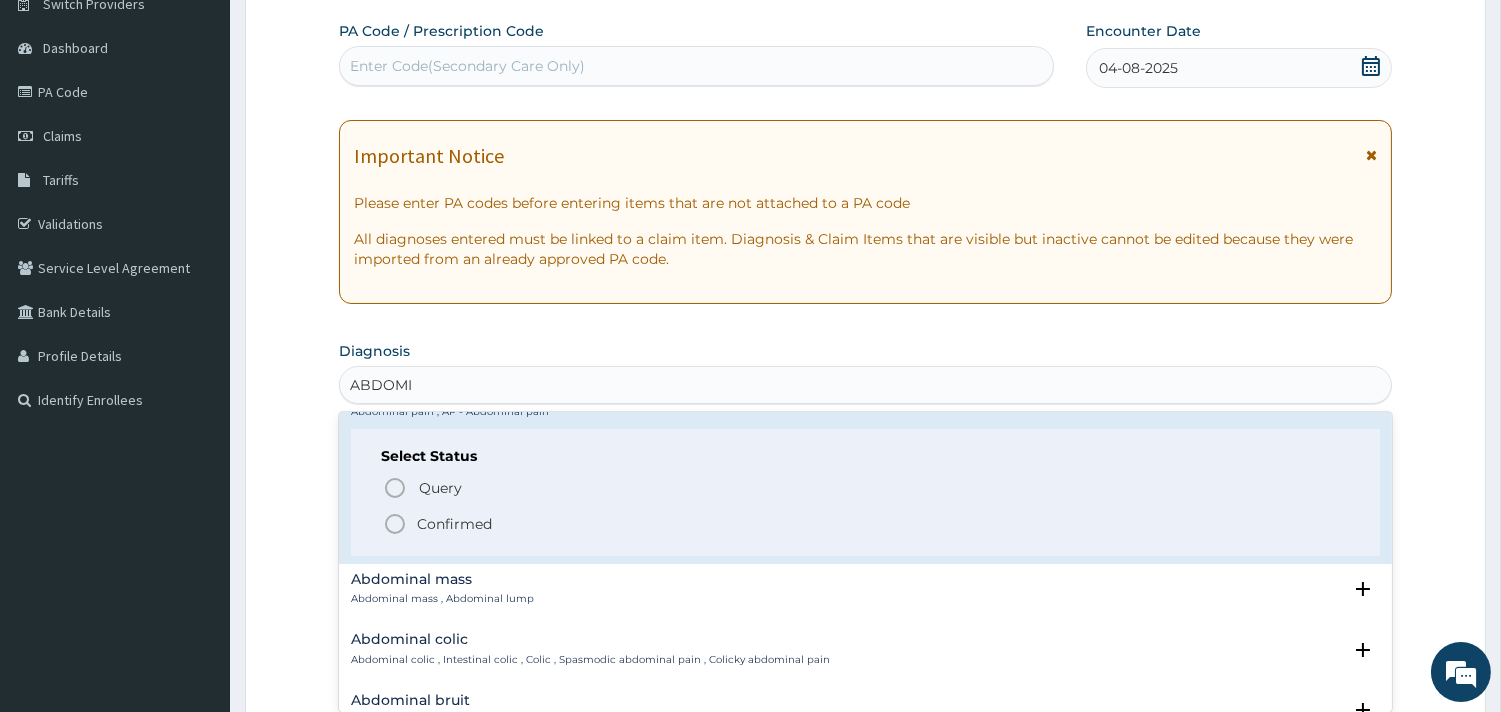 click on "Confirmed" at bounding box center [454, 524] 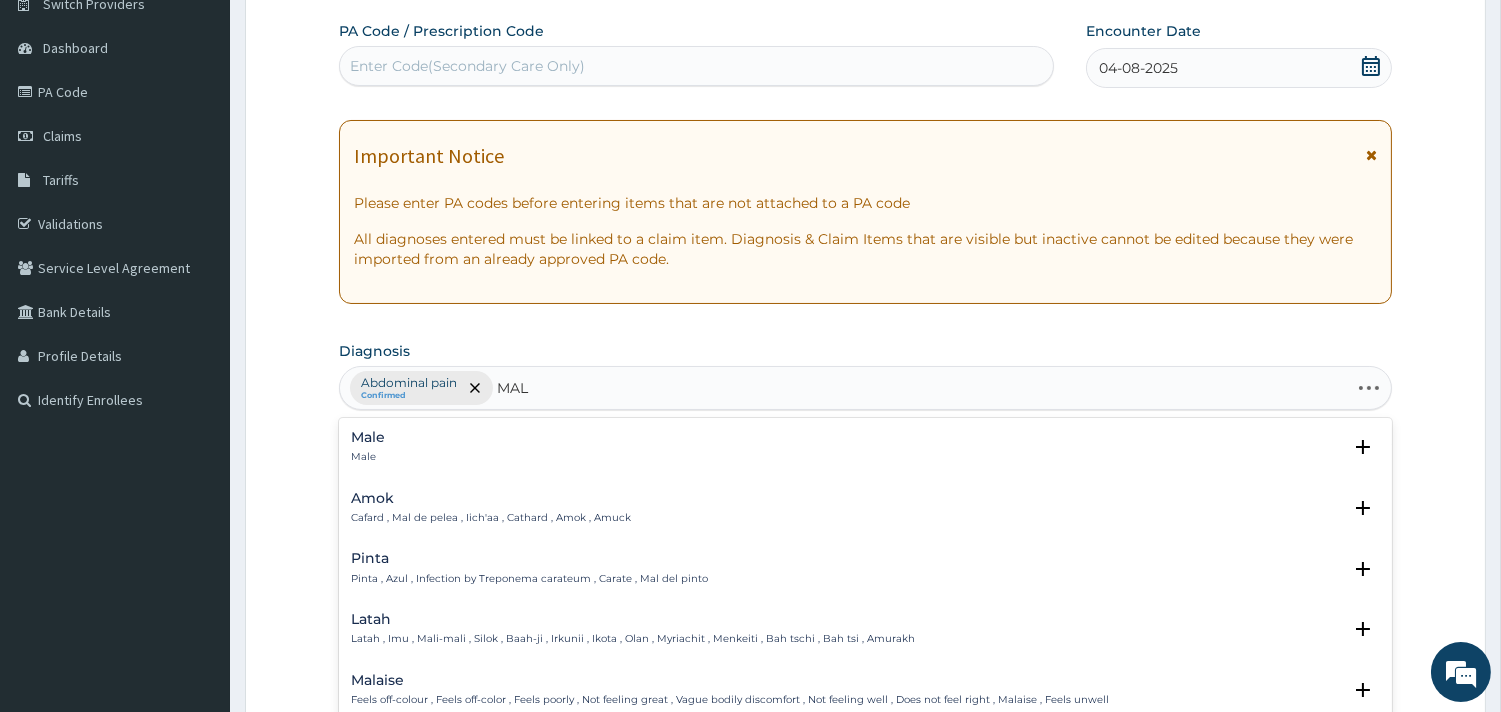 type on "MALA" 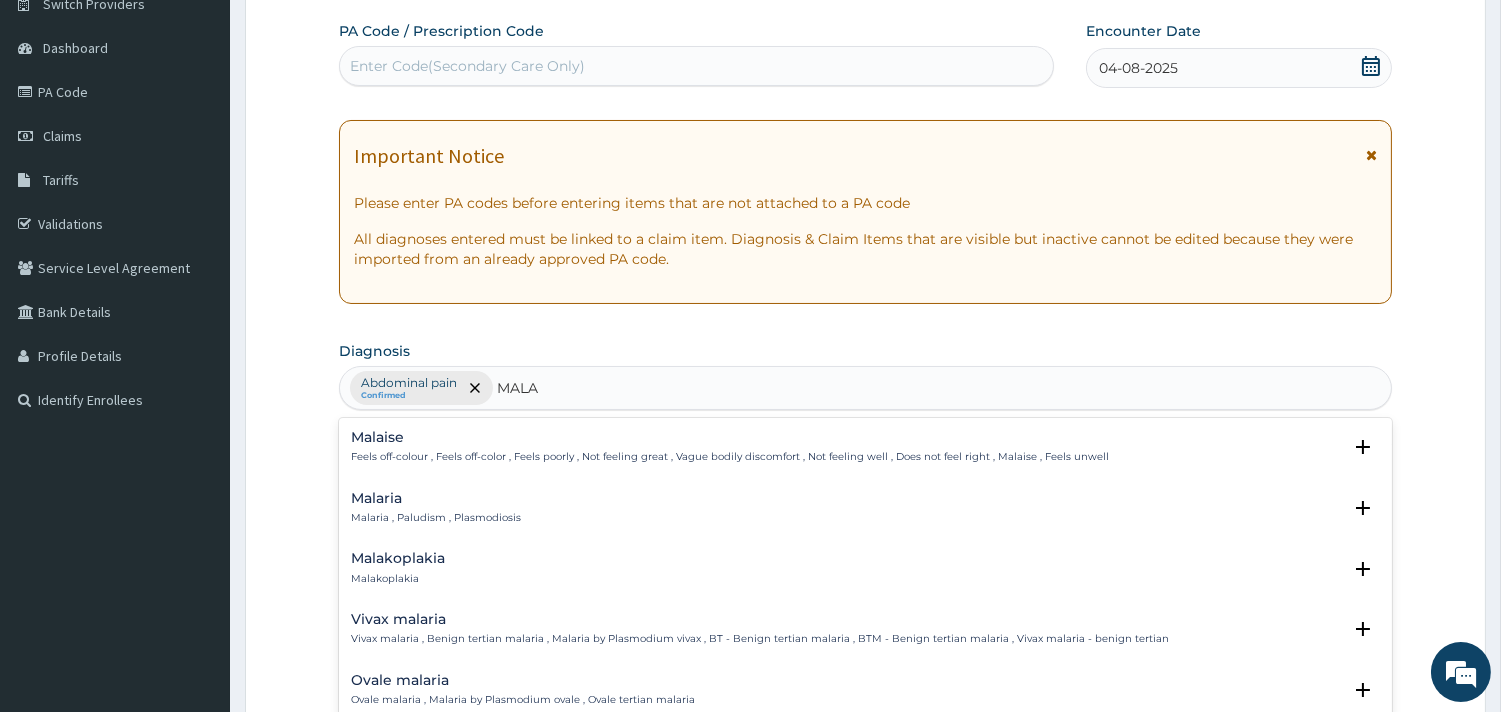 click on "Malaria" at bounding box center [436, 498] 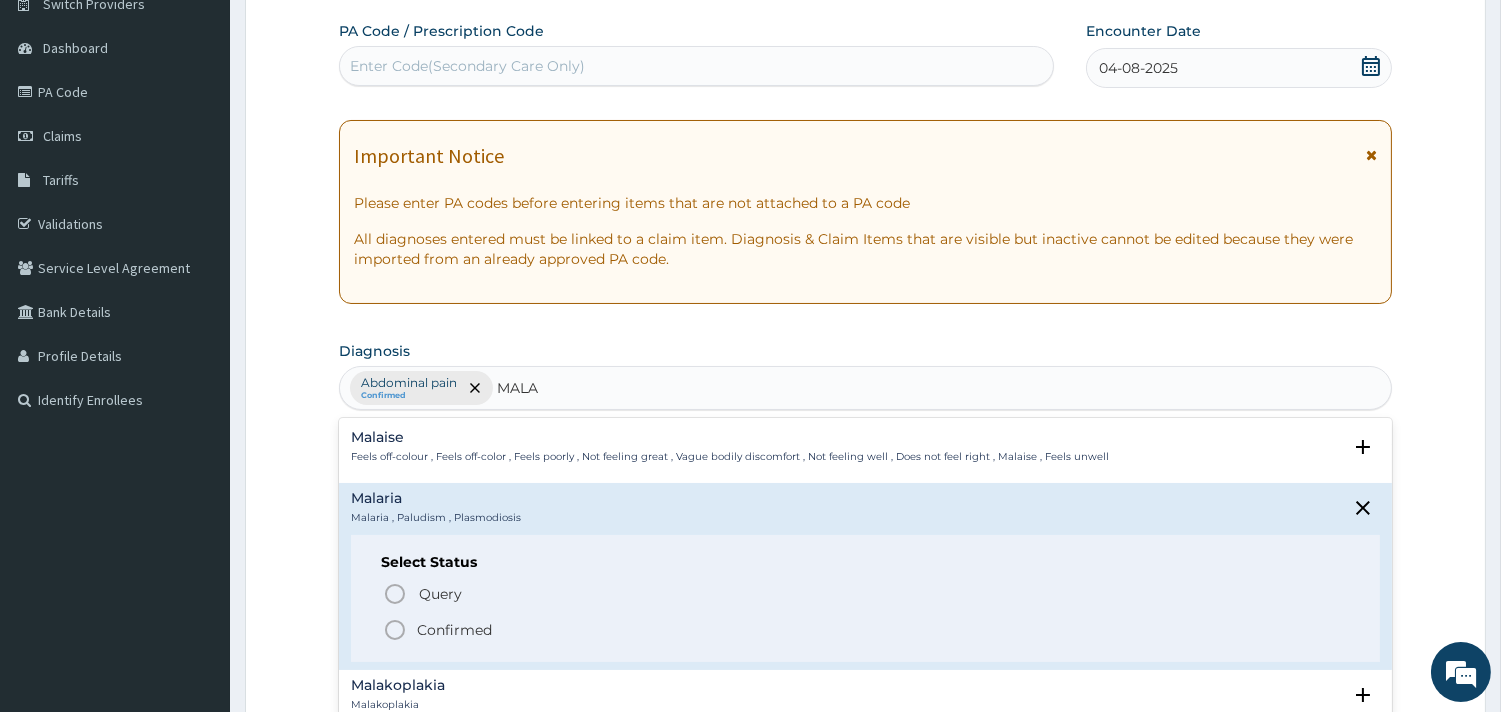click on "Confirmed" at bounding box center [454, 630] 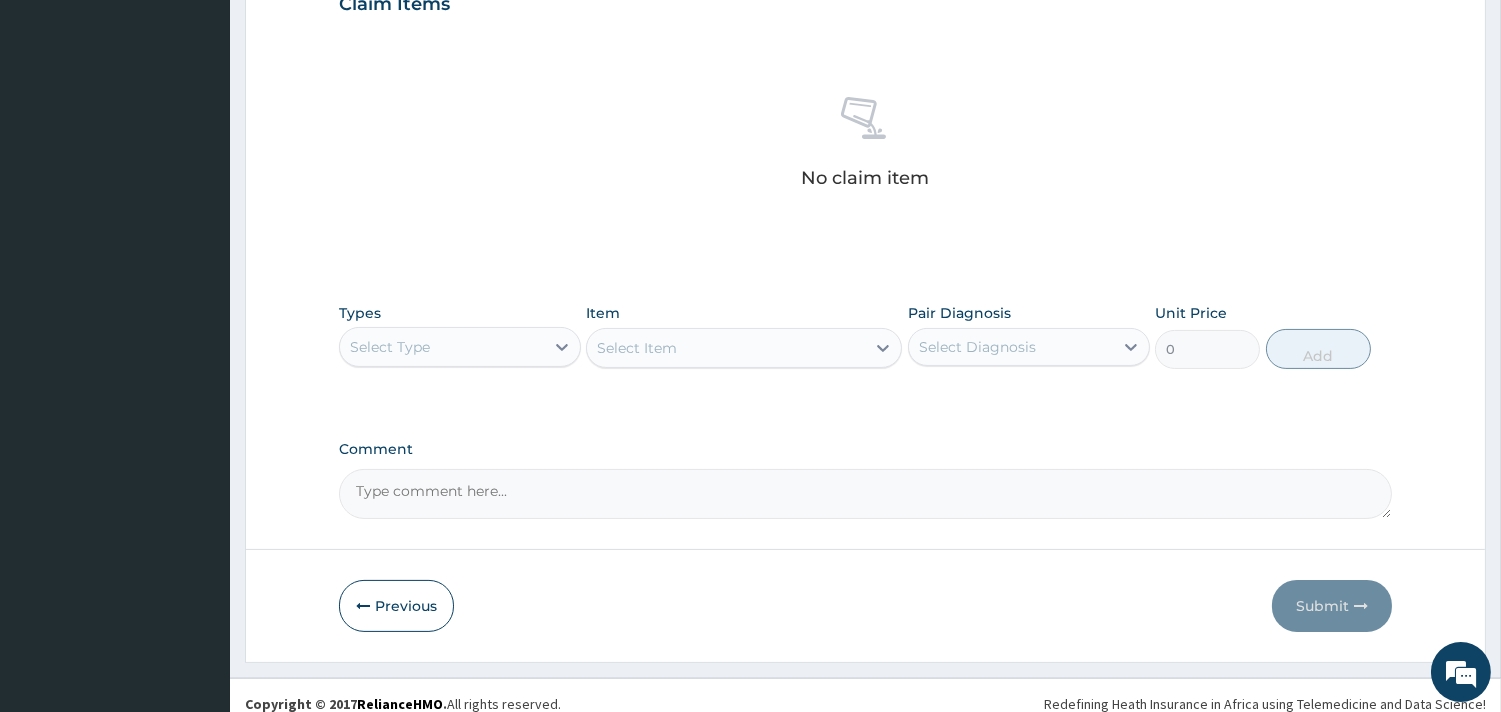 scroll, scrollTop: 725, scrollLeft: 0, axis: vertical 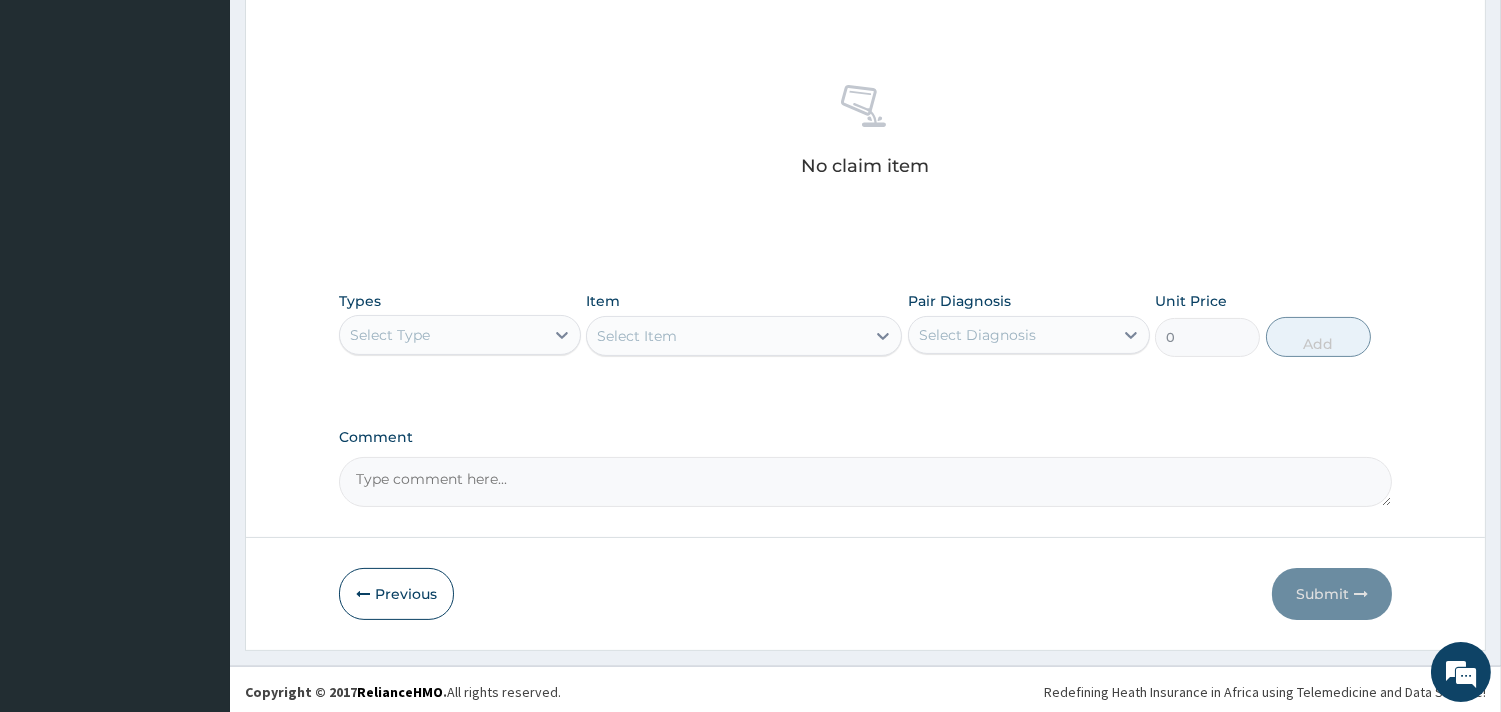 click on "Select Type" at bounding box center [442, 335] 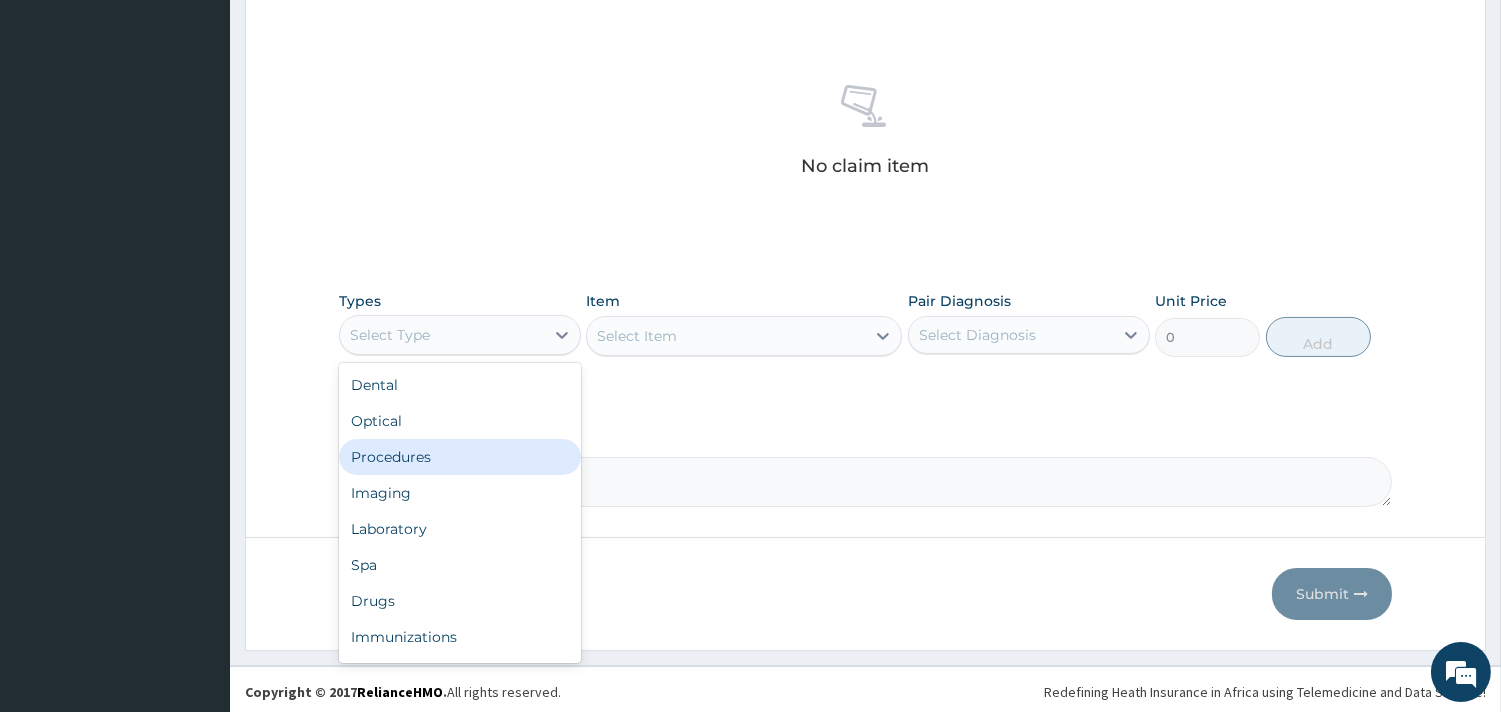 click on "Procedures" at bounding box center (460, 457) 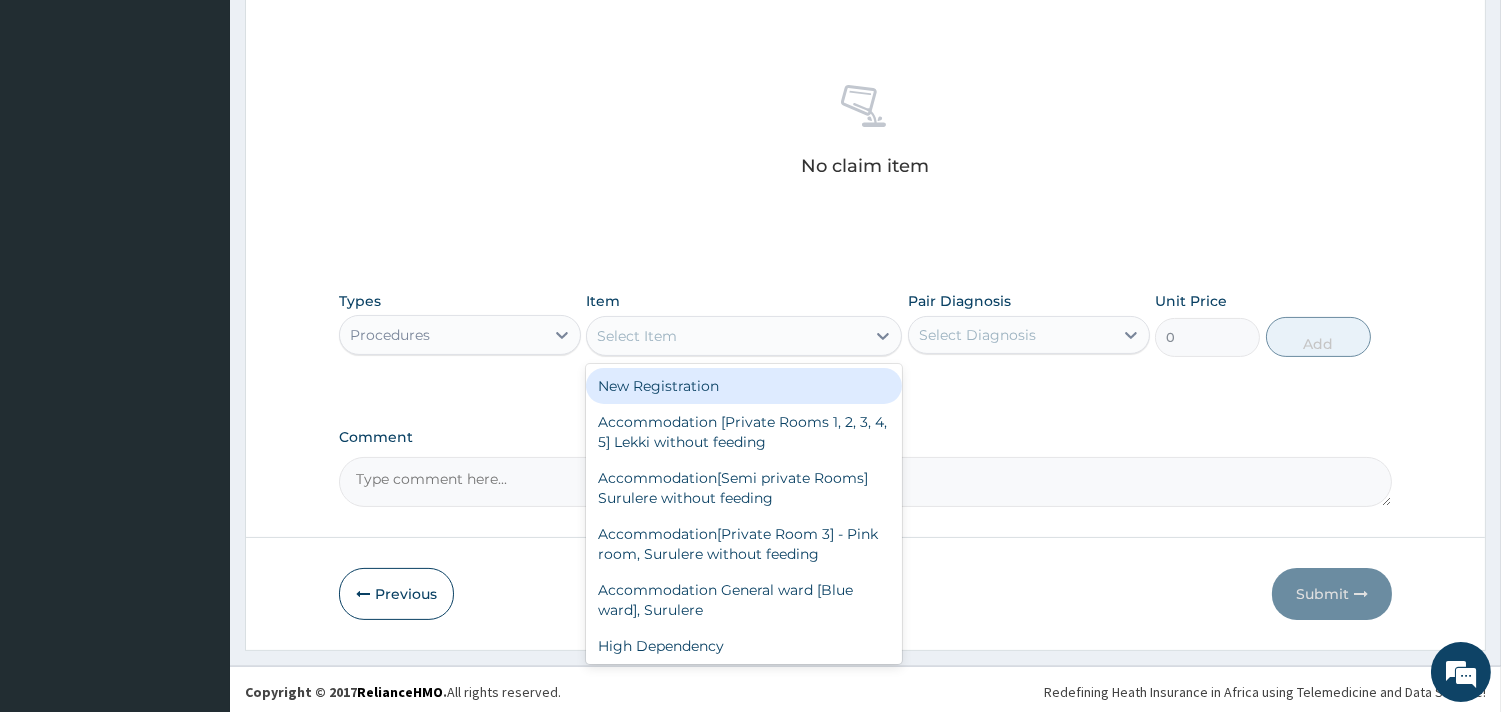 click on "Select Item" at bounding box center (726, 336) 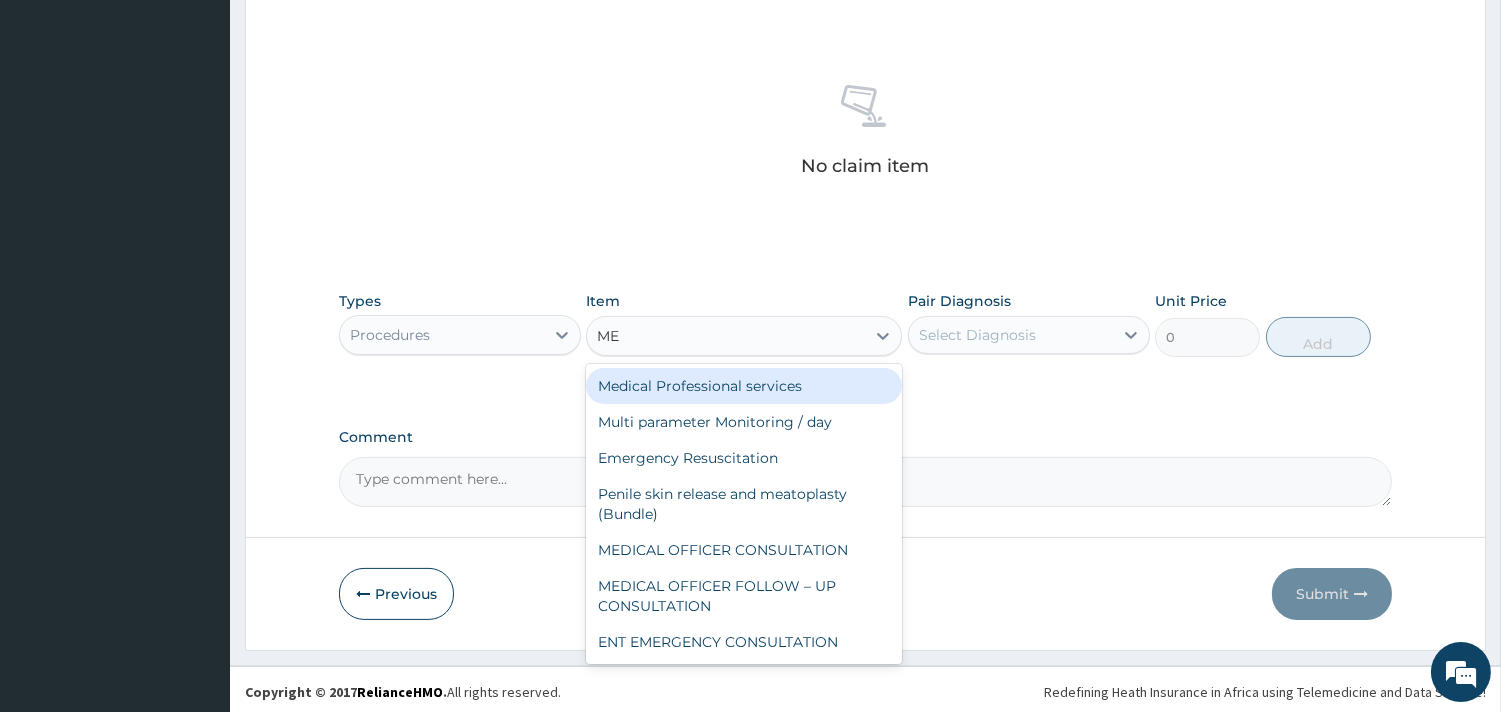 type on "MED" 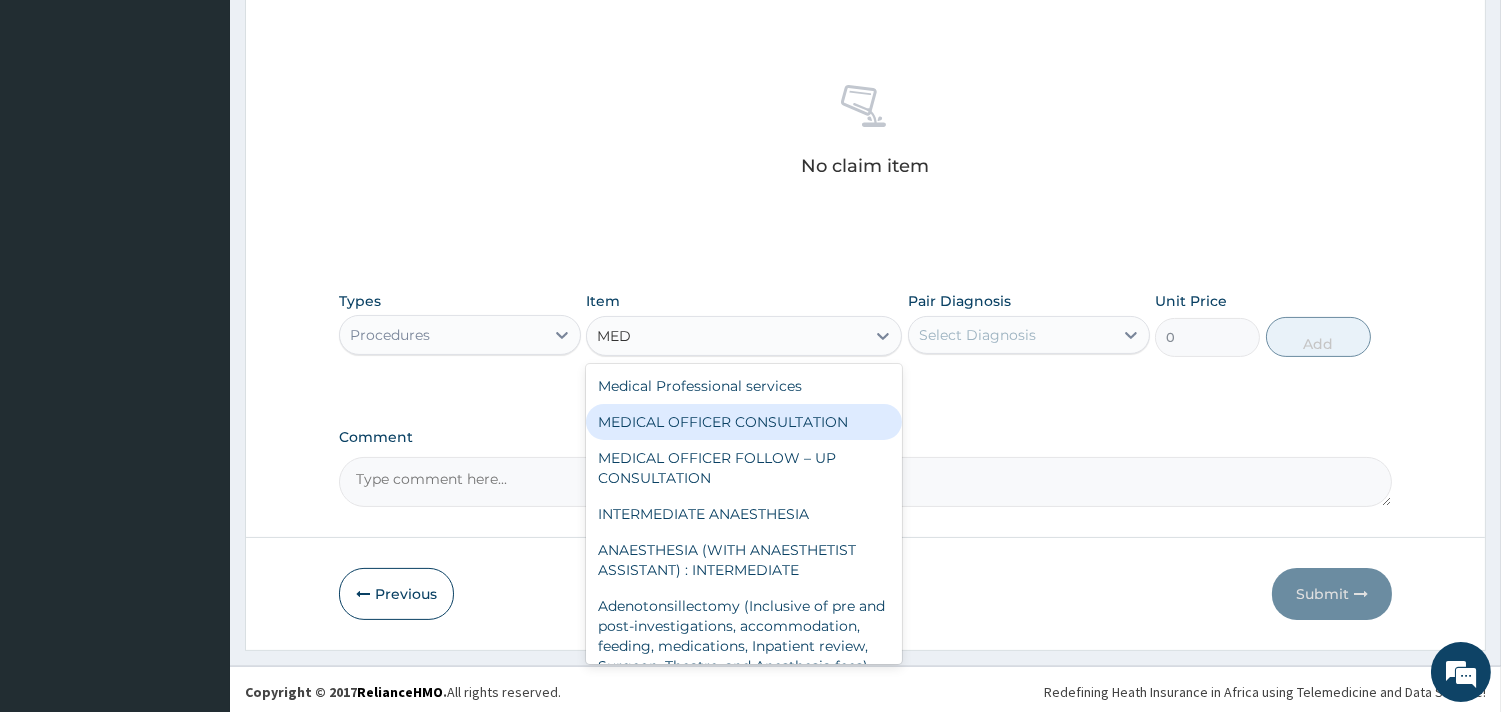 click on "MEDICAL OFFICER CONSULTATION" at bounding box center [744, 422] 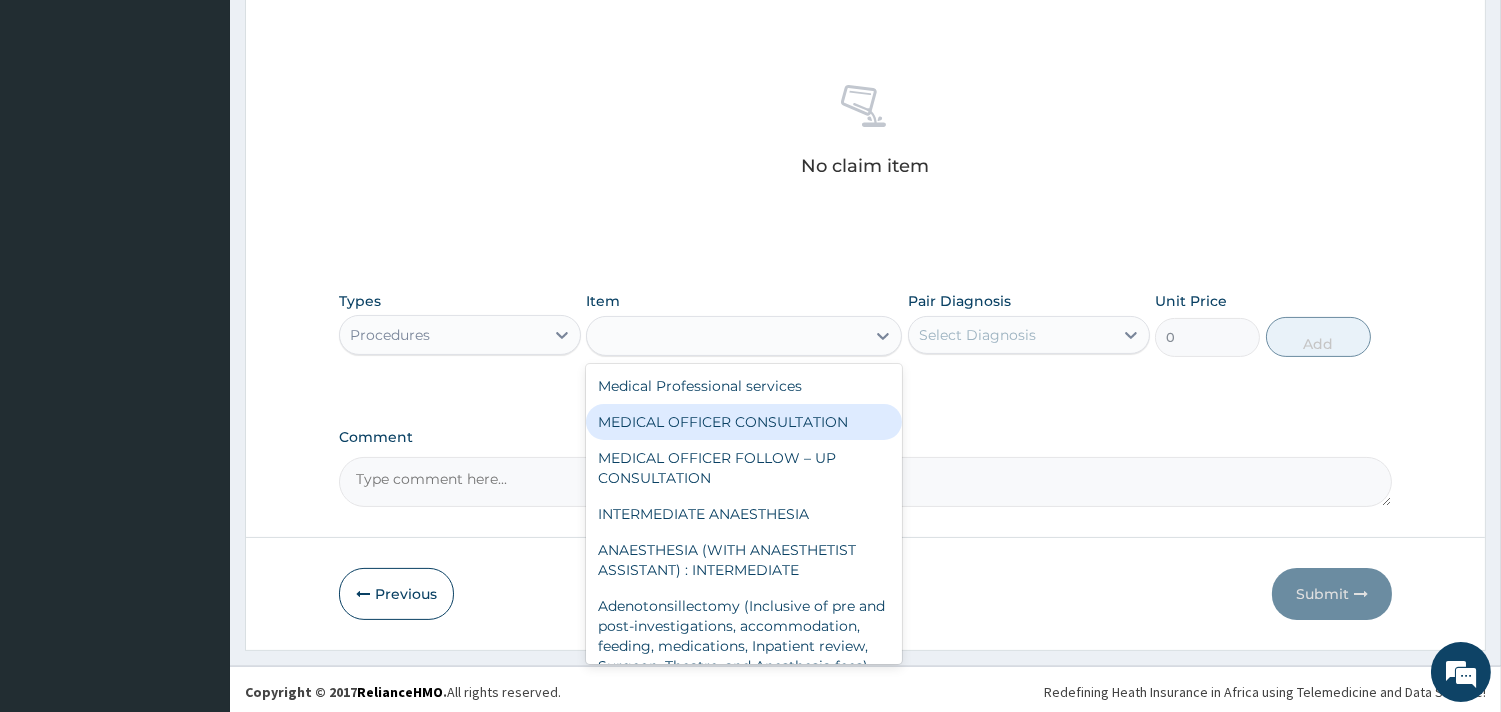 type on "10500" 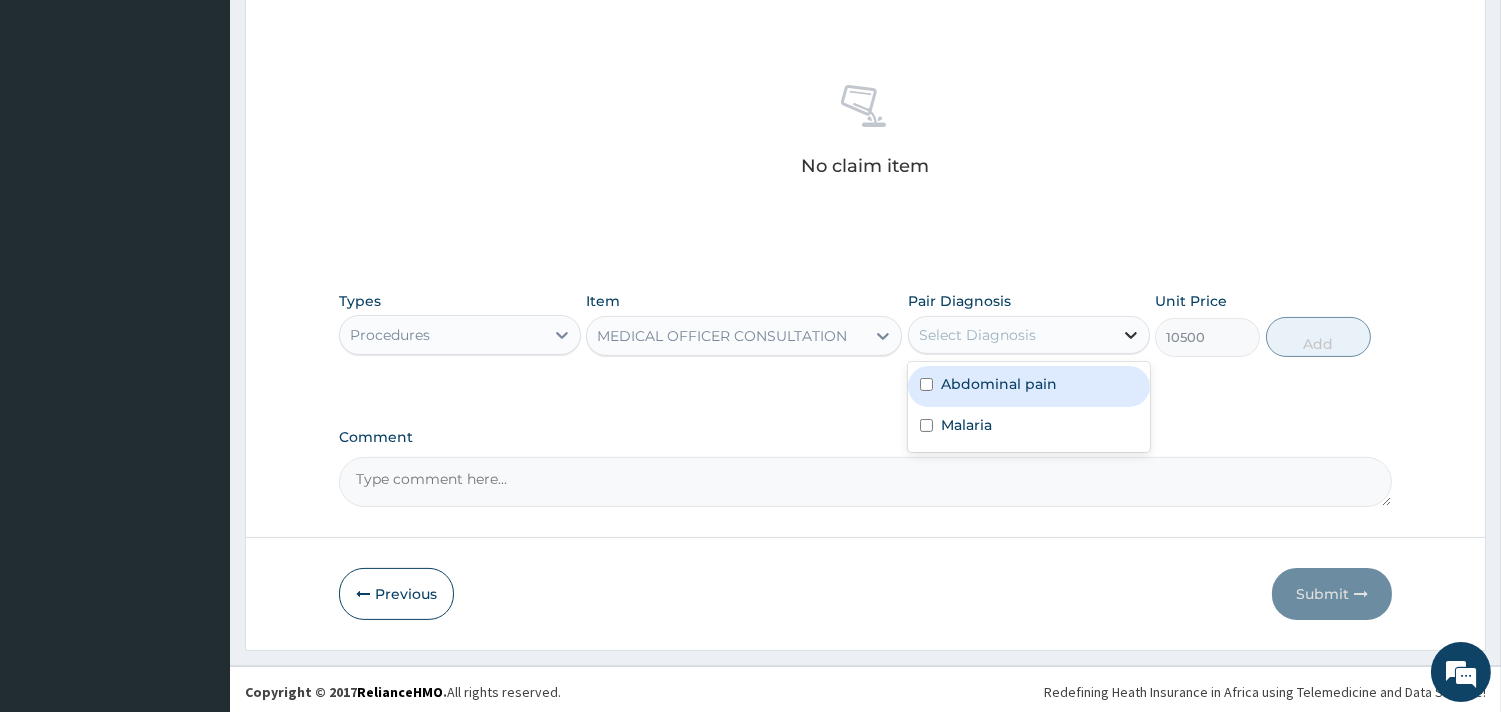click at bounding box center [1131, 335] 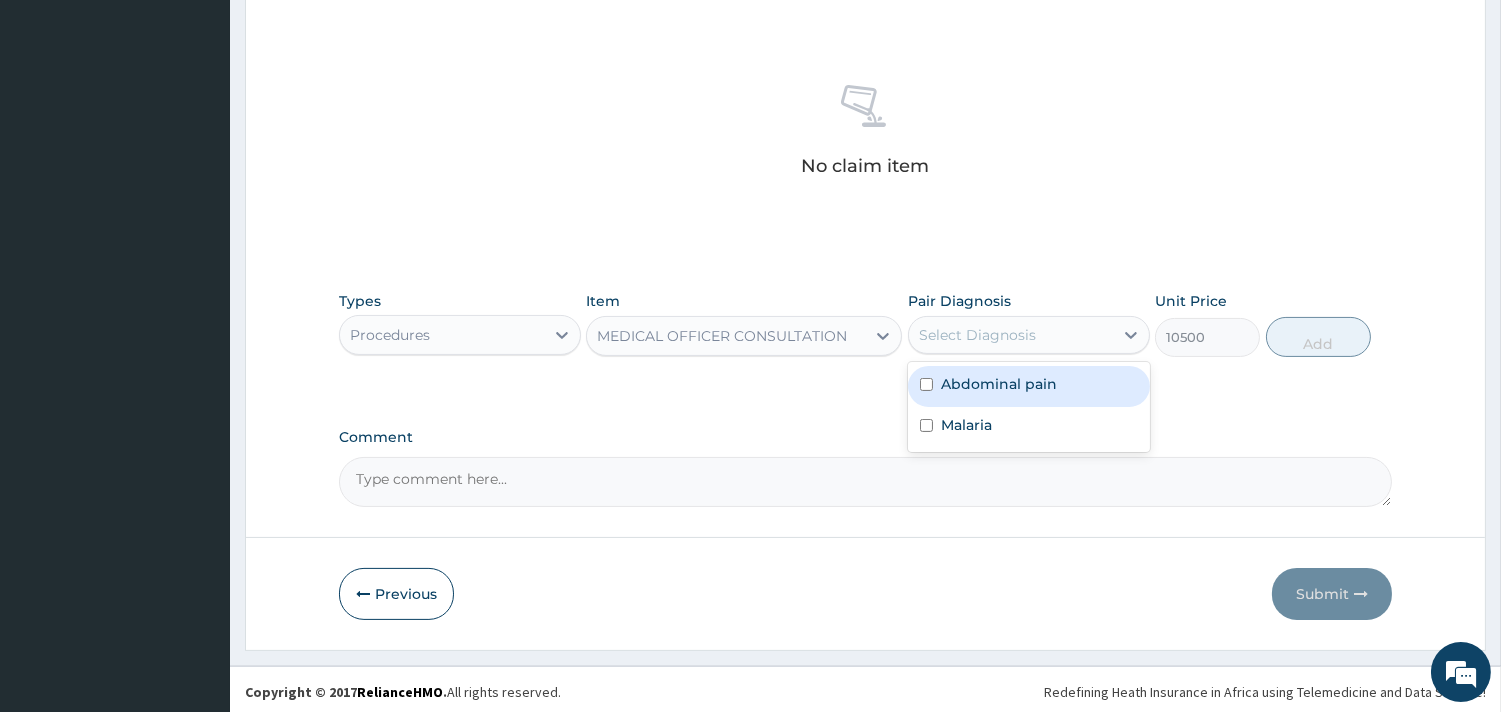click on "Abdominal pain" at bounding box center (1029, 386) 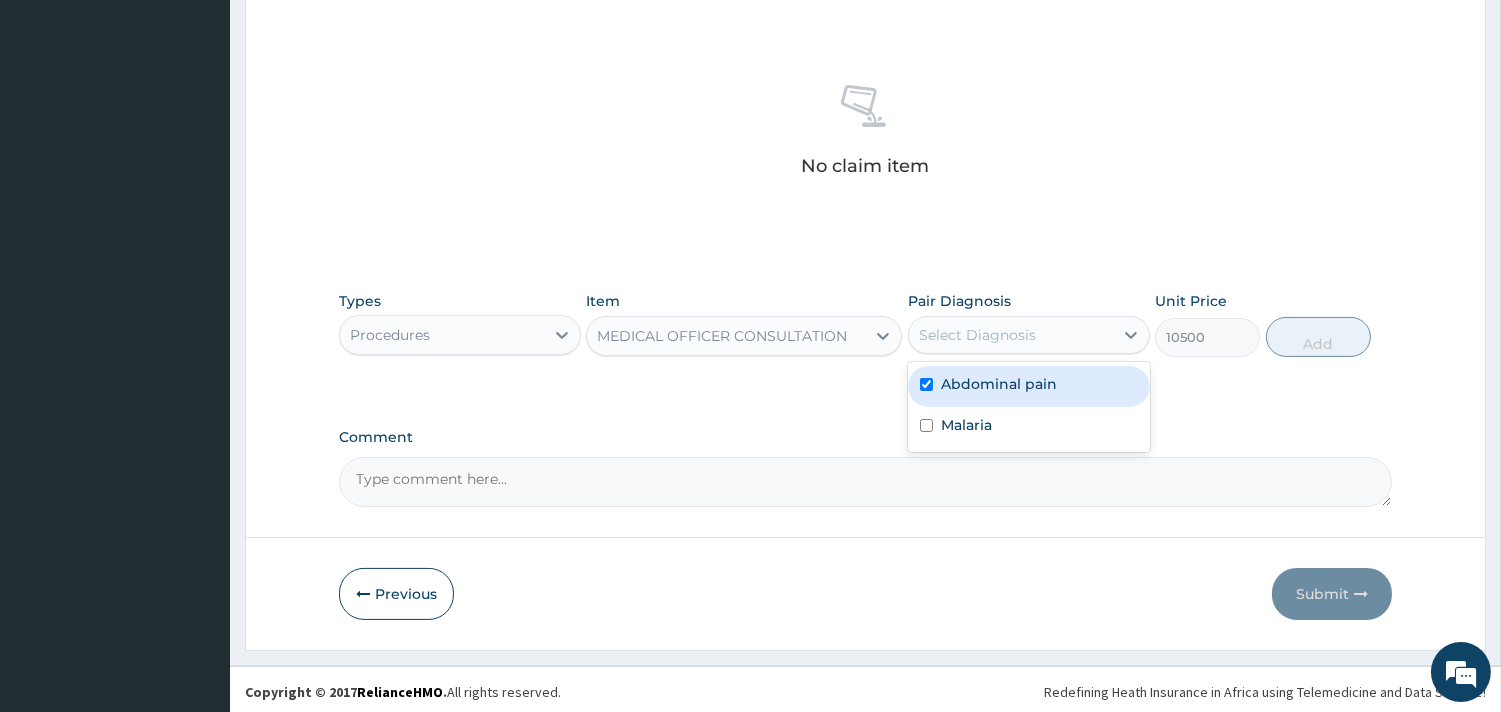 checkbox on "true" 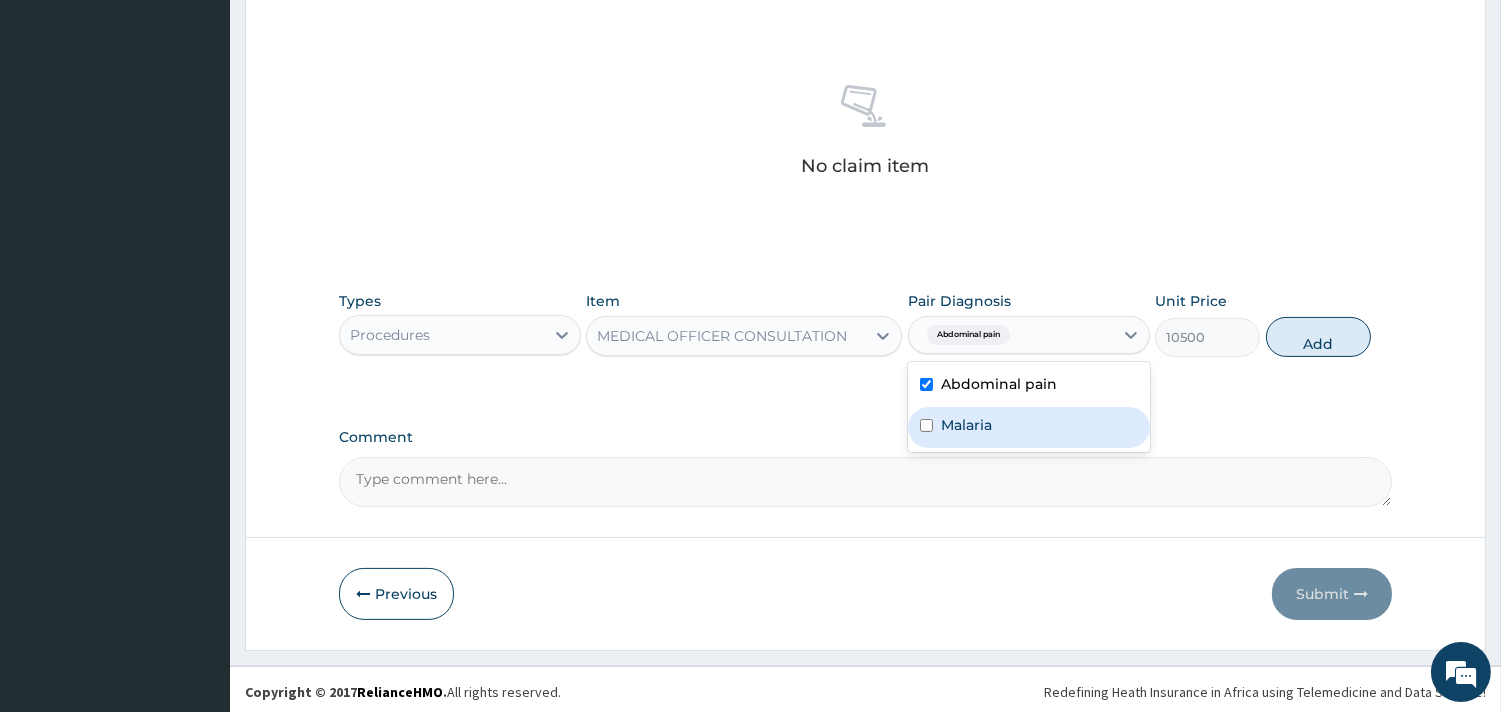 click on "Malaria" at bounding box center (966, 425) 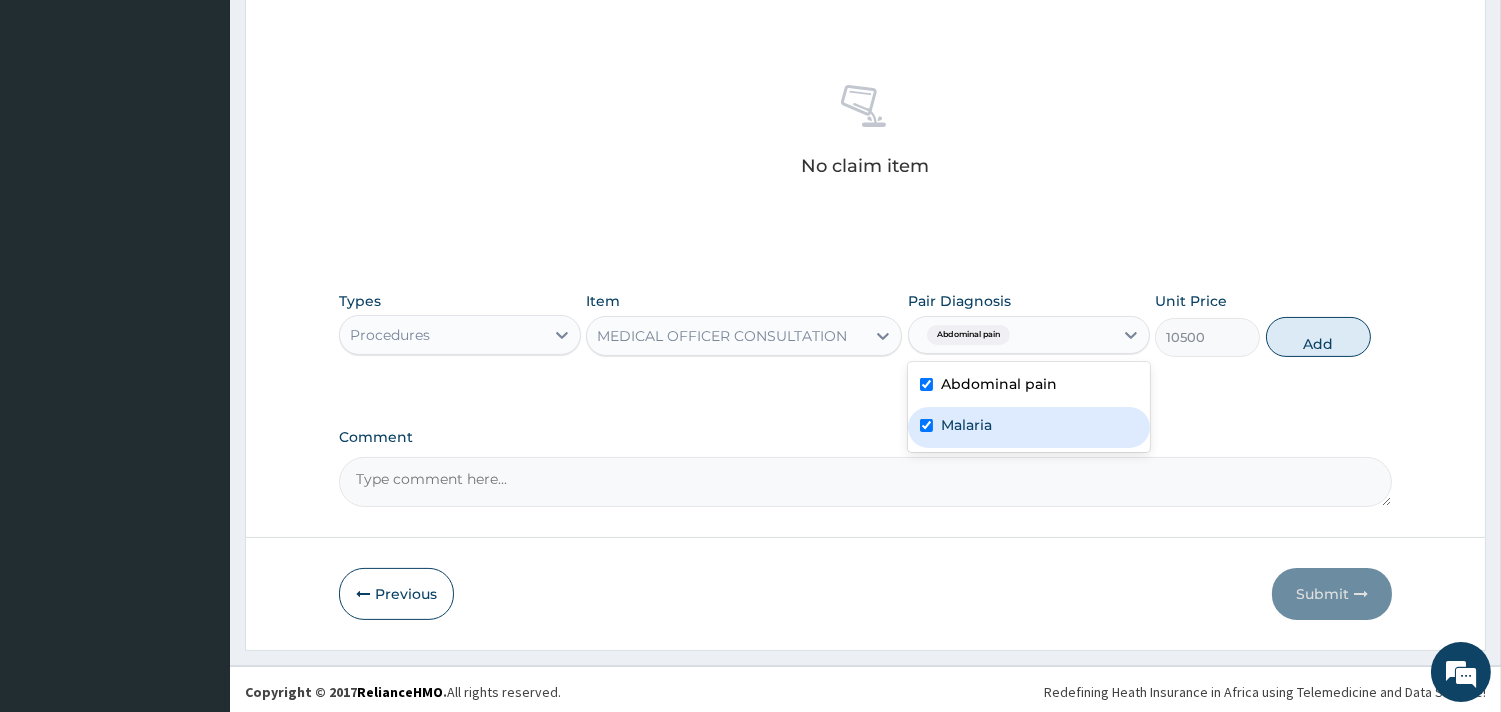 checkbox on "true" 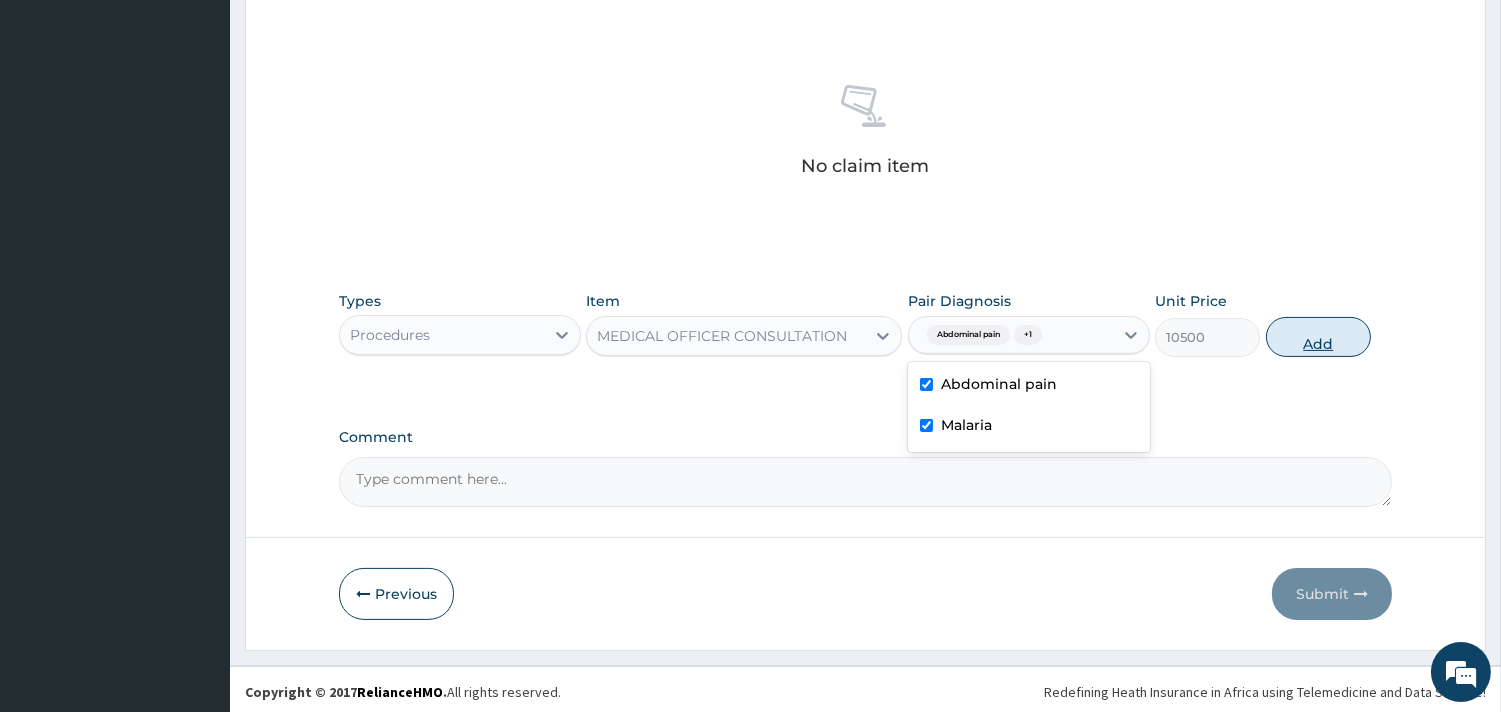 click on "Add" at bounding box center (1318, 337) 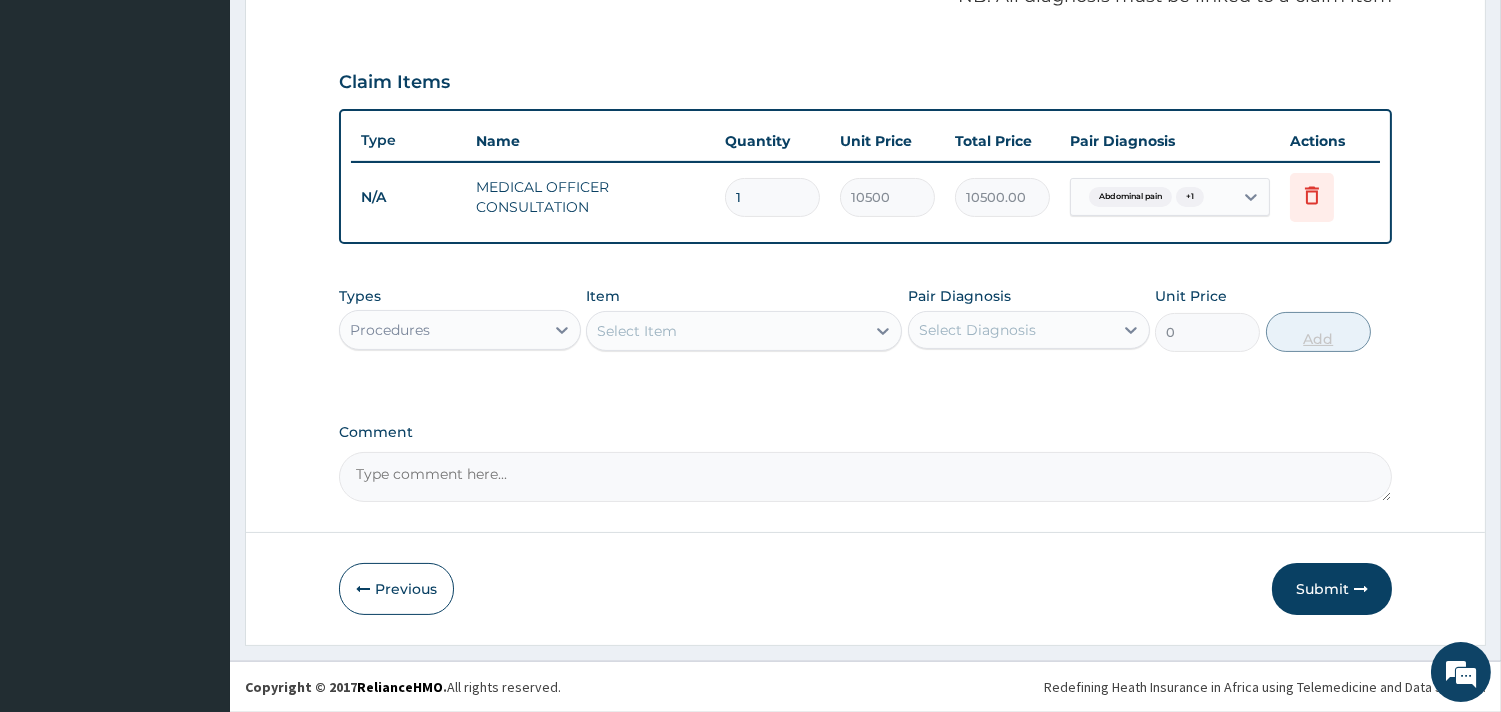 scroll, scrollTop: 633, scrollLeft: 0, axis: vertical 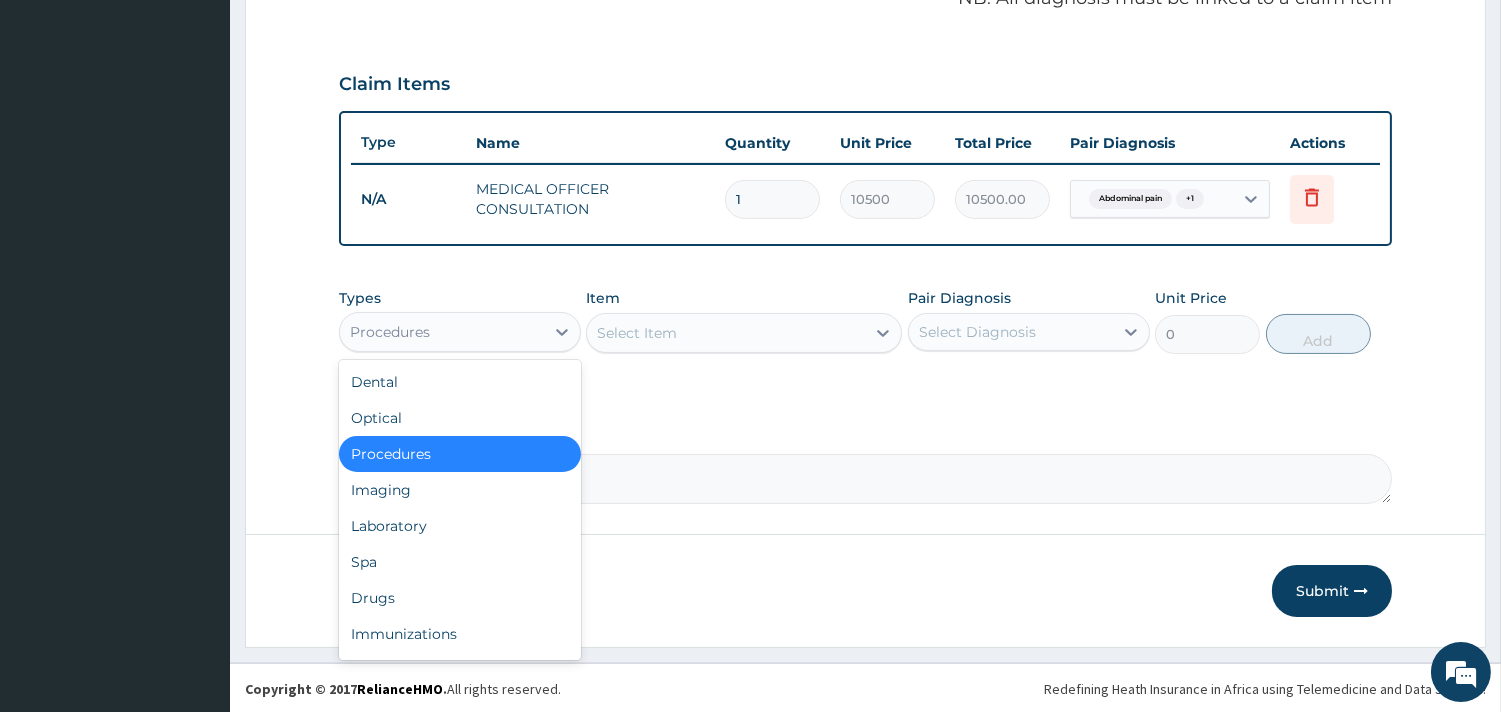 click on "Procedures" at bounding box center [442, 332] 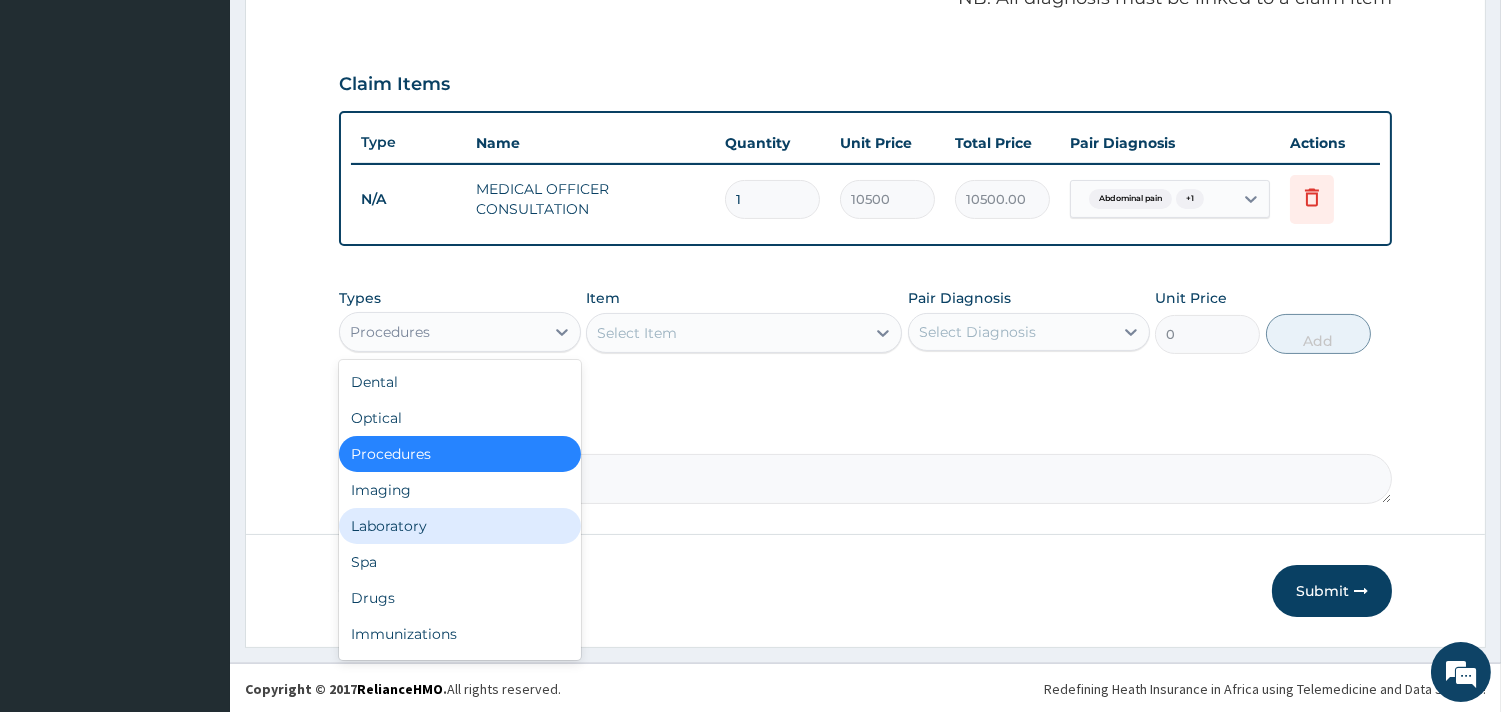 click on "Laboratory" at bounding box center [460, 526] 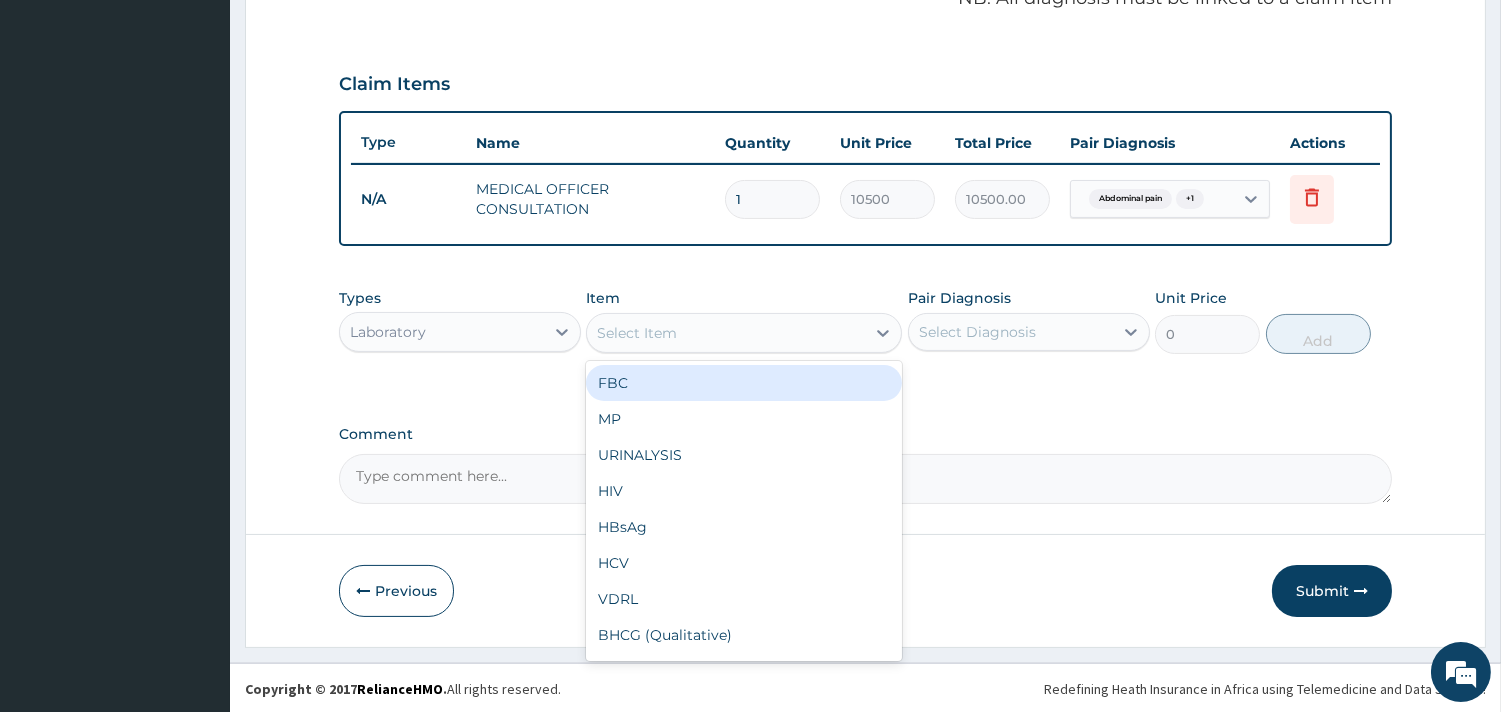 click on "Select Item" at bounding box center (726, 333) 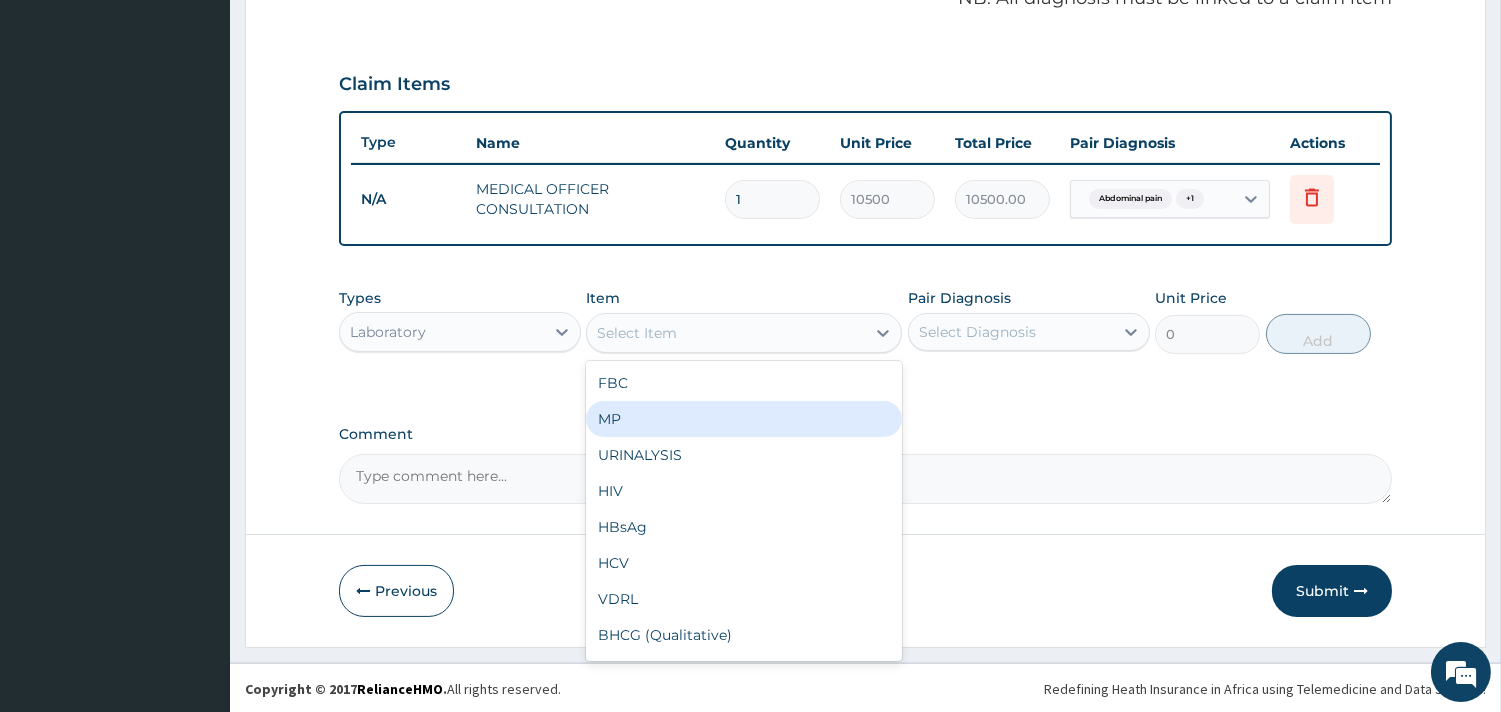 click on "MP" at bounding box center (744, 419) 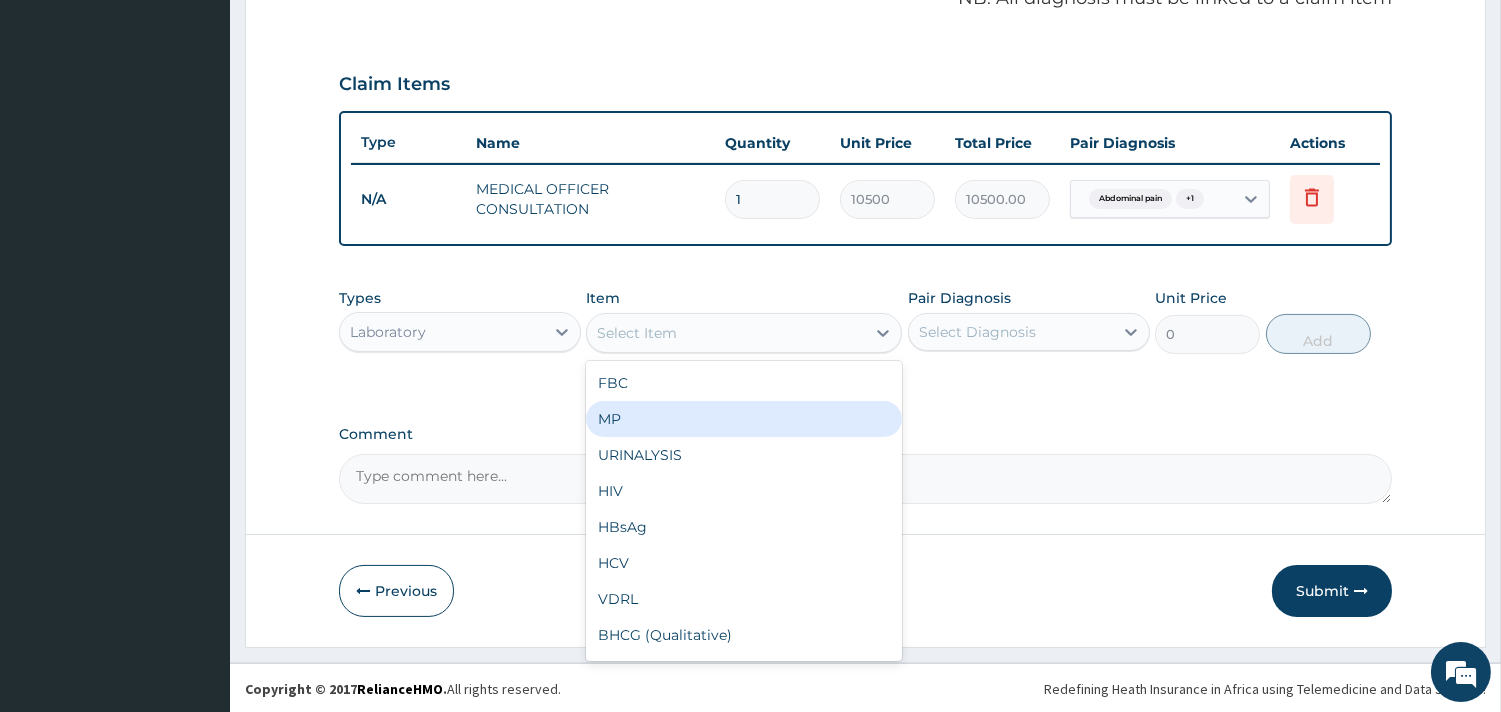 type on "4000" 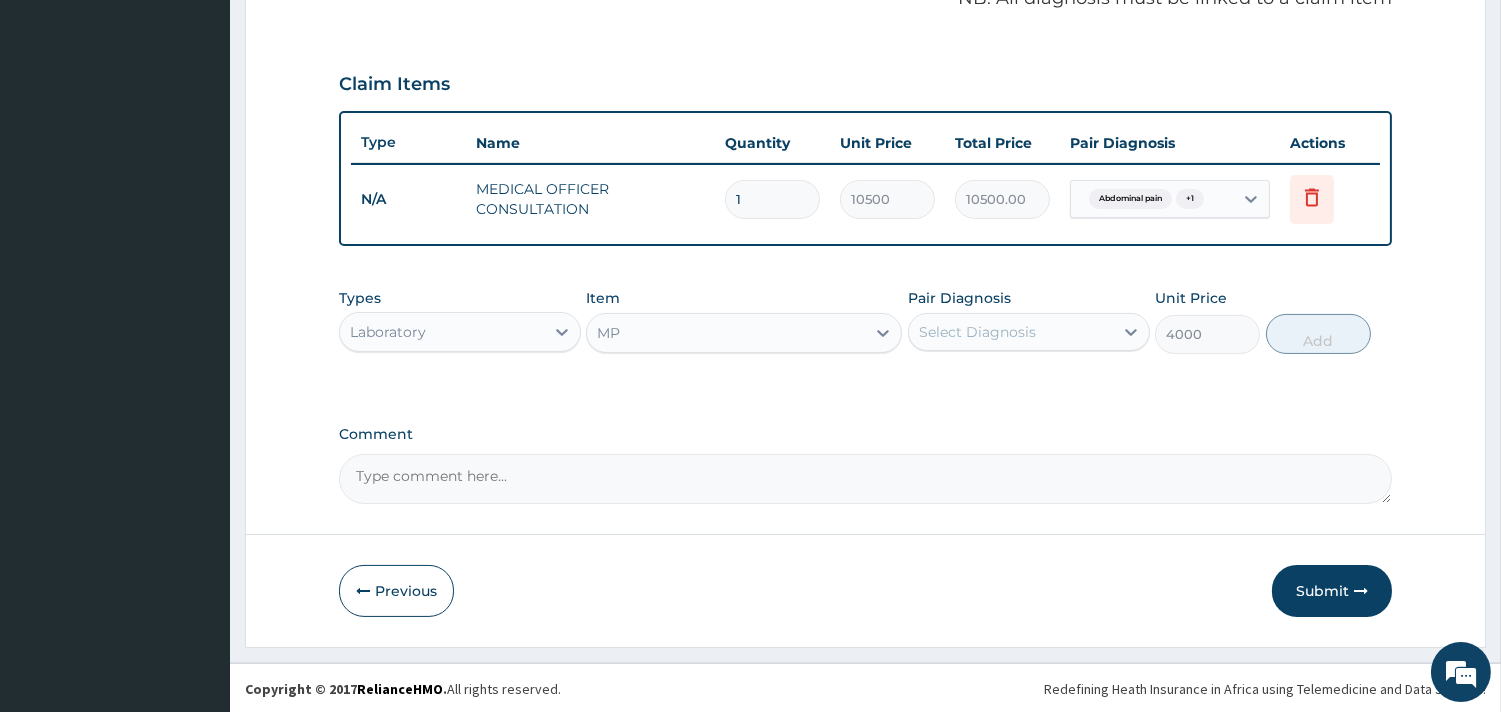 click on "Select Diagnosis" at bounding box center (977, 332) 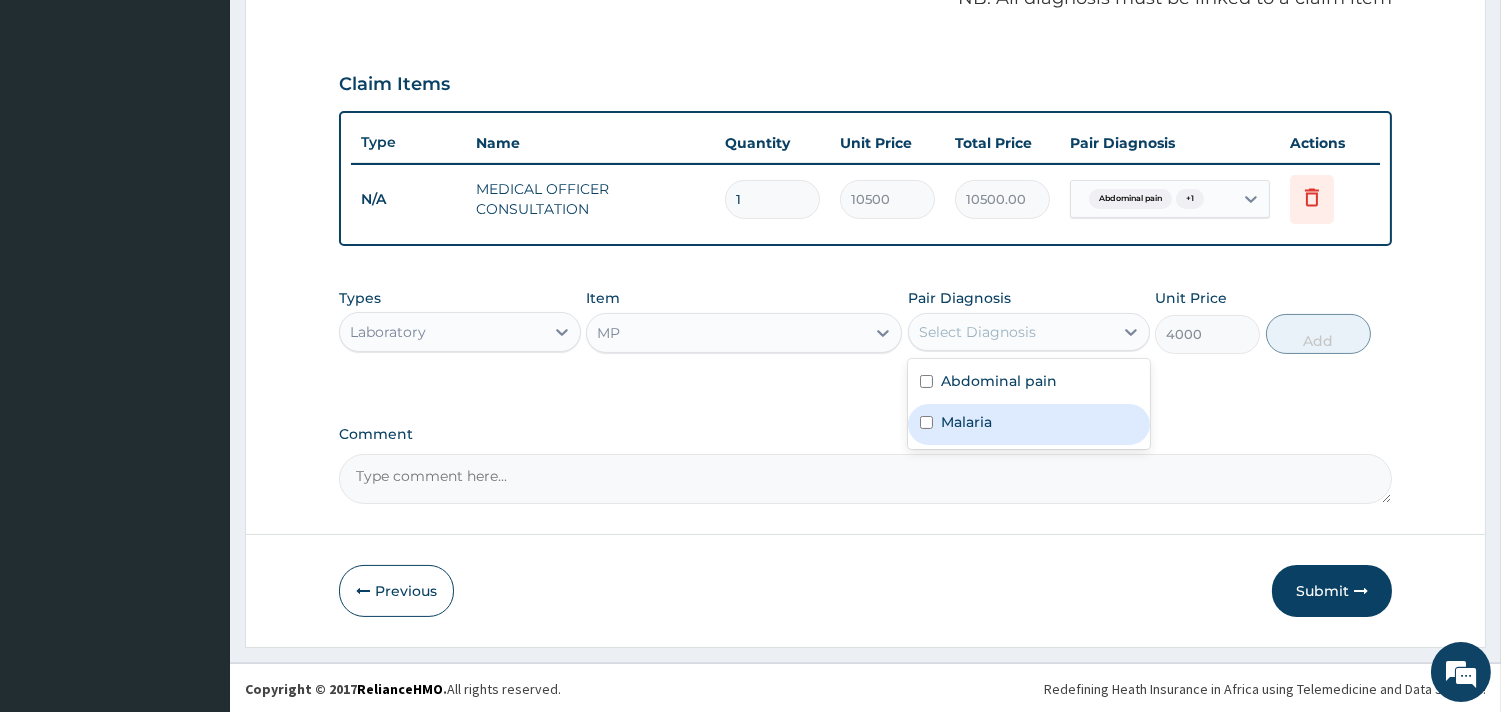 click on "Malaria" at bounding box center [966, 422] 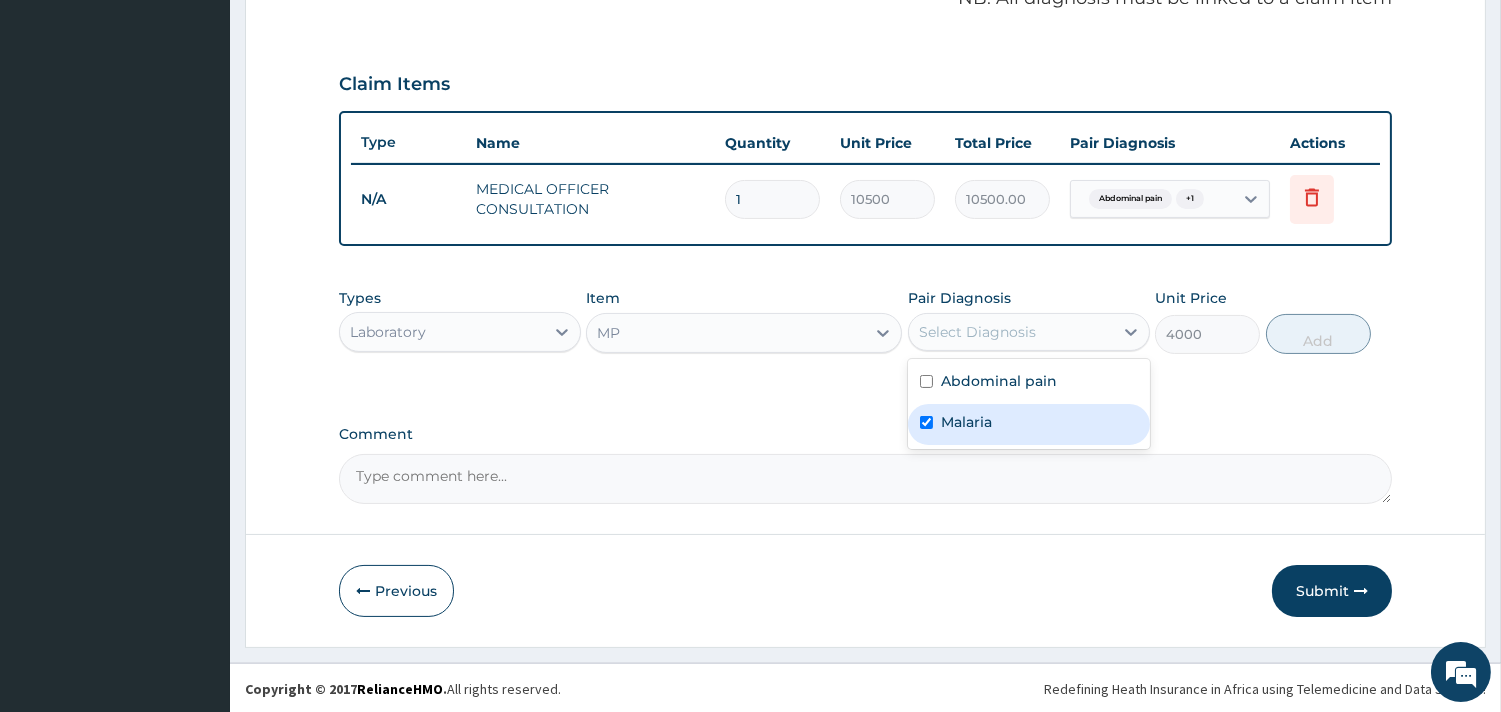 checkbox on "true" 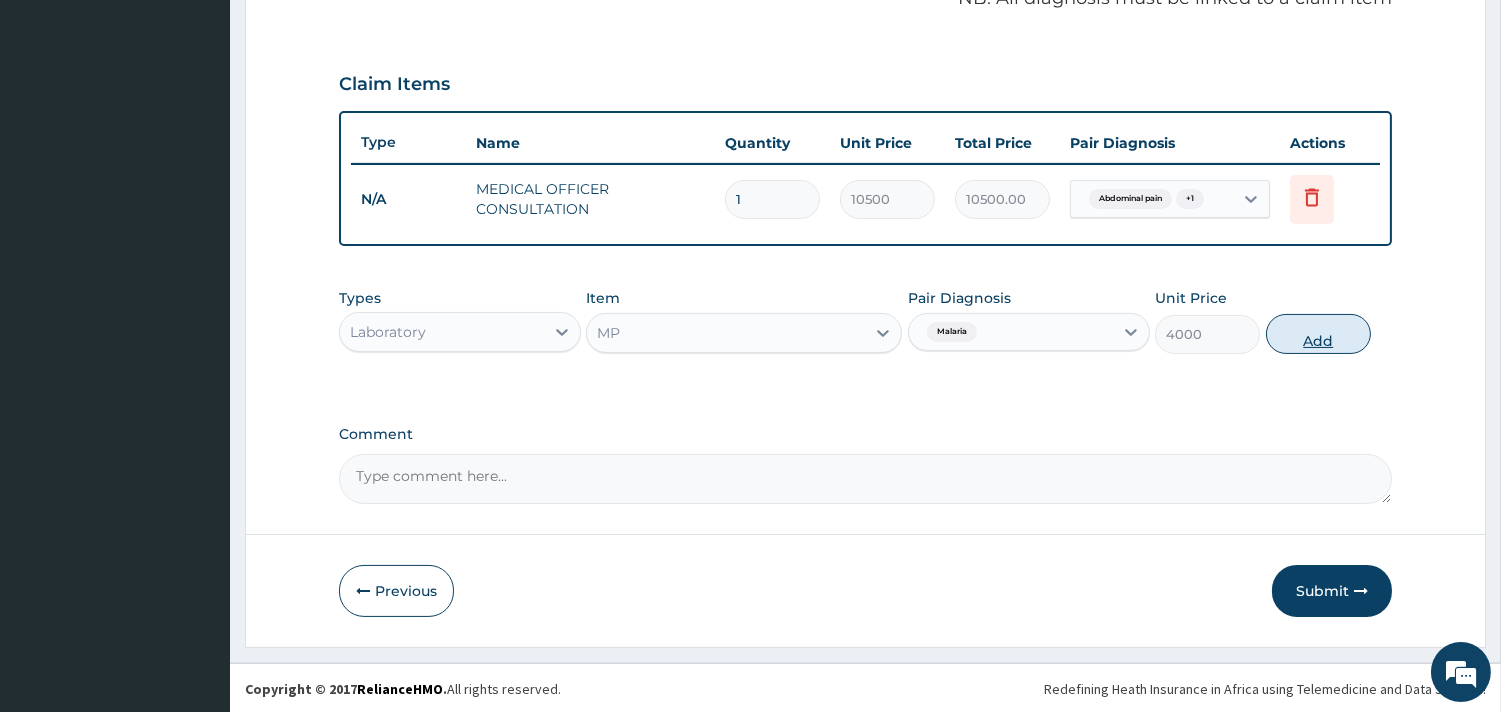 click on "Add" at bounding box center (1318, 334) 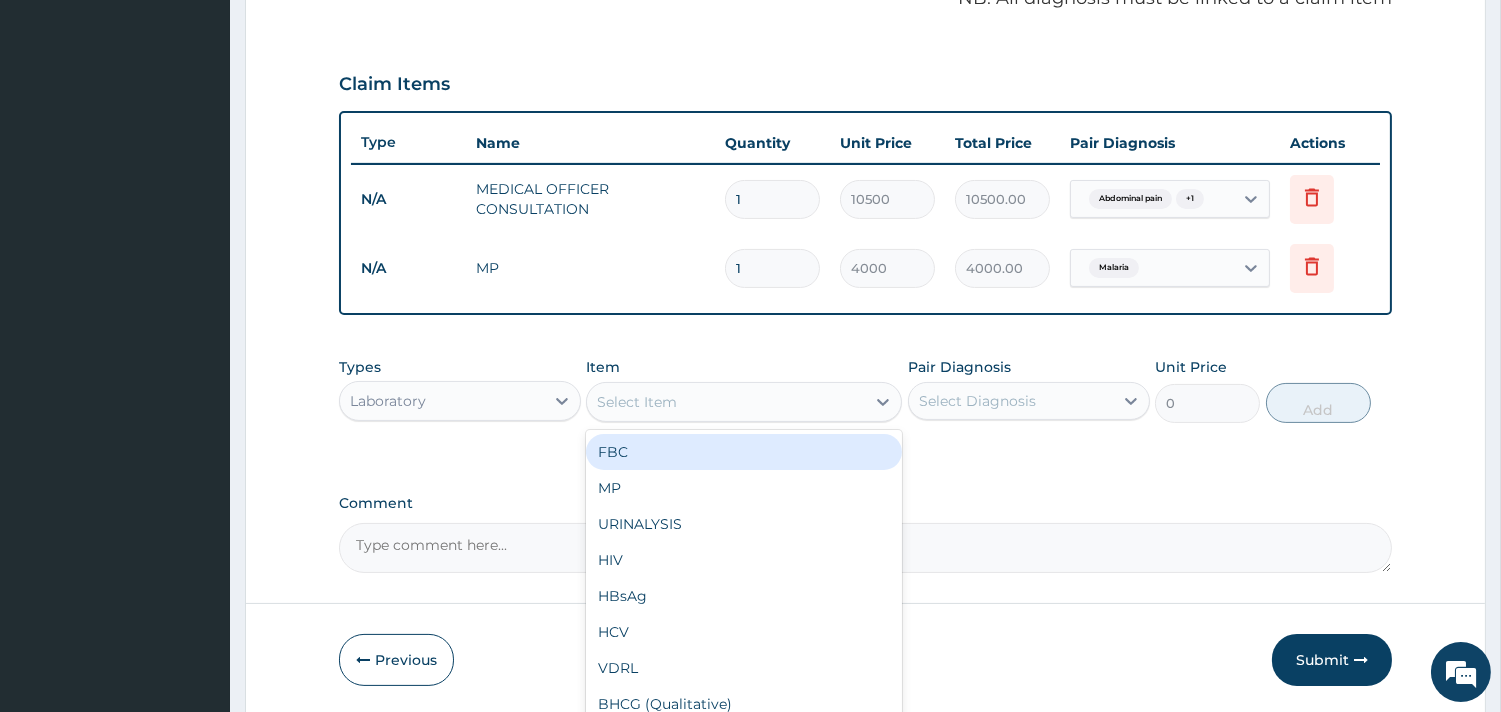 click on "Select Item" at bounding box center (726, 402) 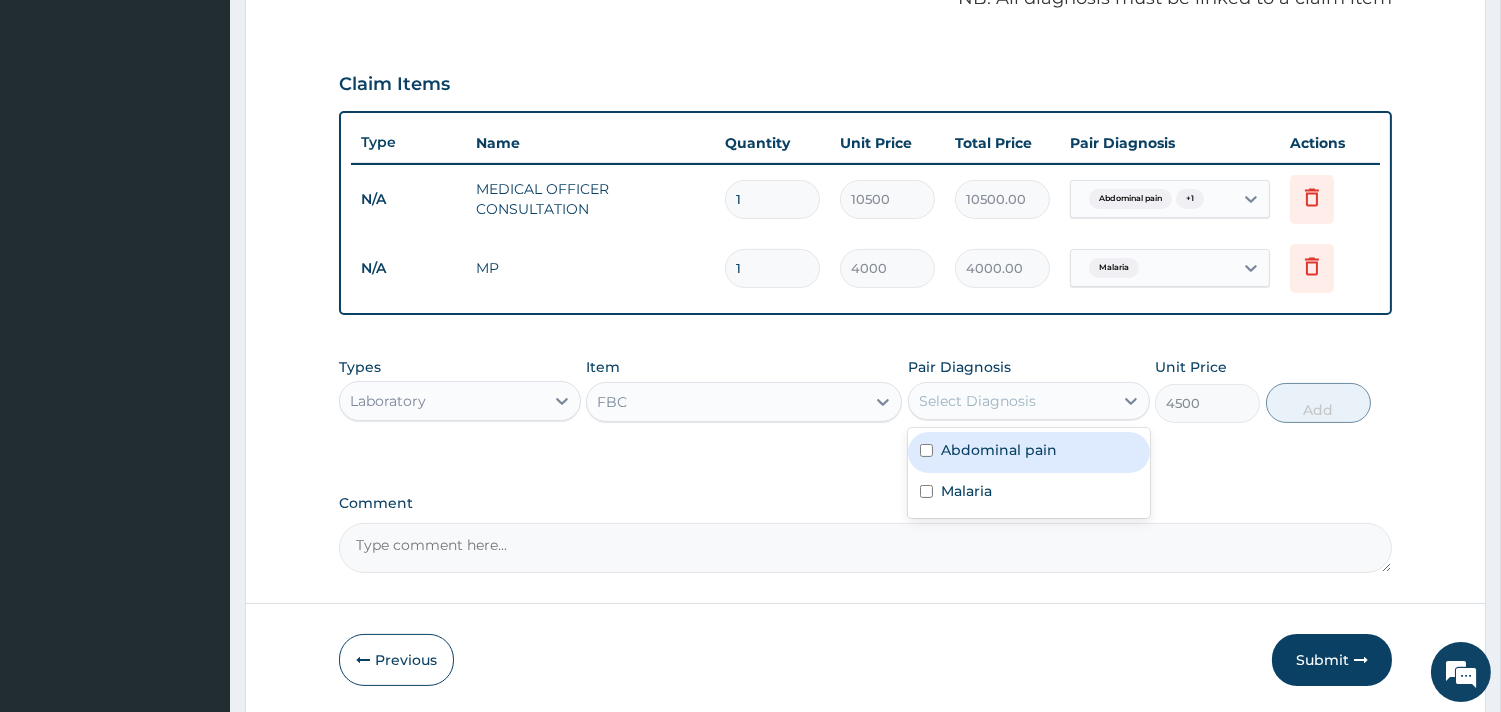 click on "Select Diagnosis" at bounding box center (977, 401) 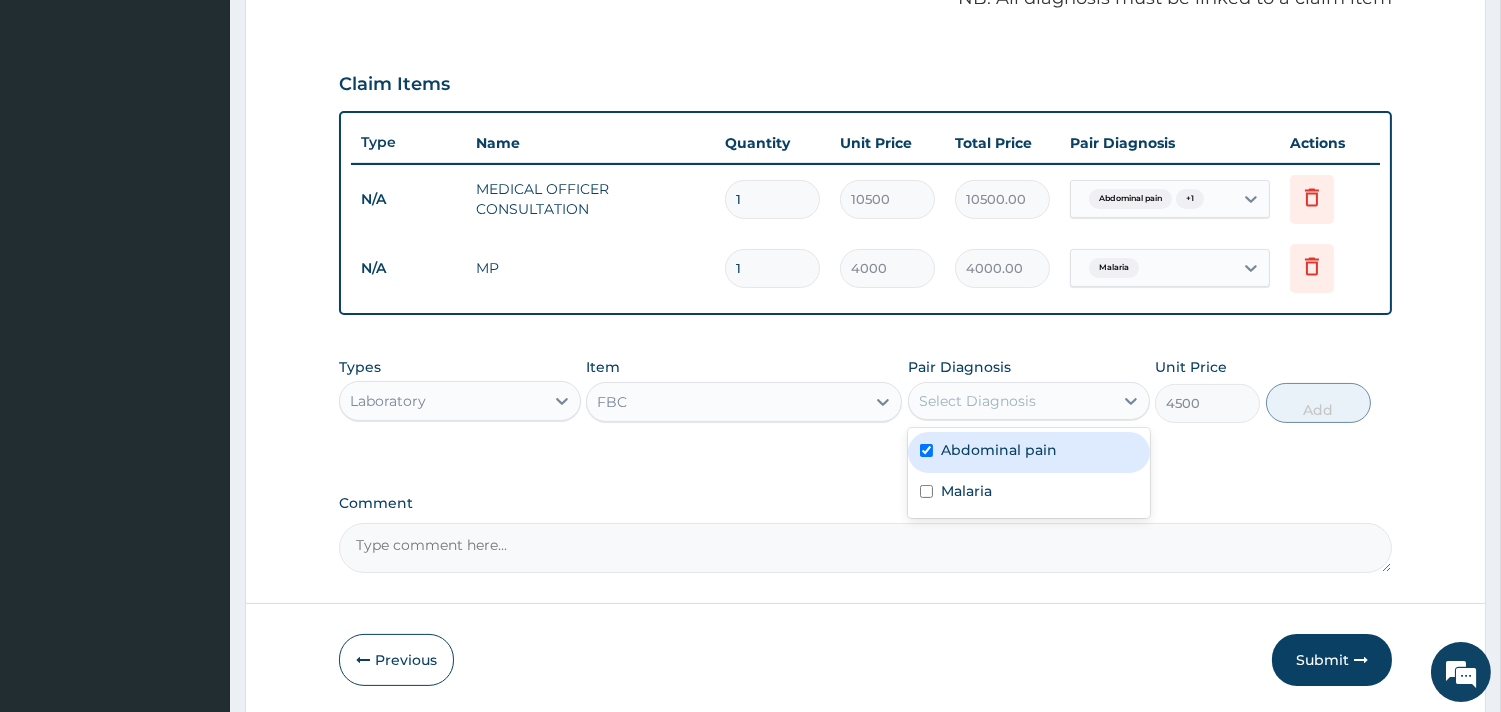 checkbox on "true" 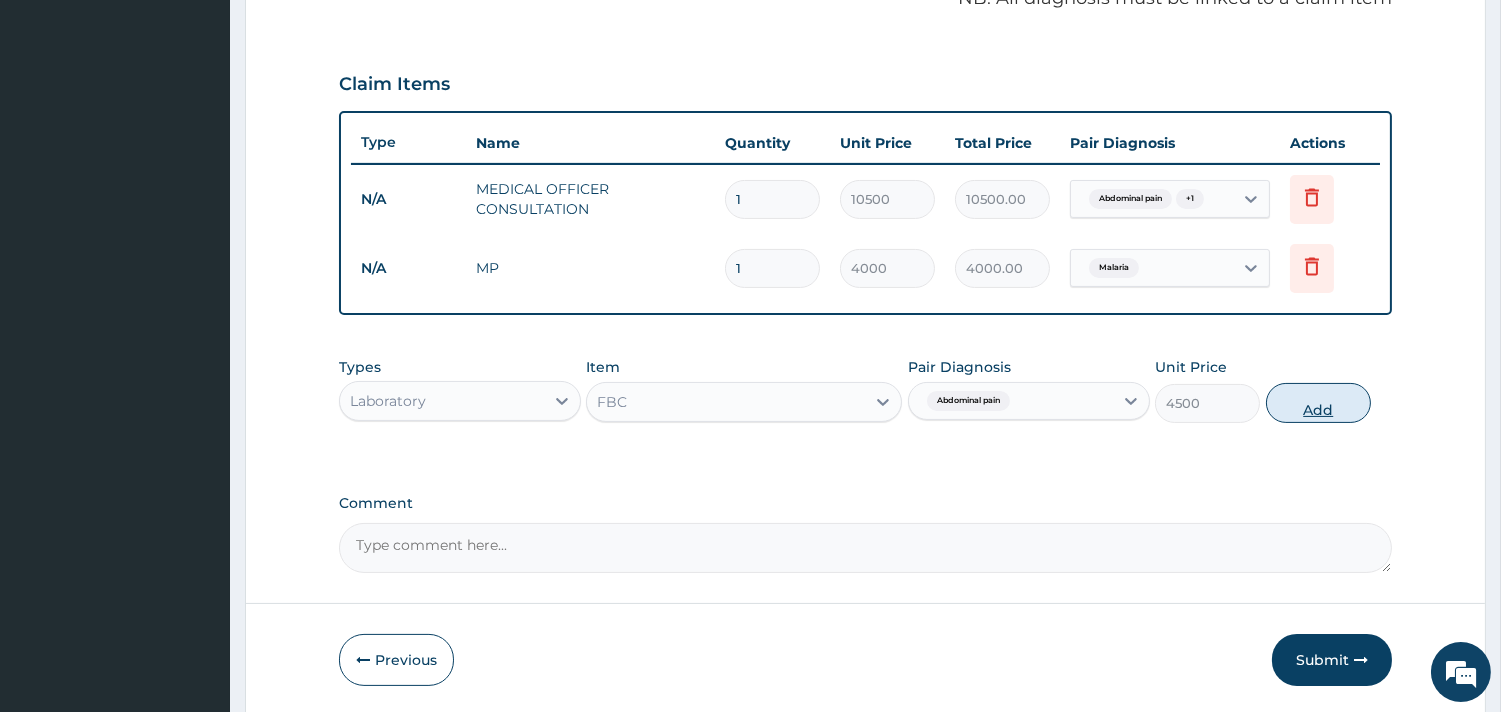 click on "Add" at bounding box center [1318, 403] 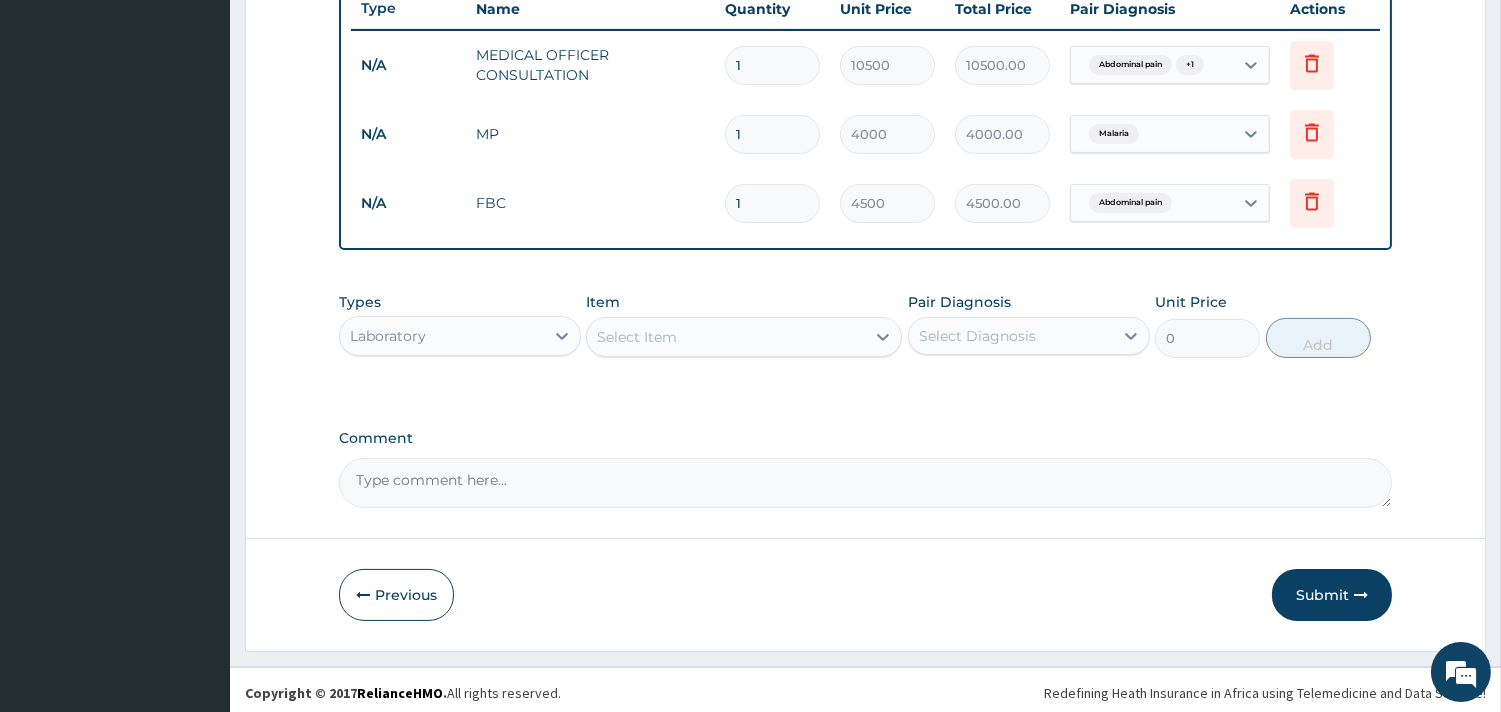 scroll, scrollTop: 772, scrollLeft: 0, axis: vertical 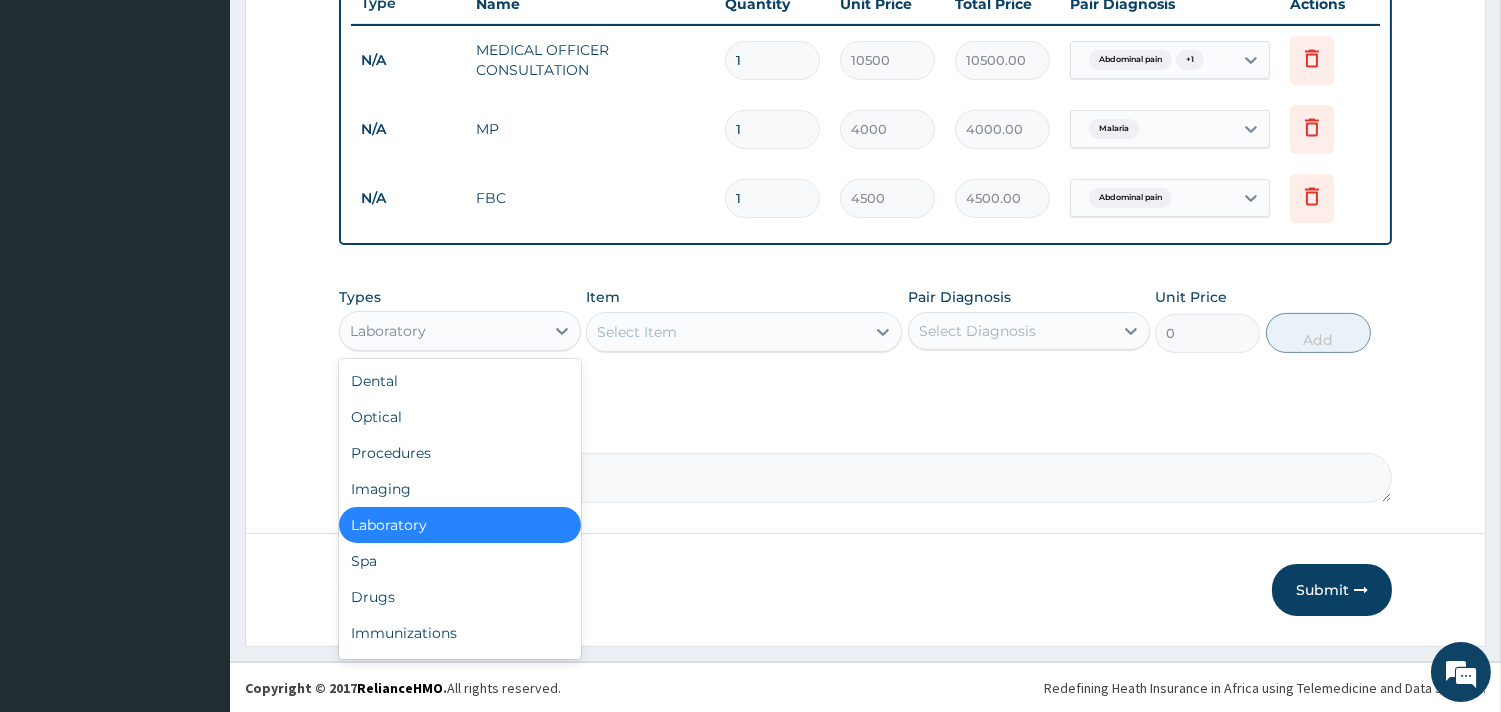click on "Laboratory" at bounding box center (442, 331) 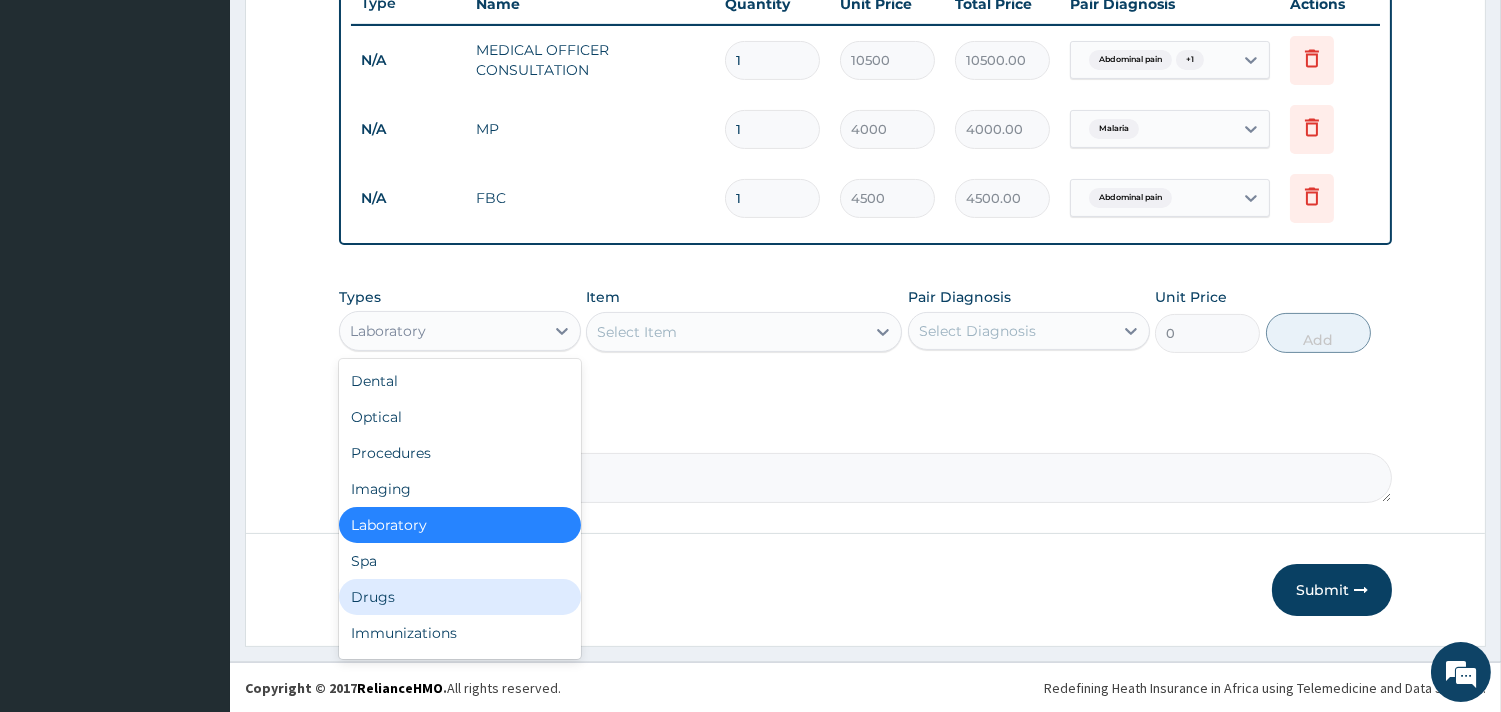 click on "Drugs" at bounding box center (460, 597) 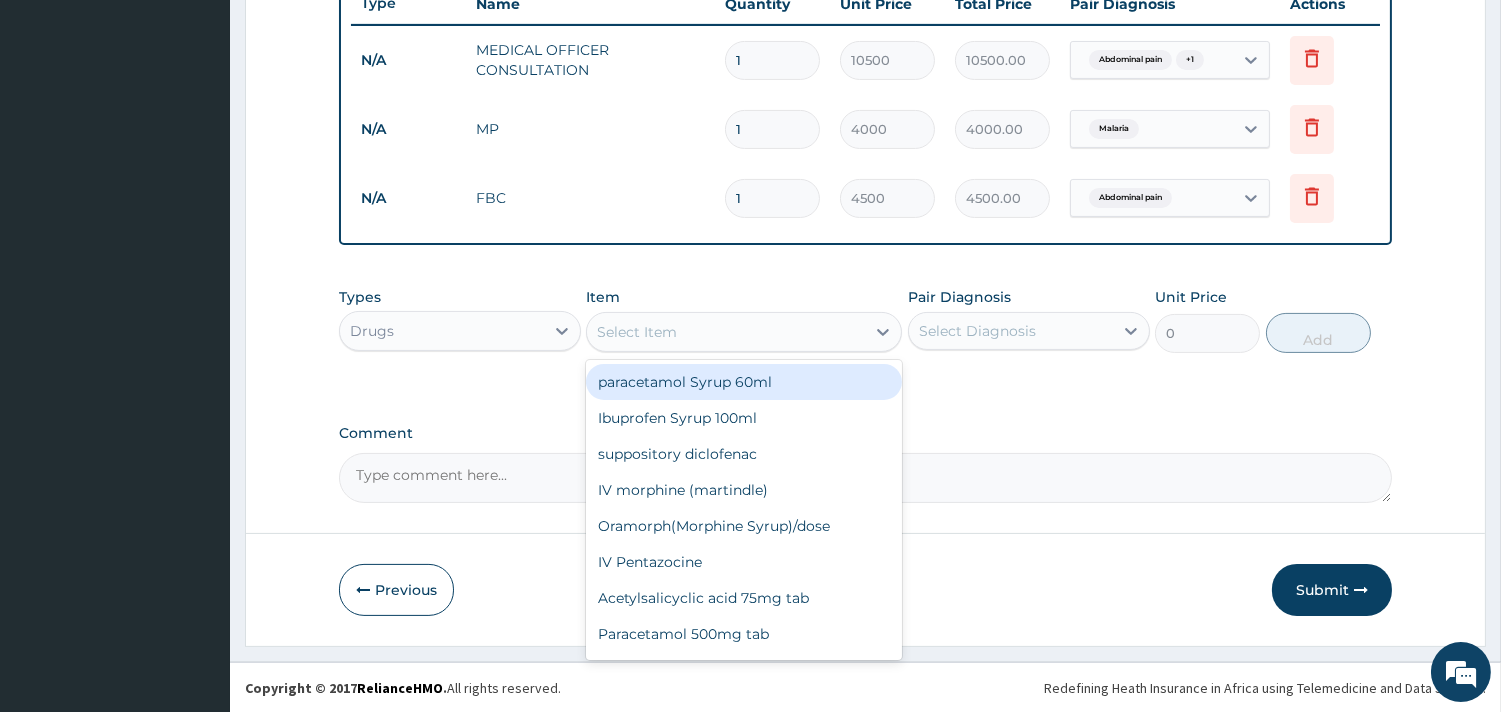 click on "Select Item" at bounding box center [726, 332] 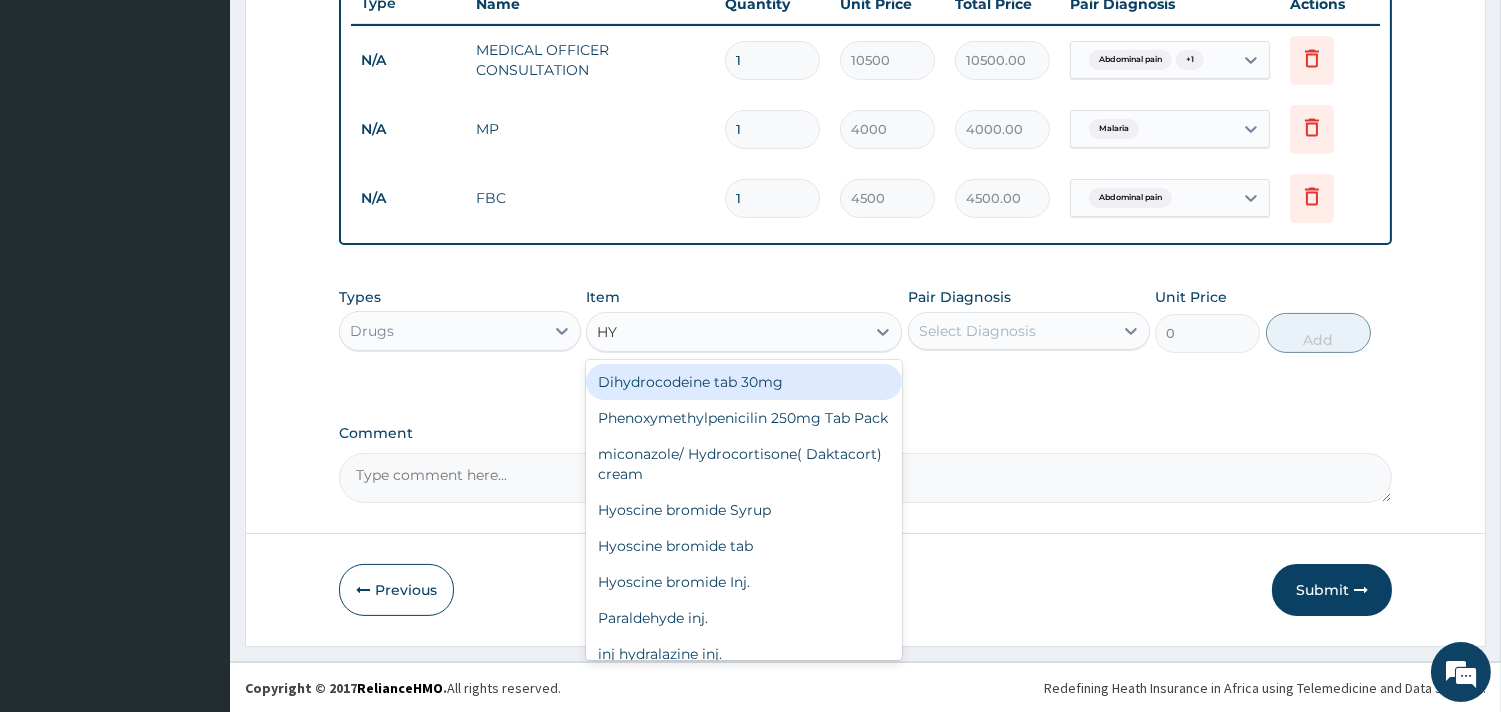 type on "HYO" 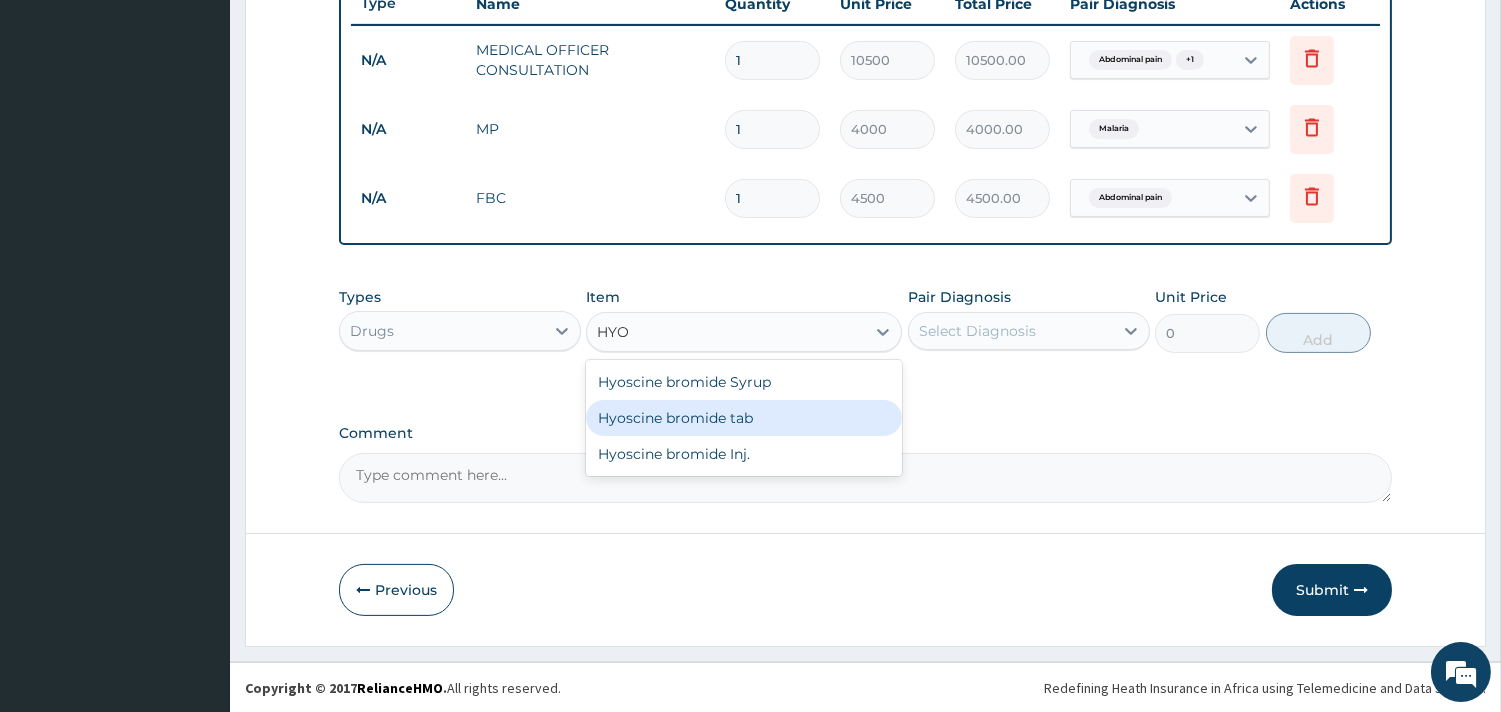 click on "Hyoscine bromide tab" at bounding box center [744, 418] 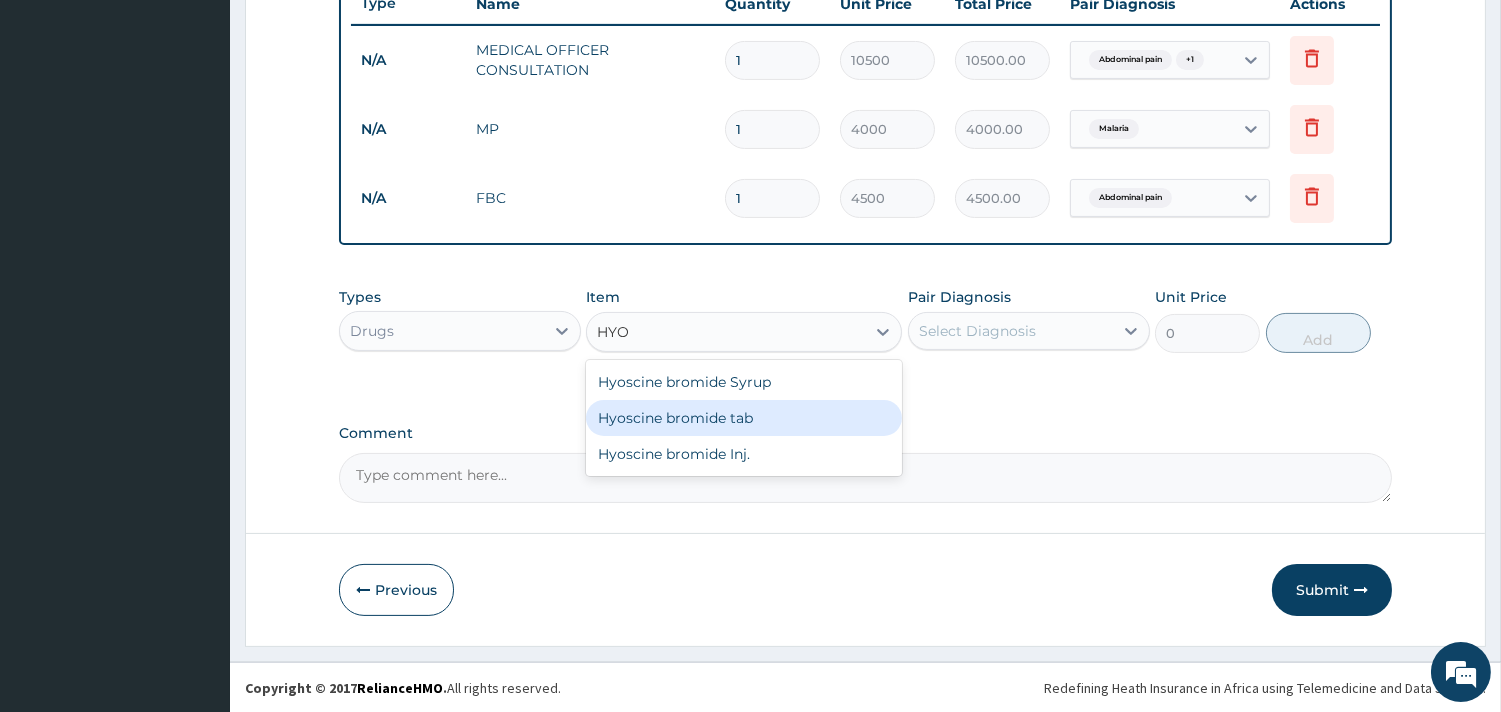 type 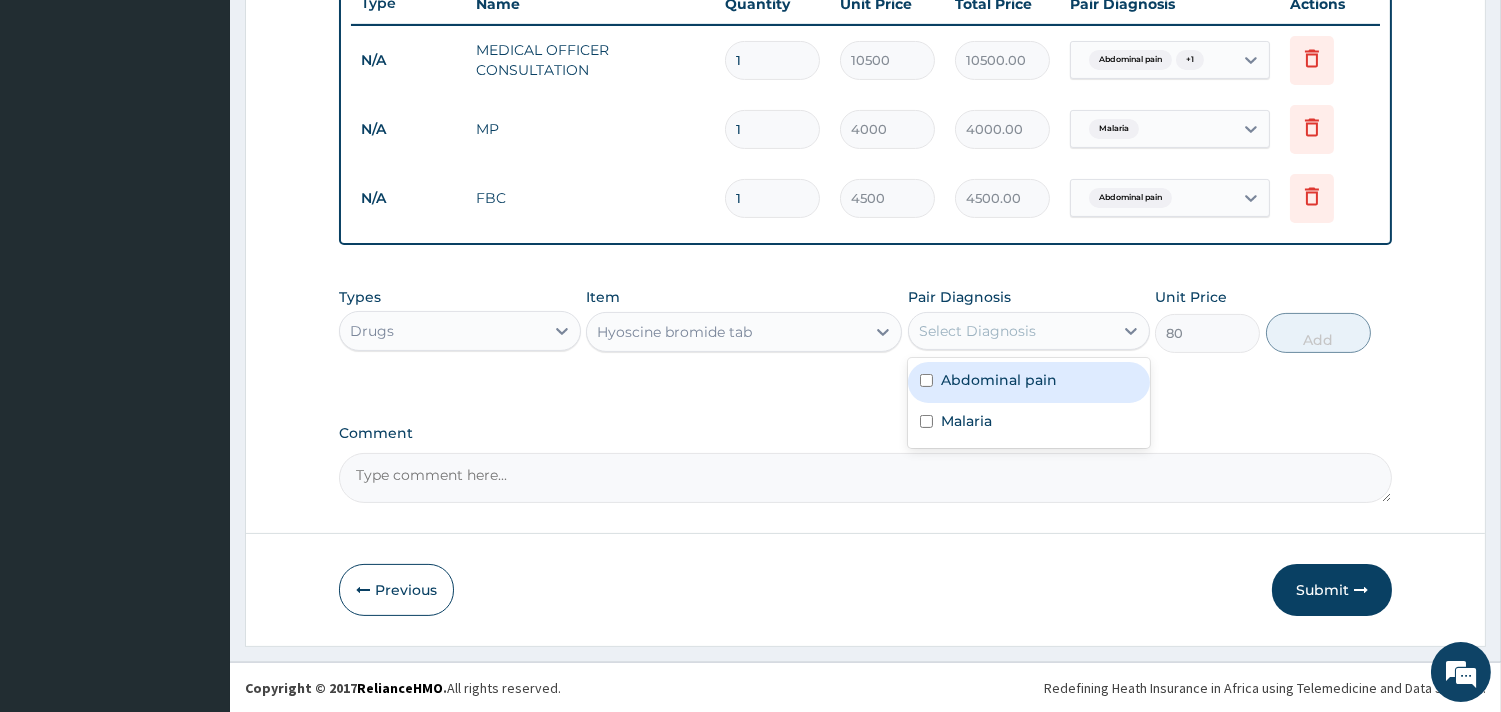 click on "Select Diagnosis" at bounding box center (977, 331) 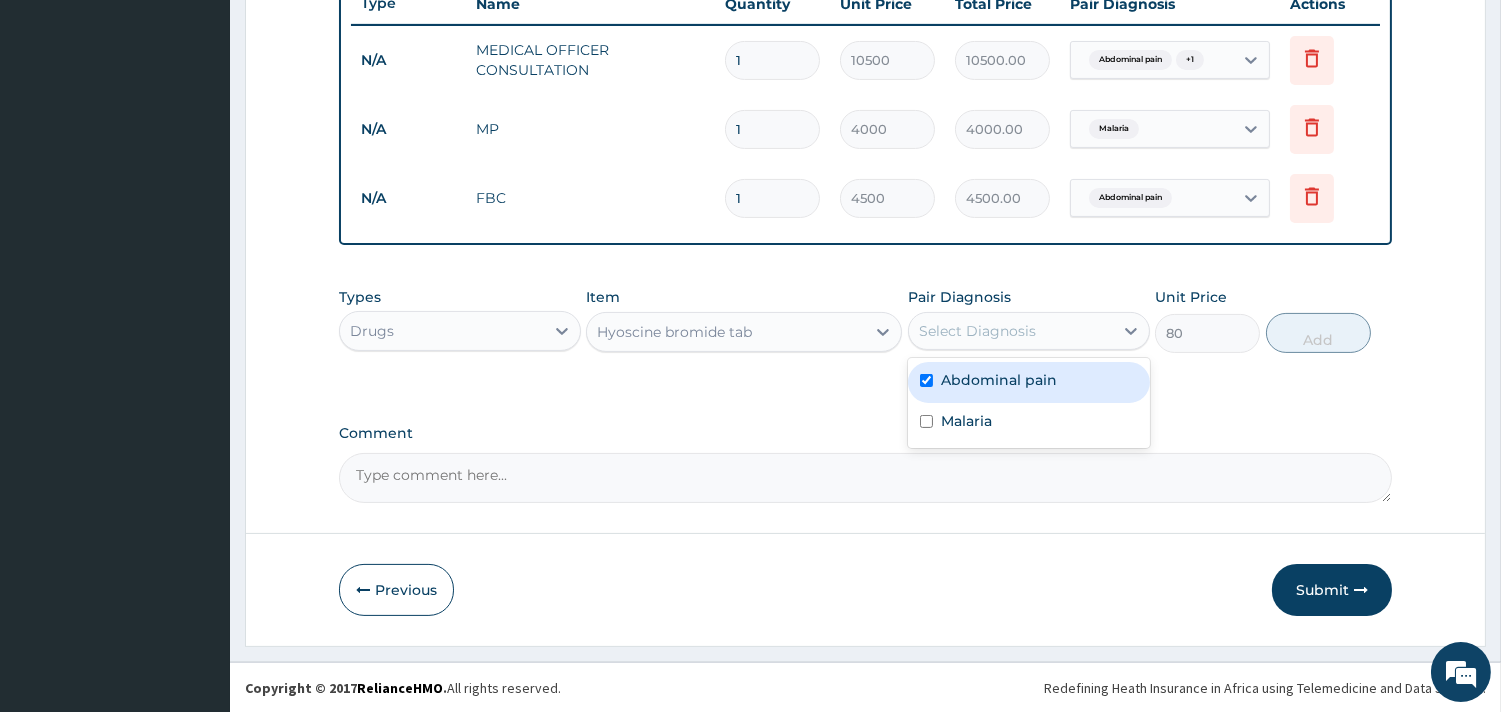 checkbox on "true" 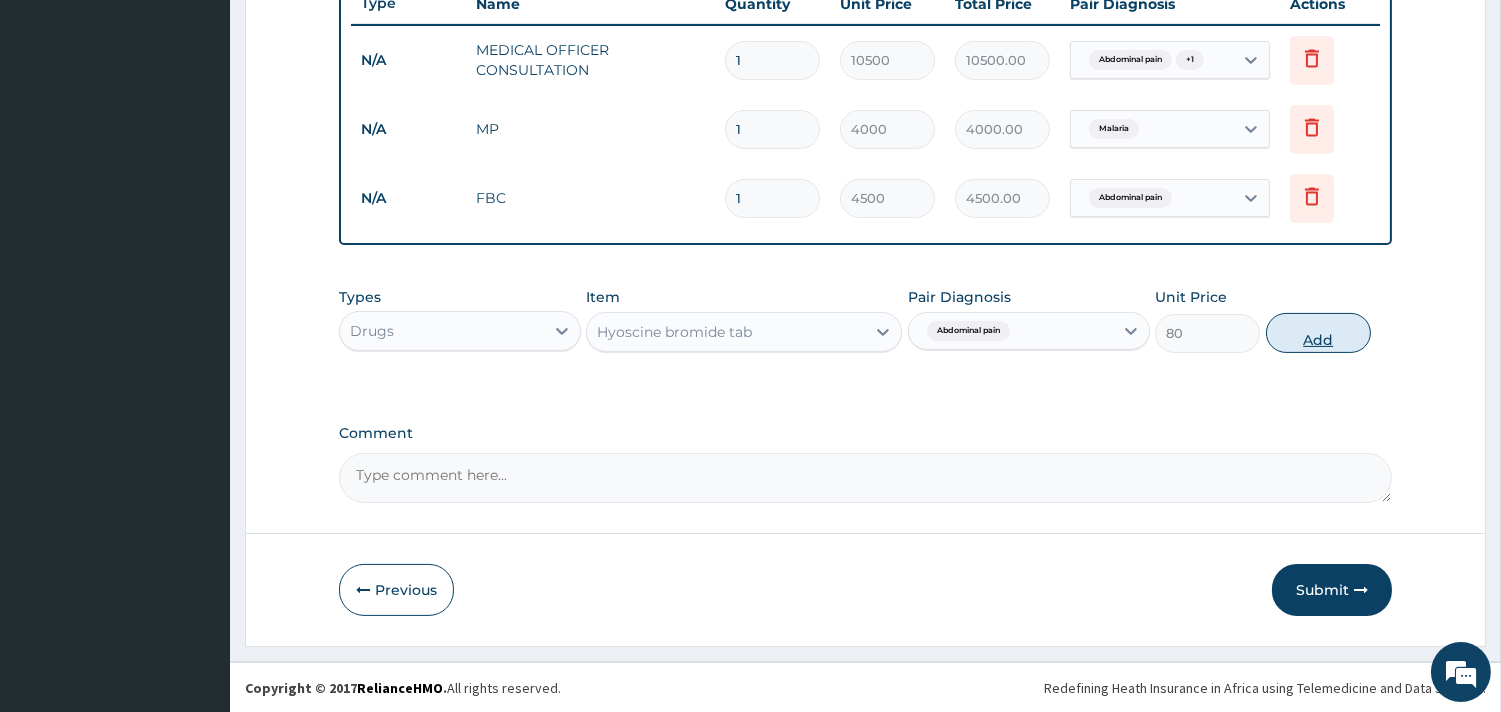 click on "Add" at bounding box center [1318, 333] 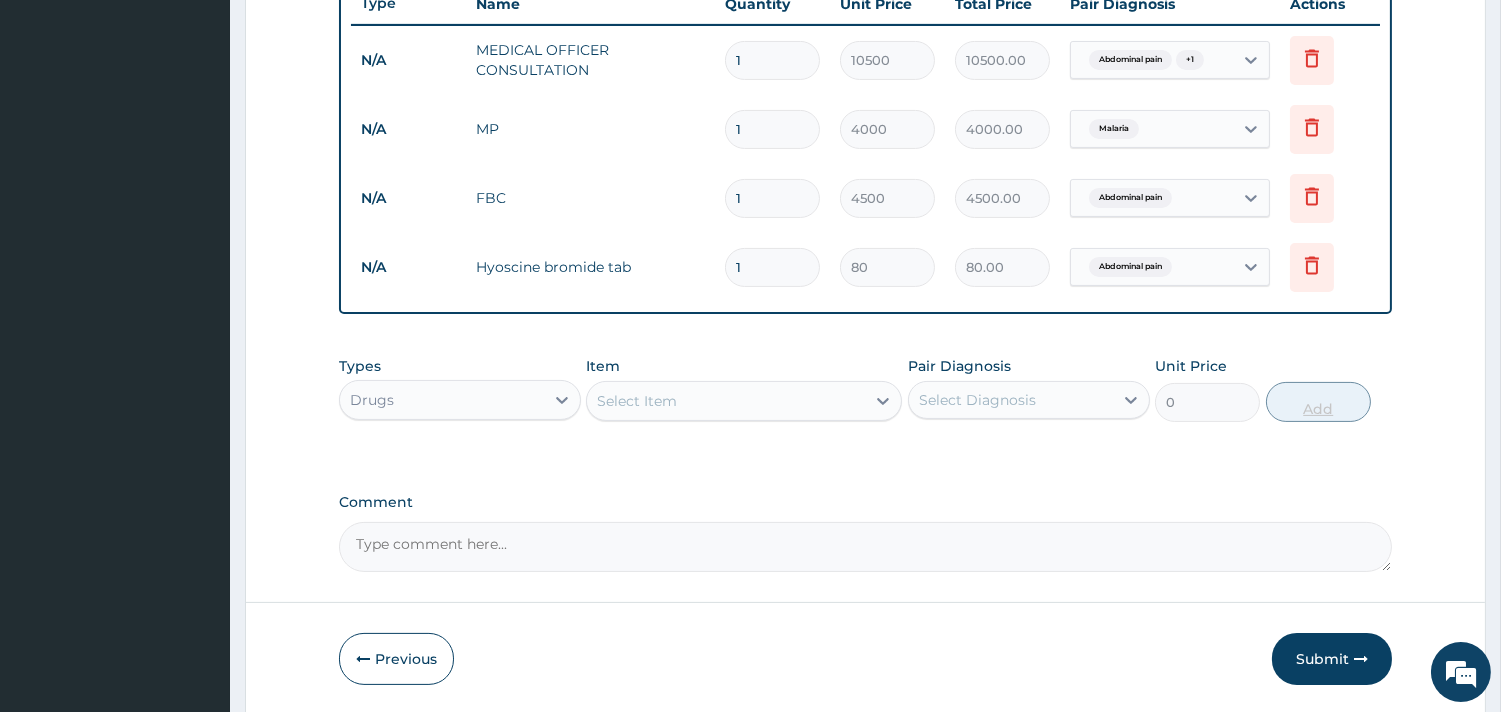 type 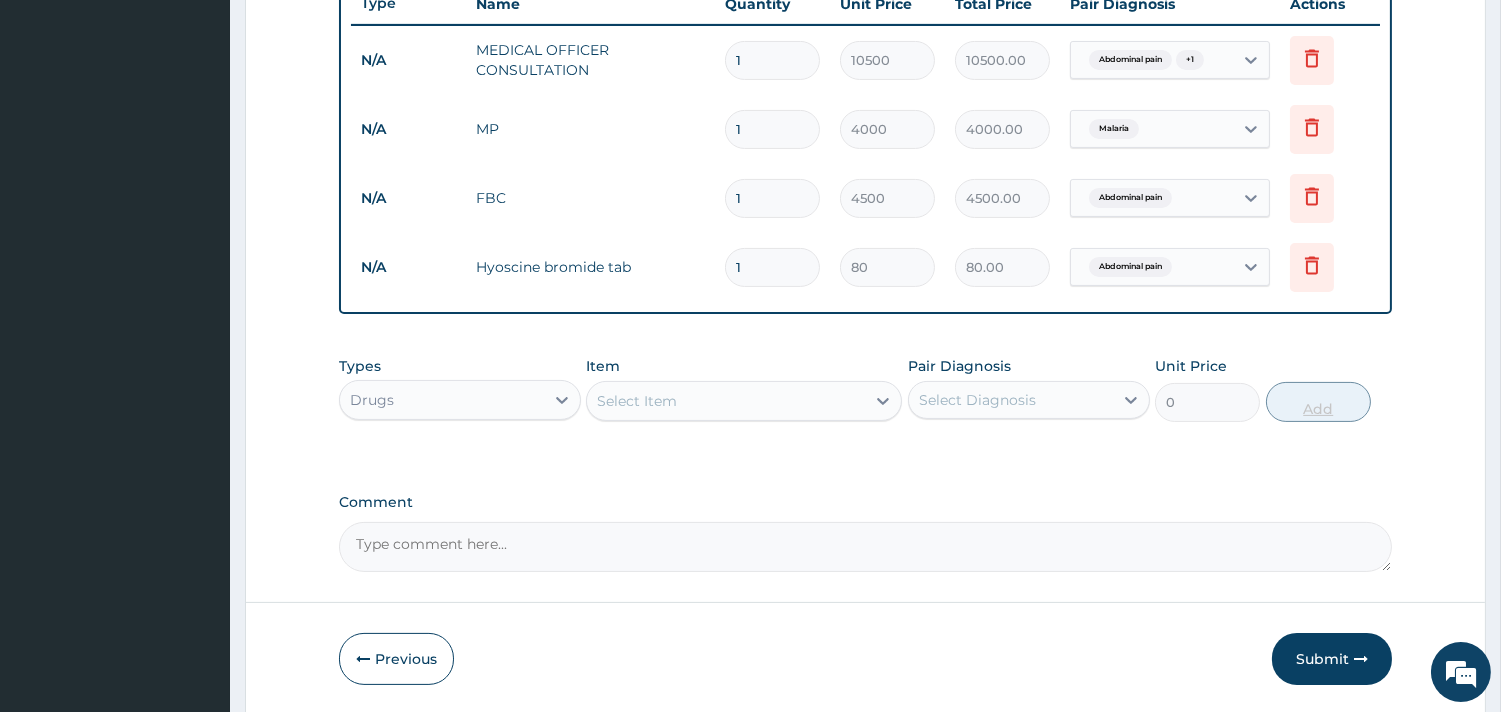 type on "0.00" 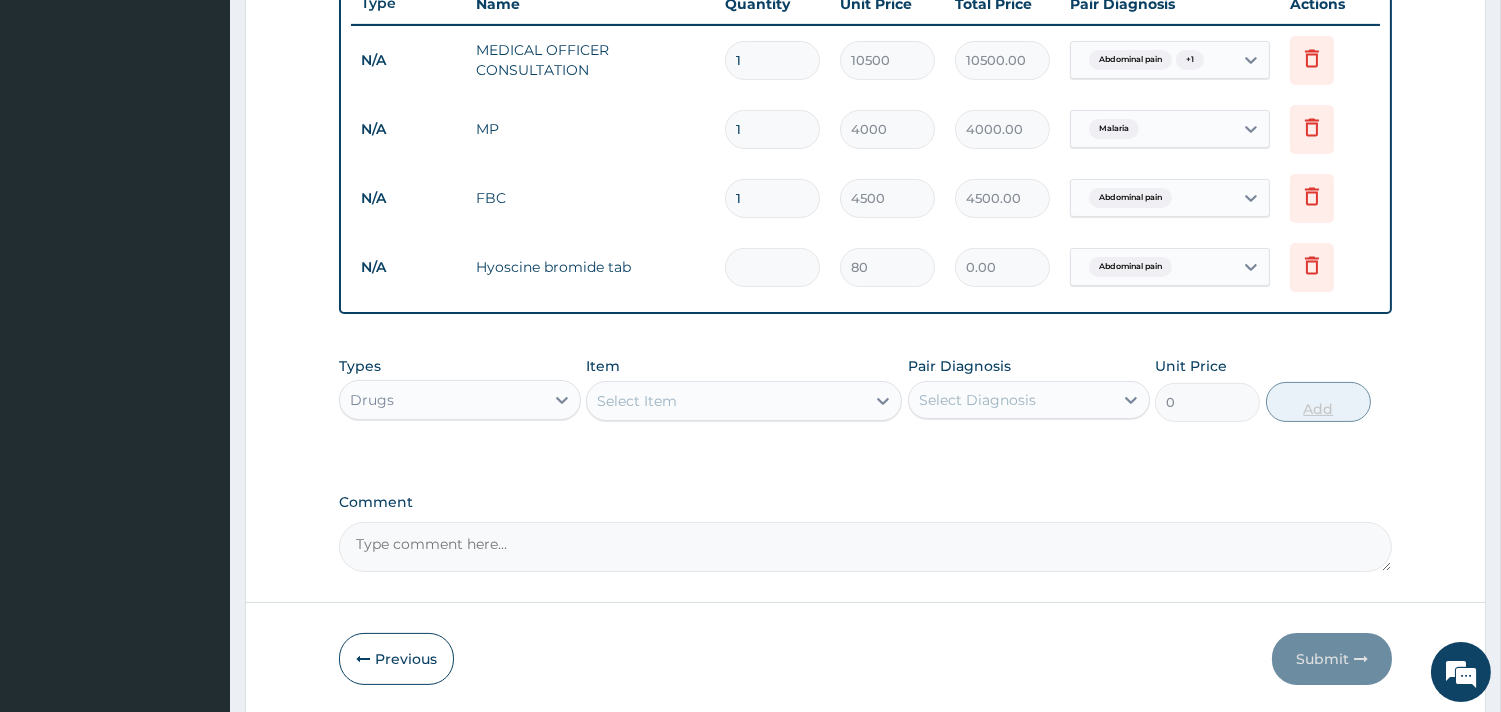 type on "9" 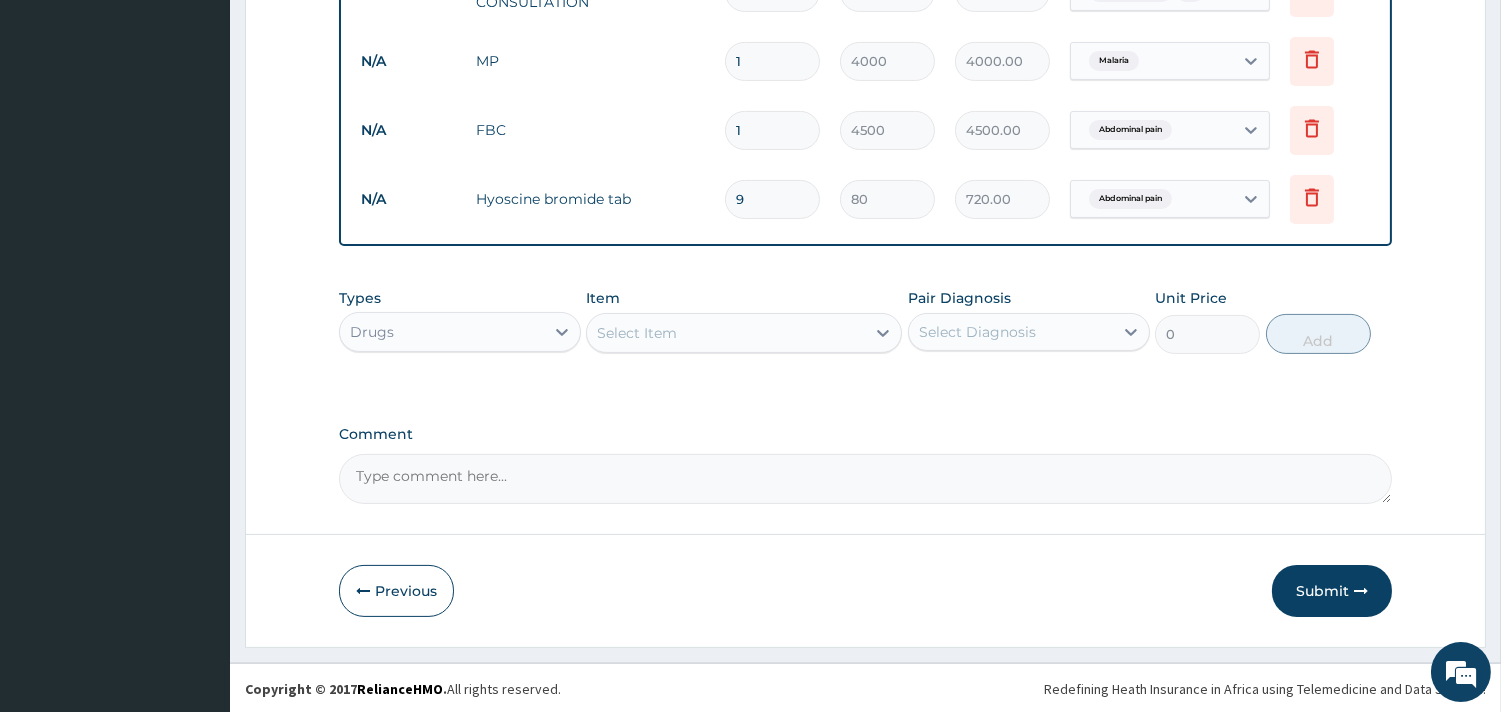 scroll, scrollTop: 842, scrollLeft: 0, axis: vertical 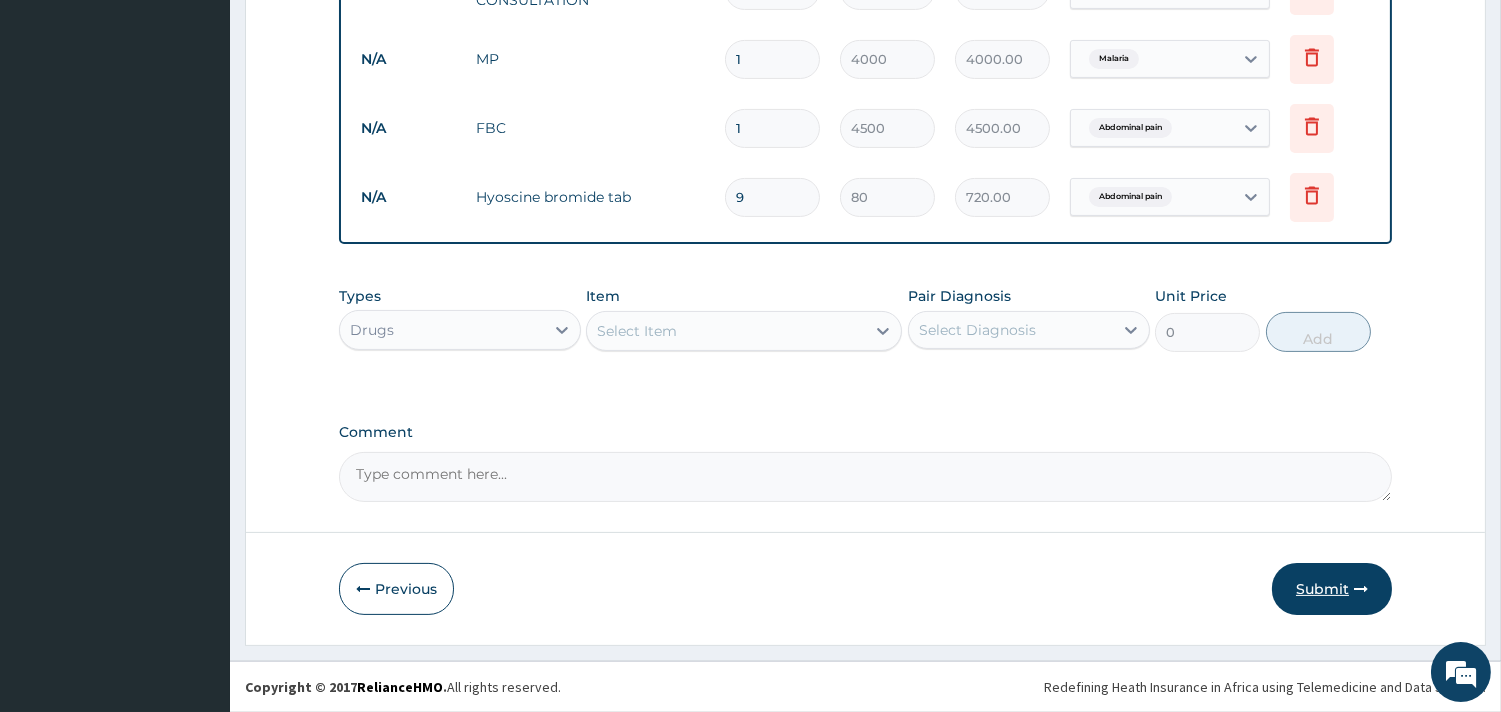 type on "9" 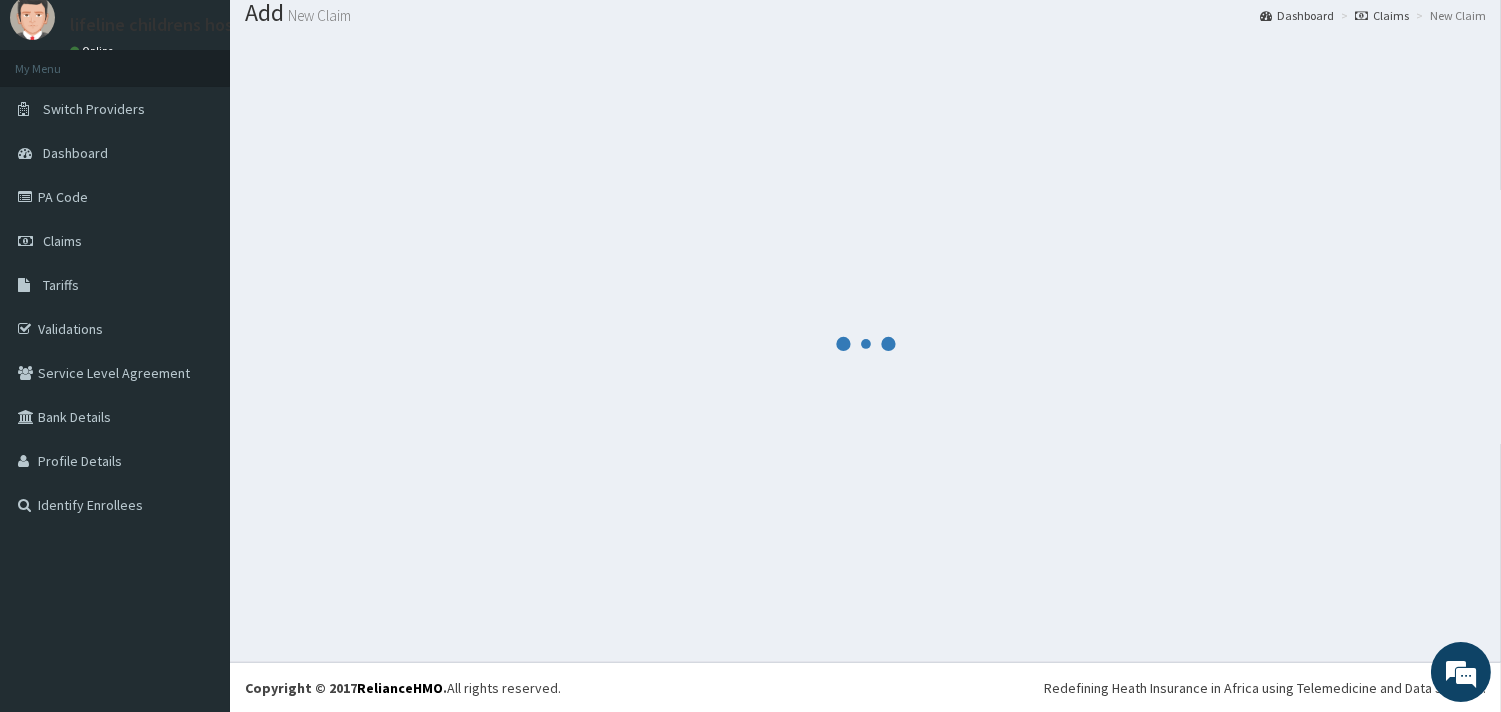 scroll, scrollTop: 842, scrollLeft: 0, axis: vertical 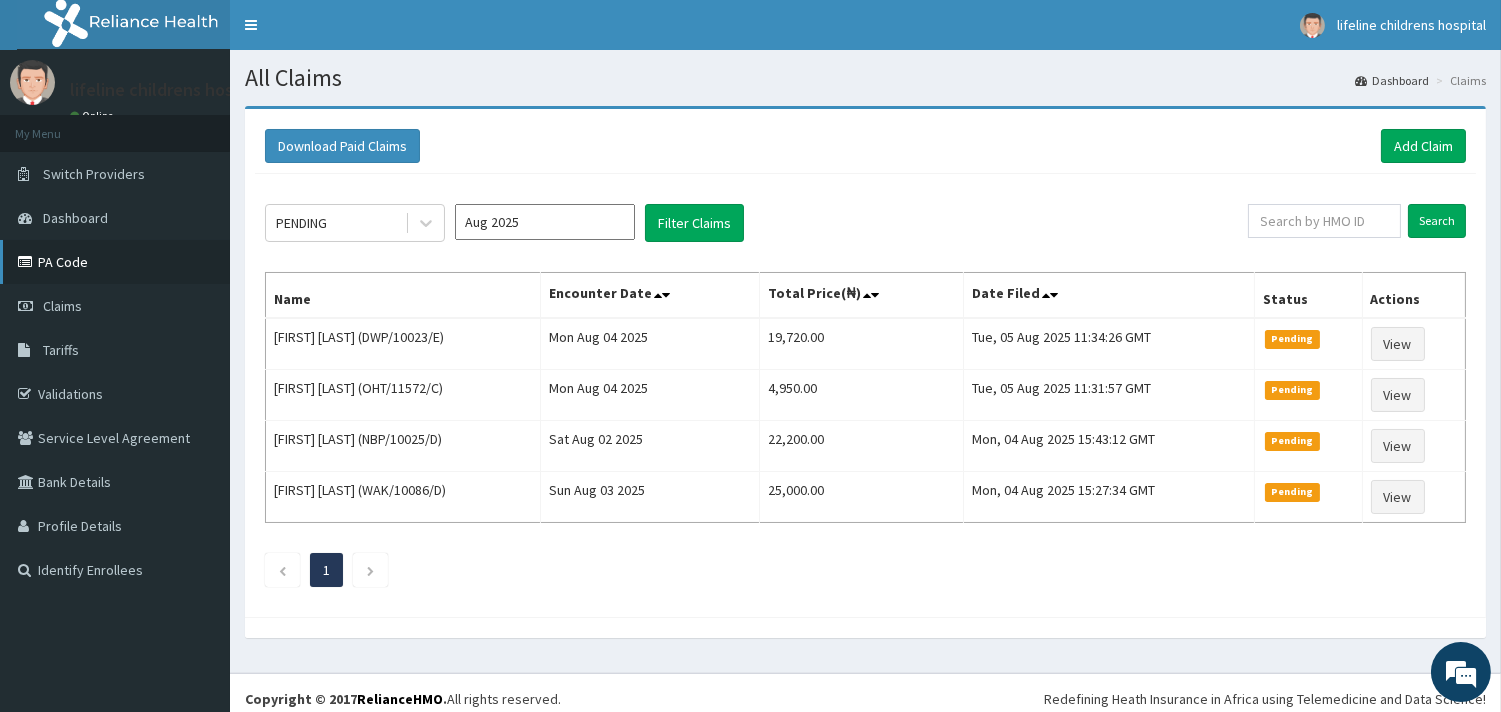 click on "PA Code" at bounding box center (115, 262) 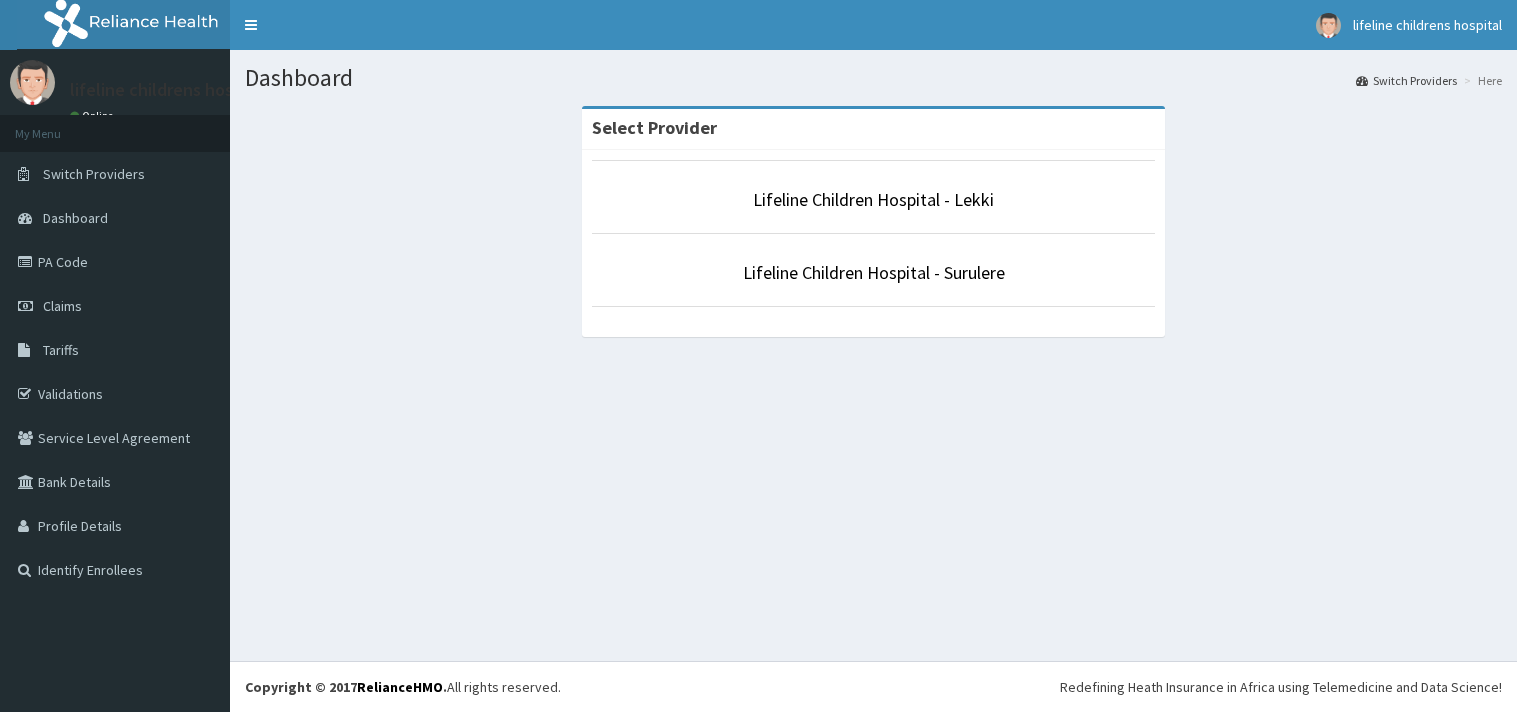 scroll, scrollTop: 0, scrollLeft: 0, axis: both 